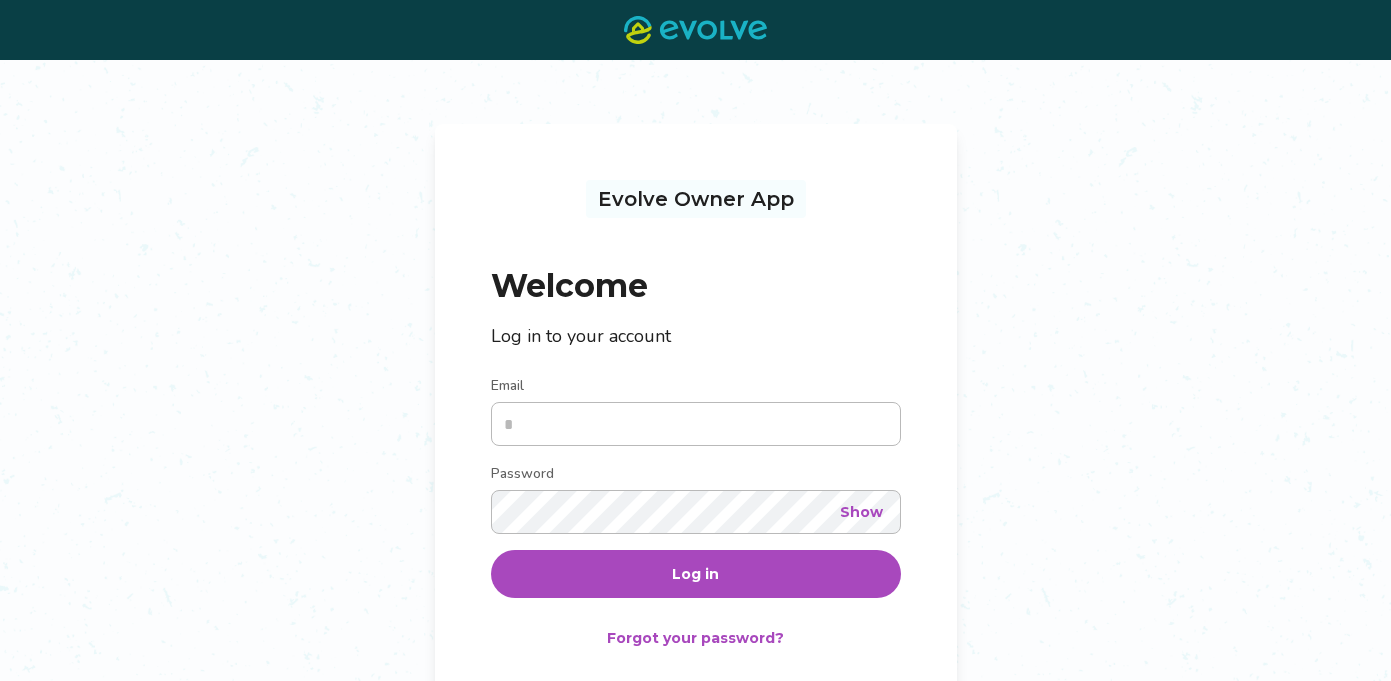 scroll, scrollTop: 0, scrollLeft: 0, axis: both 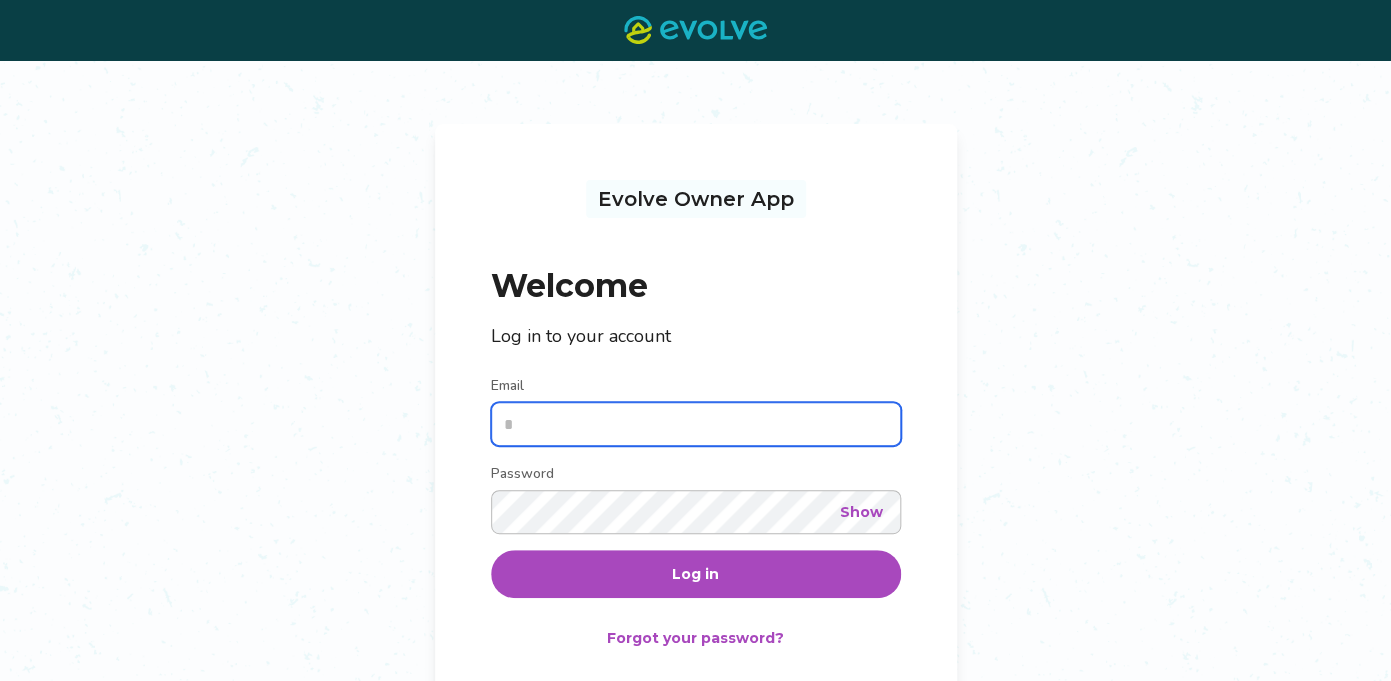 click on "Email" at bounding box center [696, 424] 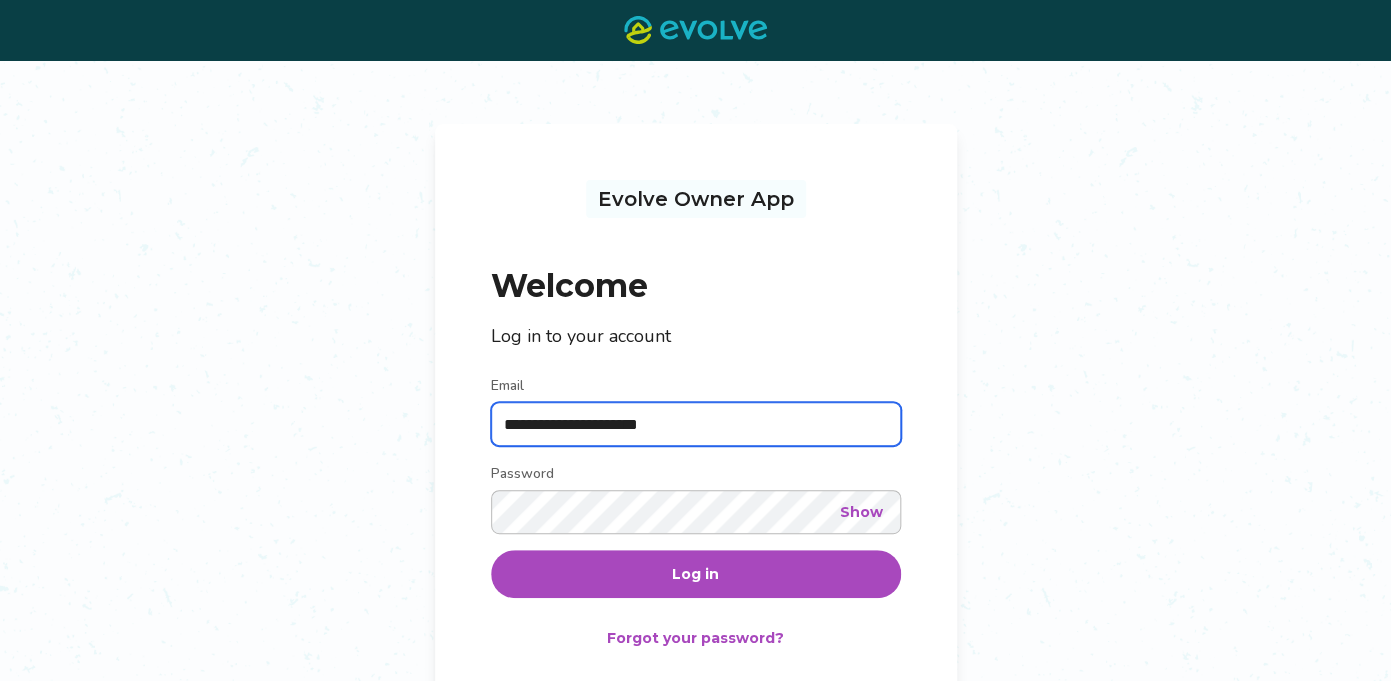 type on "**********" 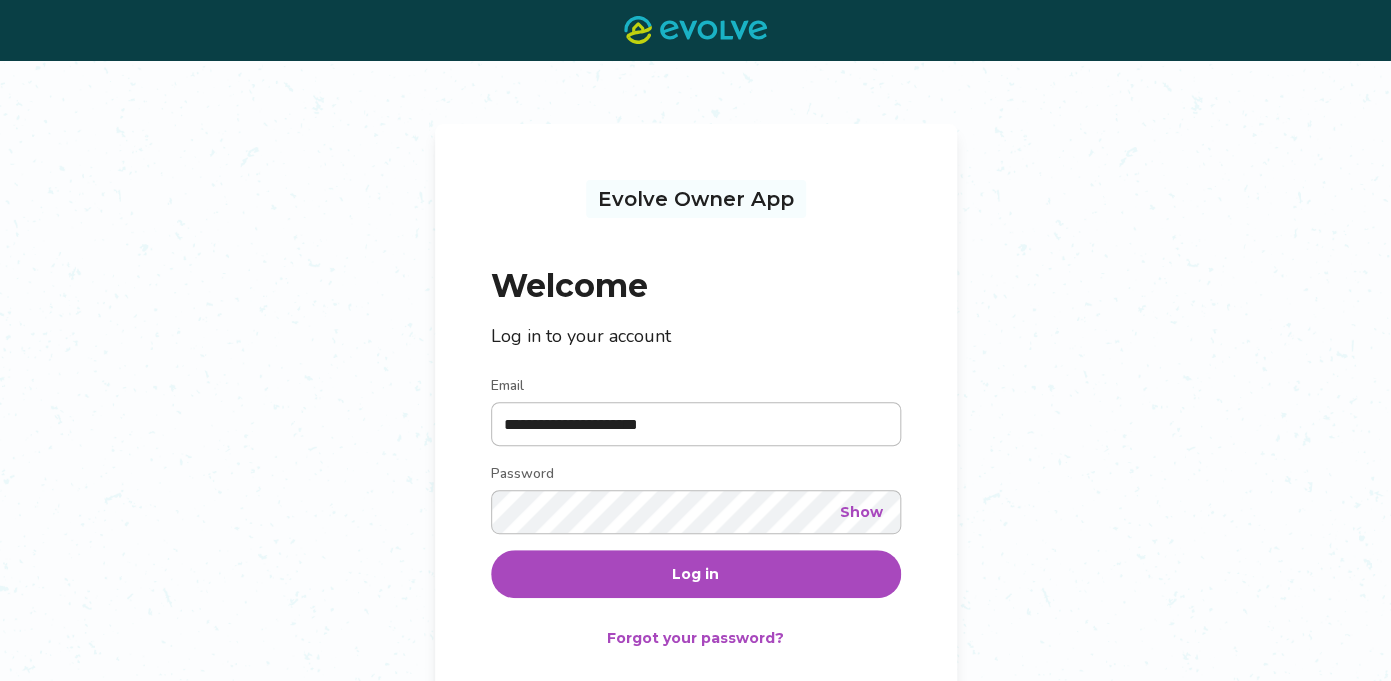 click on "Log in" at bounding box center [695, 574] 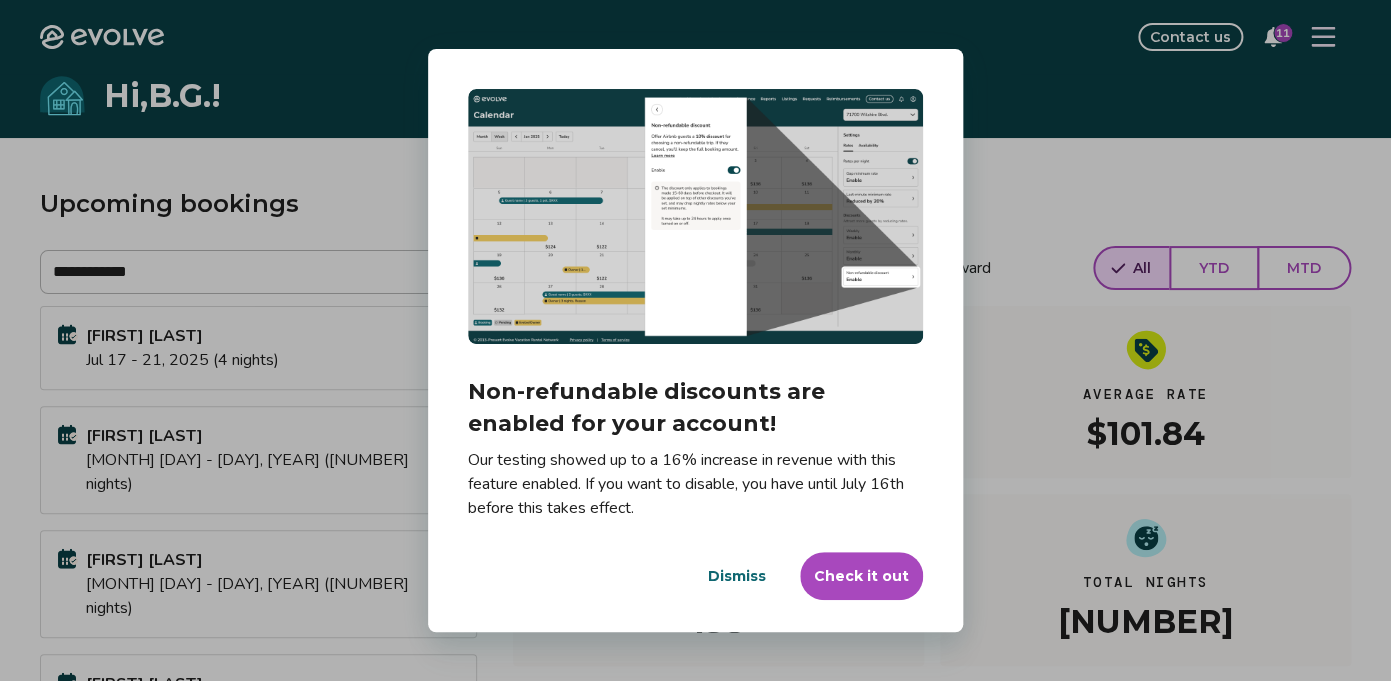 click on "Dismiss" at bounding box center [737, 576] 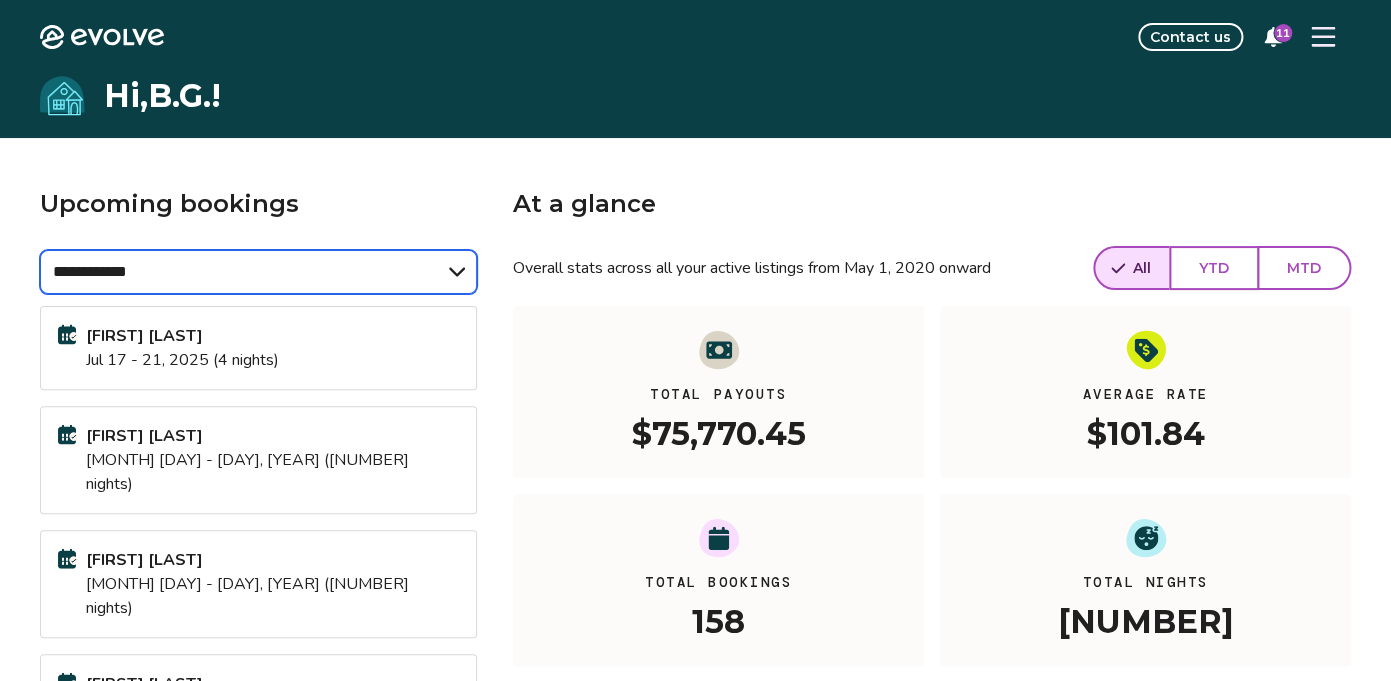 select on "******" 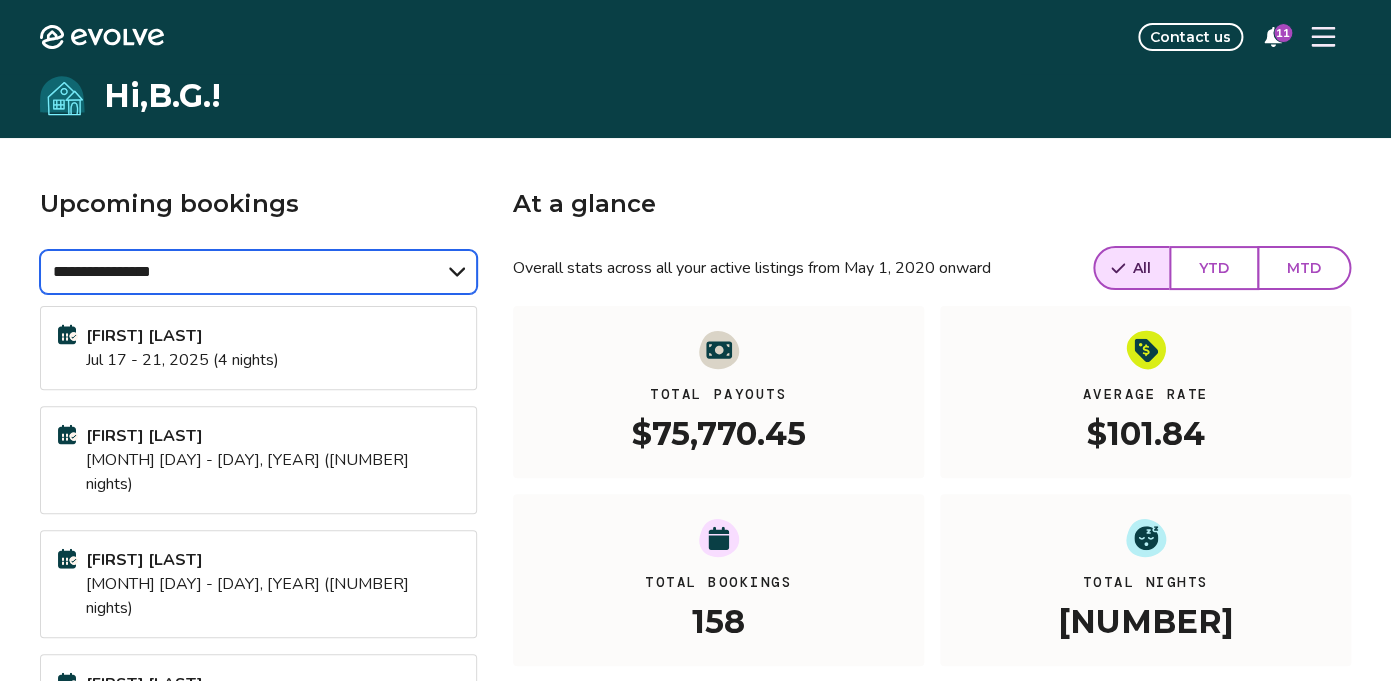 click on "**********" at bounding box center [0, 0] 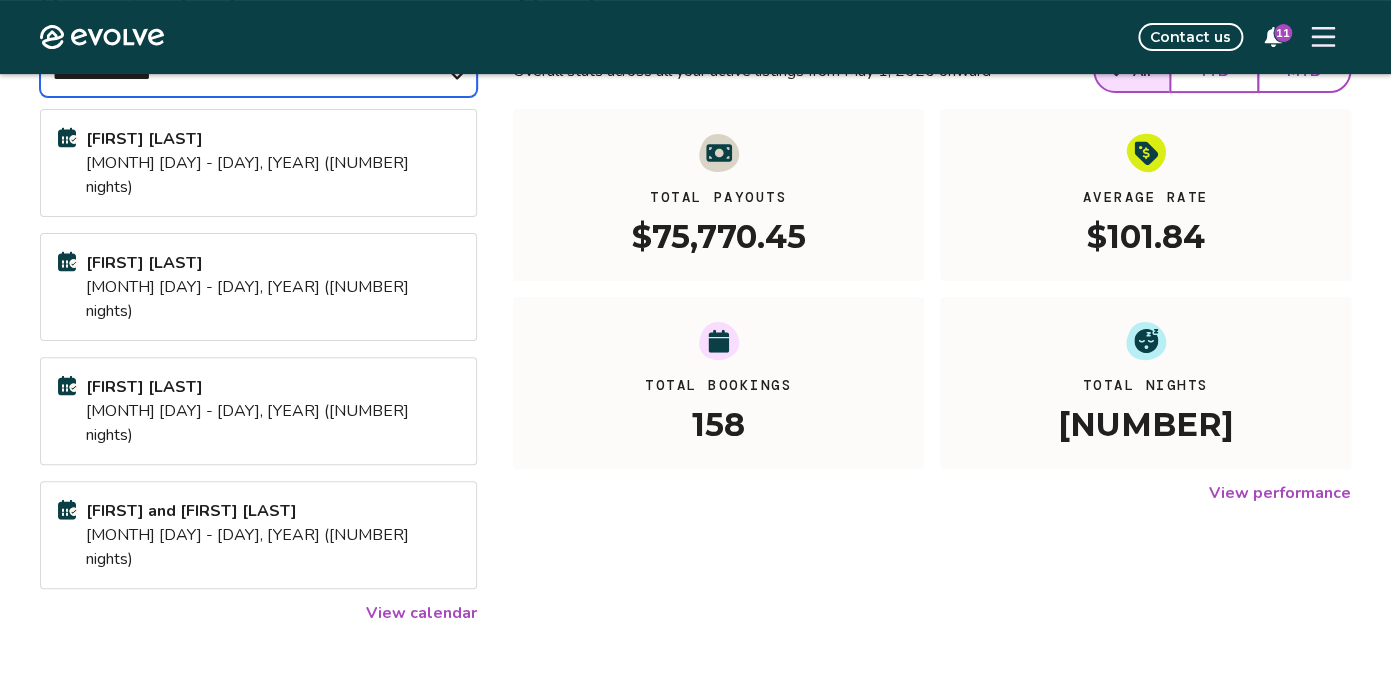scroll, scrollTop: 194, scrollLeft: 0, axis: vertical 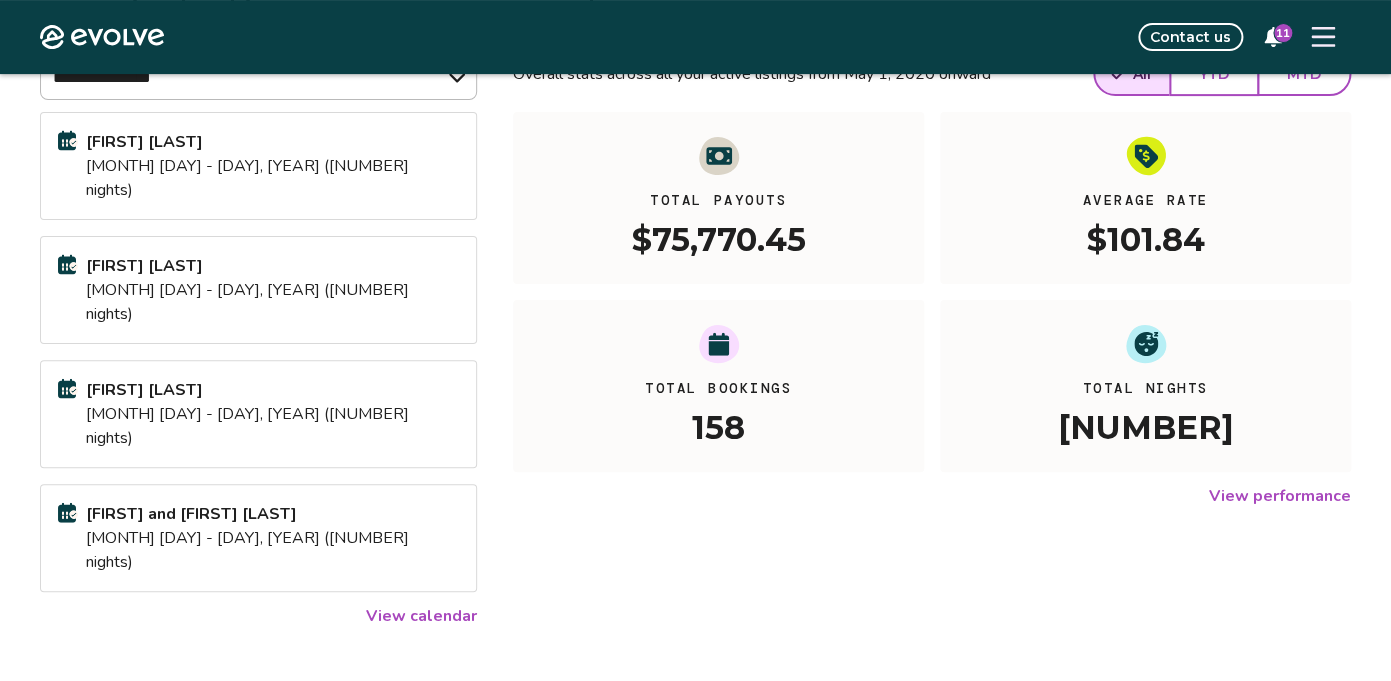 click on "View calendar" at bounding box center (421, 616) 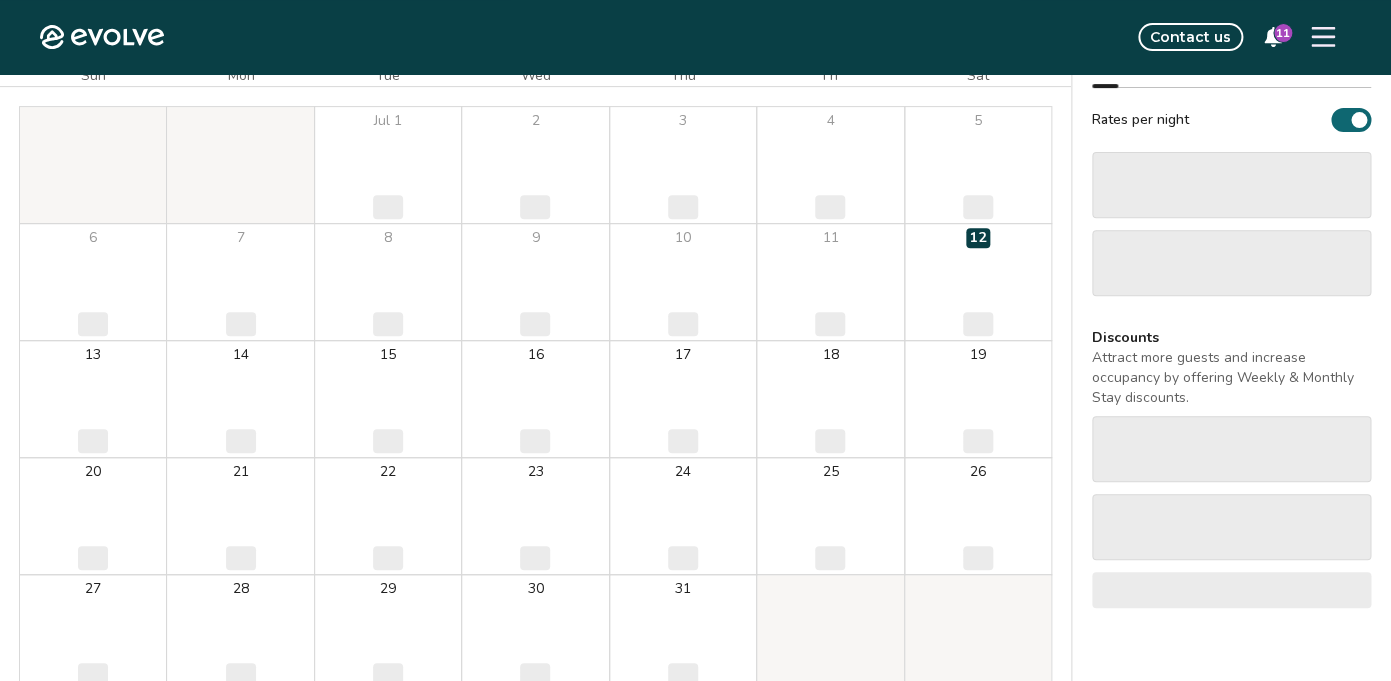 scroll, scrollTop: 0, scrollLeft: 0, axis: both 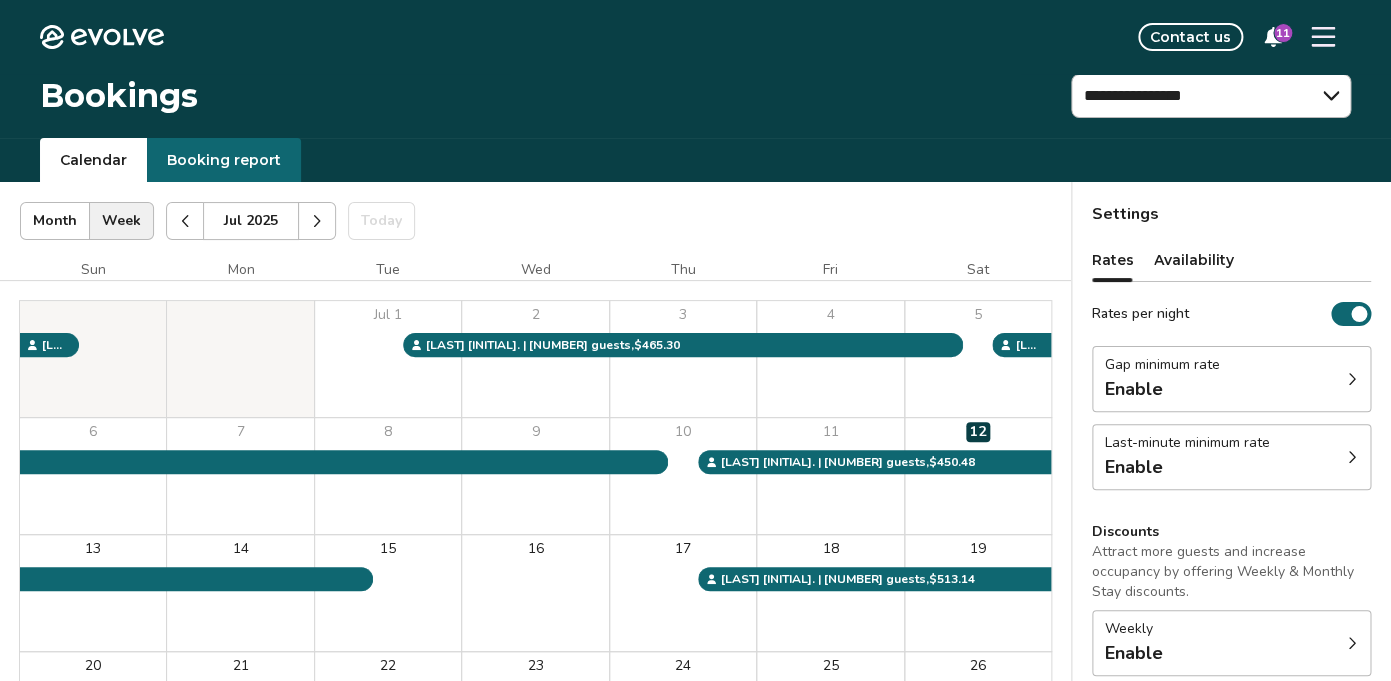 click at bounding box center [317, 221] 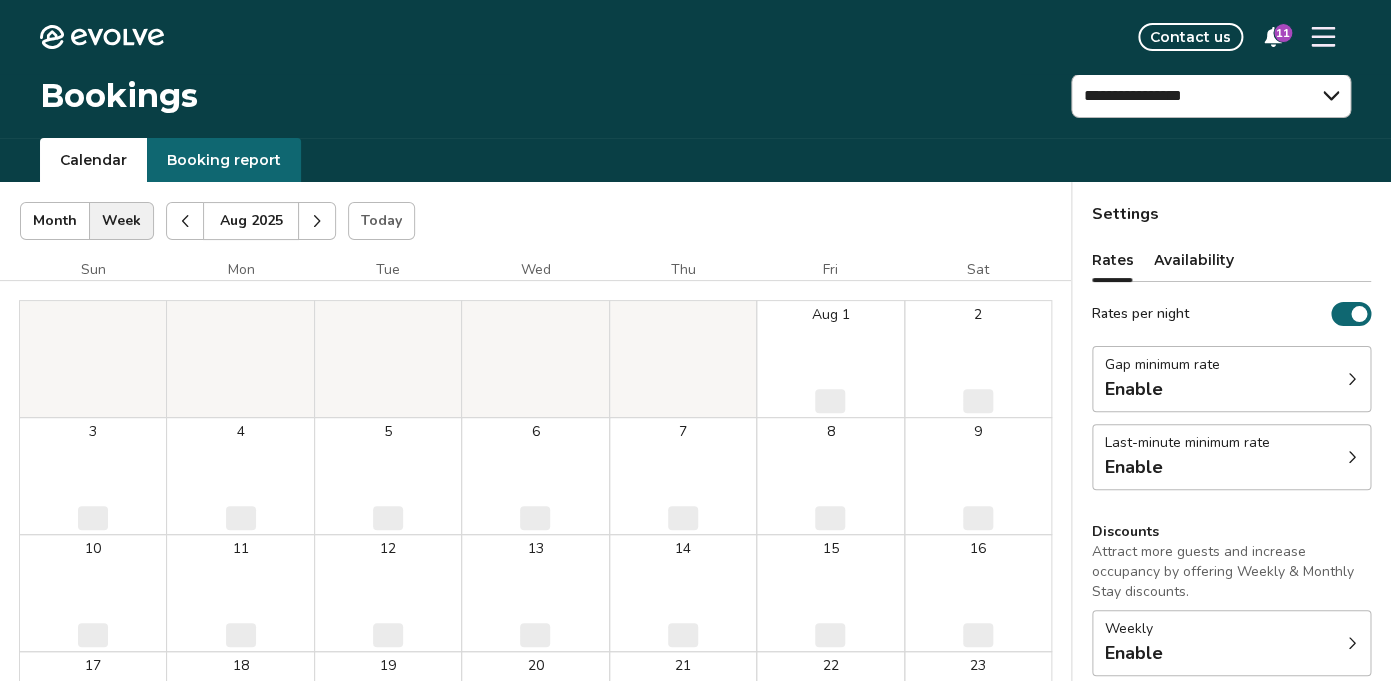 click at bounding box center (317, 221) 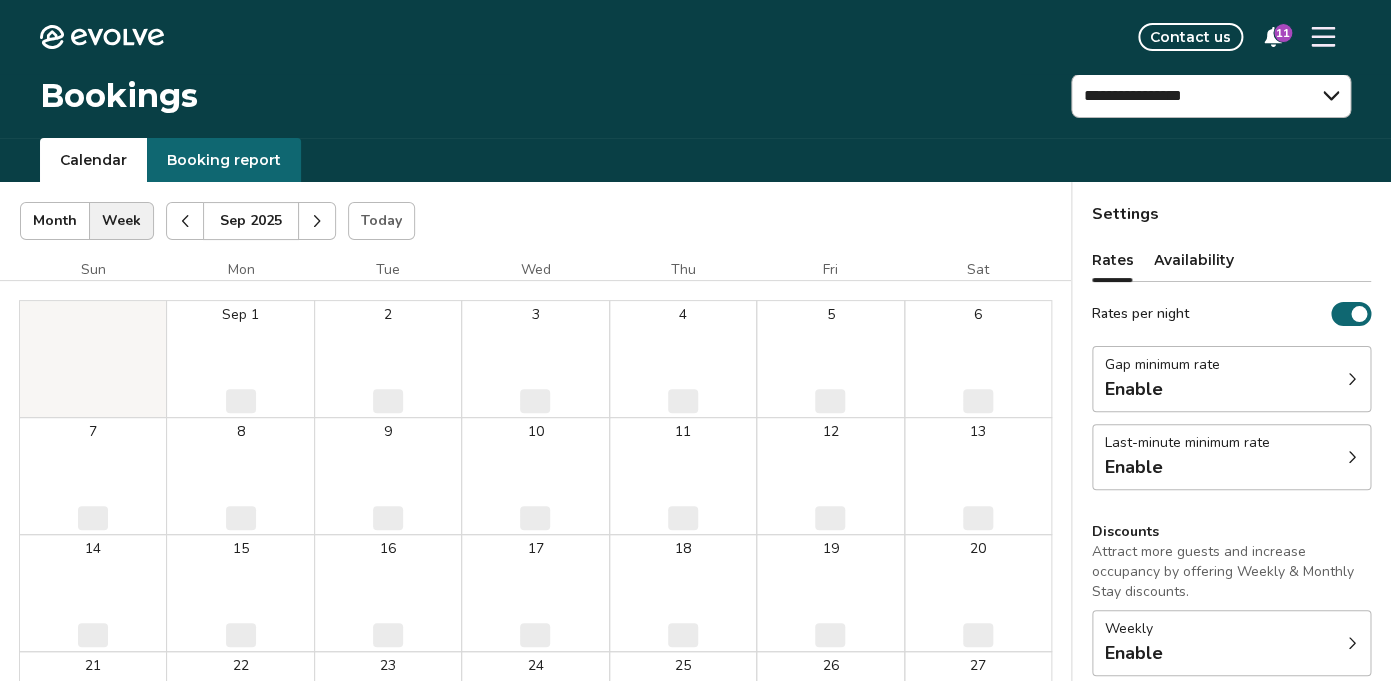click at bounding box center (317, 221) 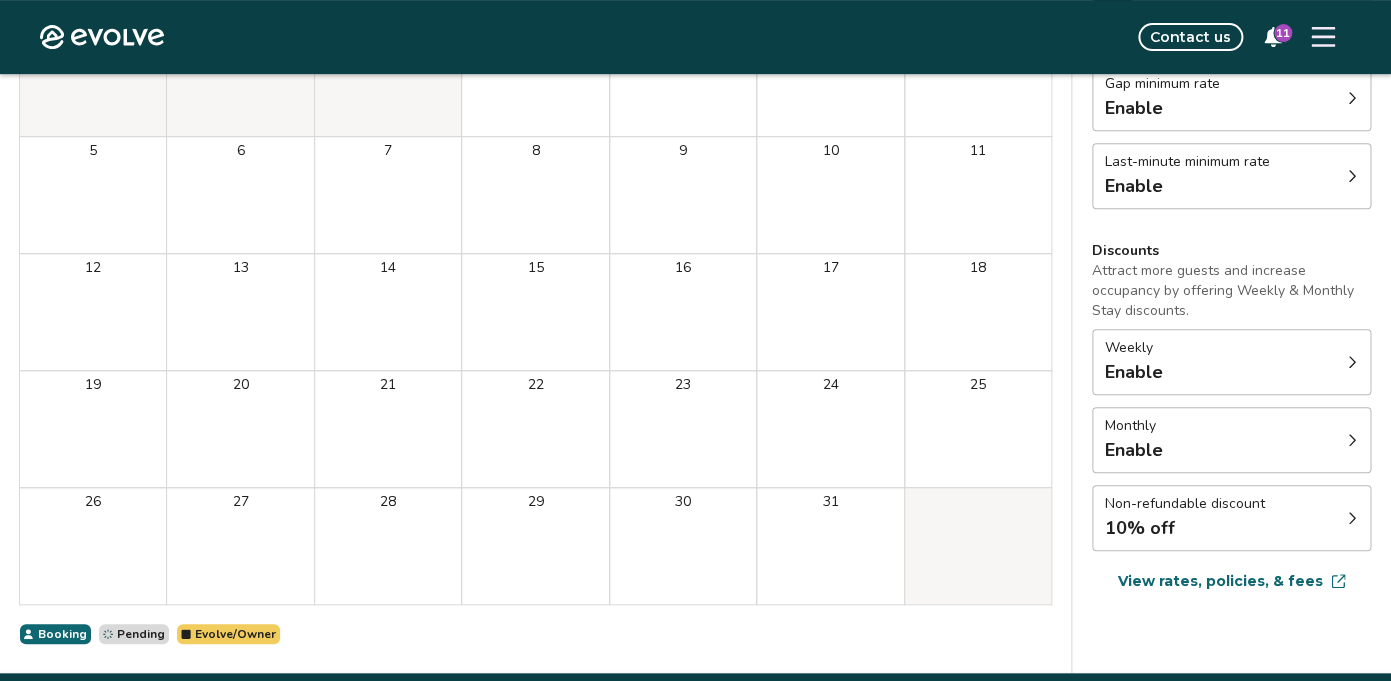 scroll, scrollTop: 353, scrollLeft: 0, axis: vertical 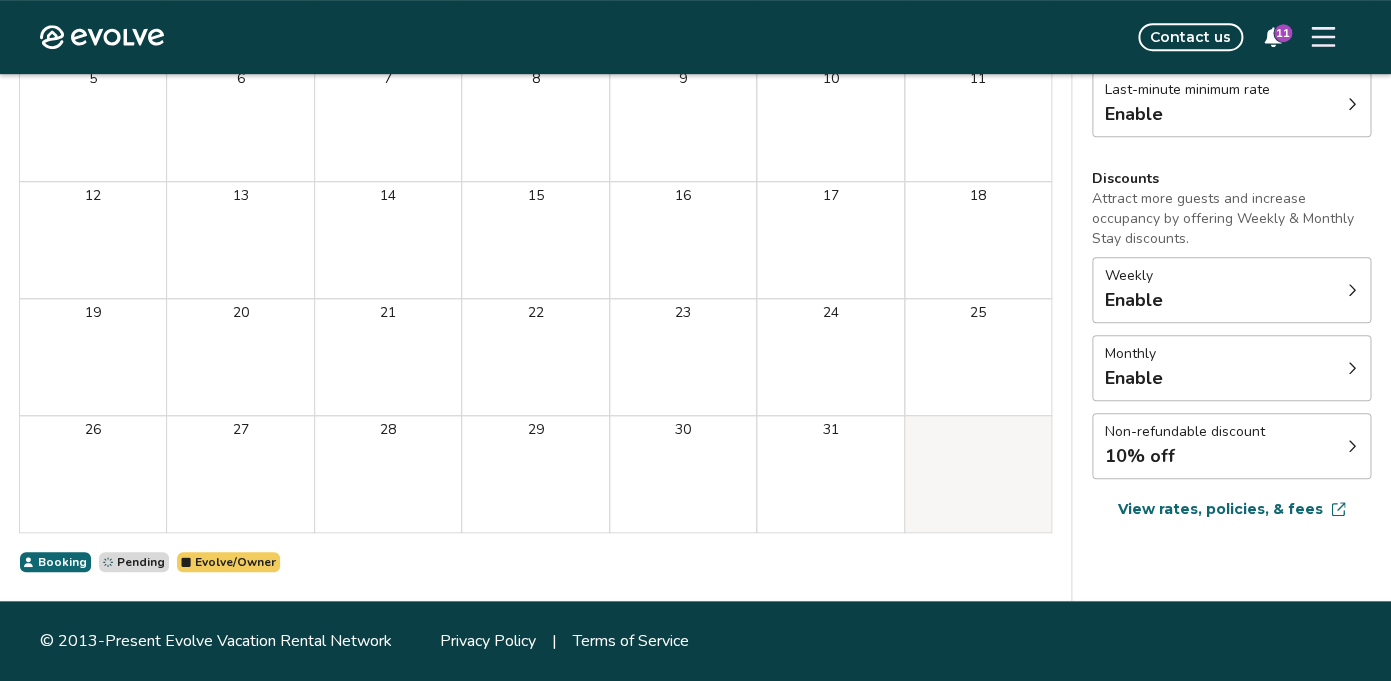 click on "Evolve/Owner" at bounding box center [235, 562] 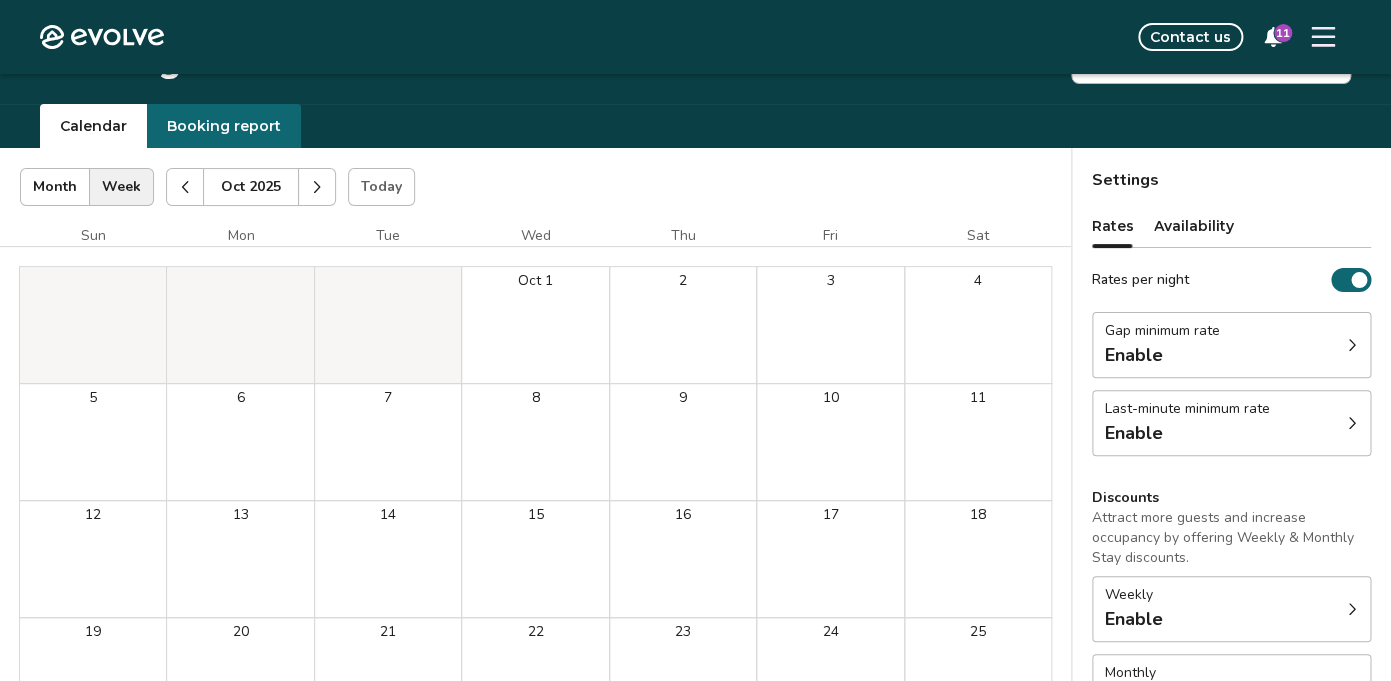 scroll, scrollTop: 16, scrollLeft: 0, axis: vertical 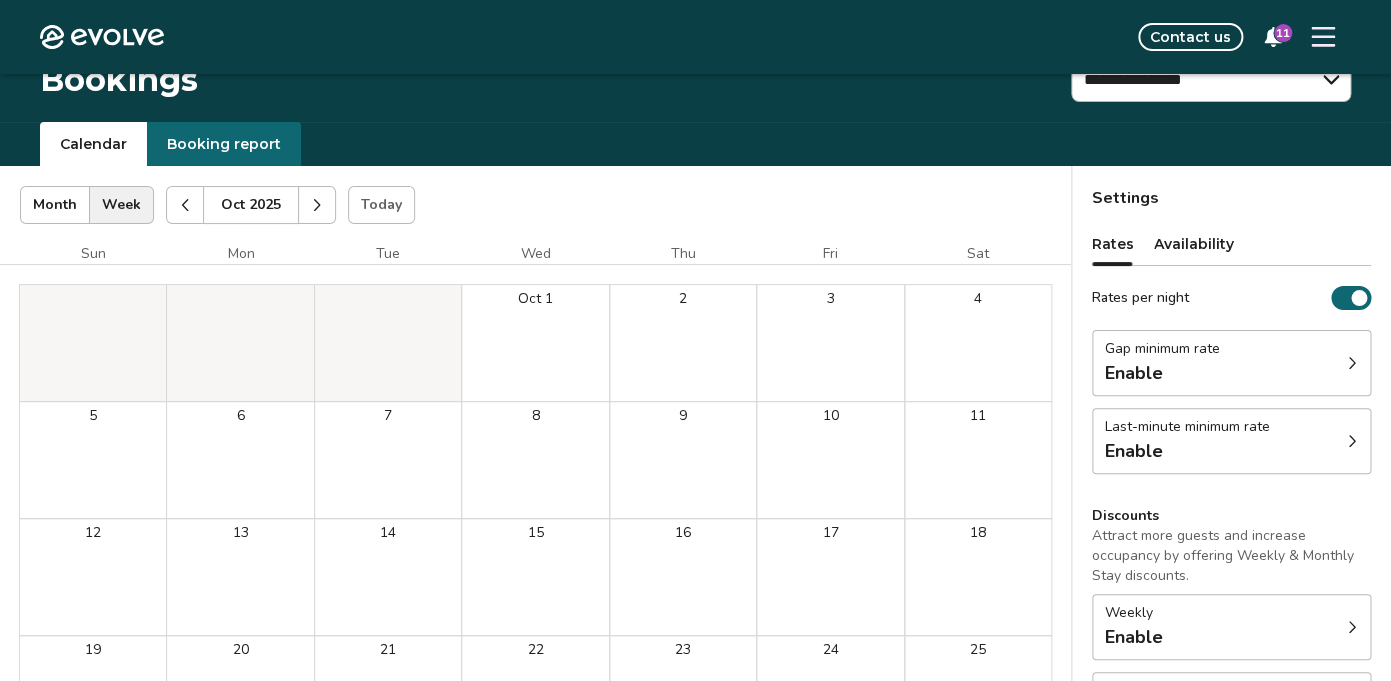 drag, startPoint x: 542, startPoint y: 351, endPoint x: 601, endPoint y: 430, distance: 98.600204 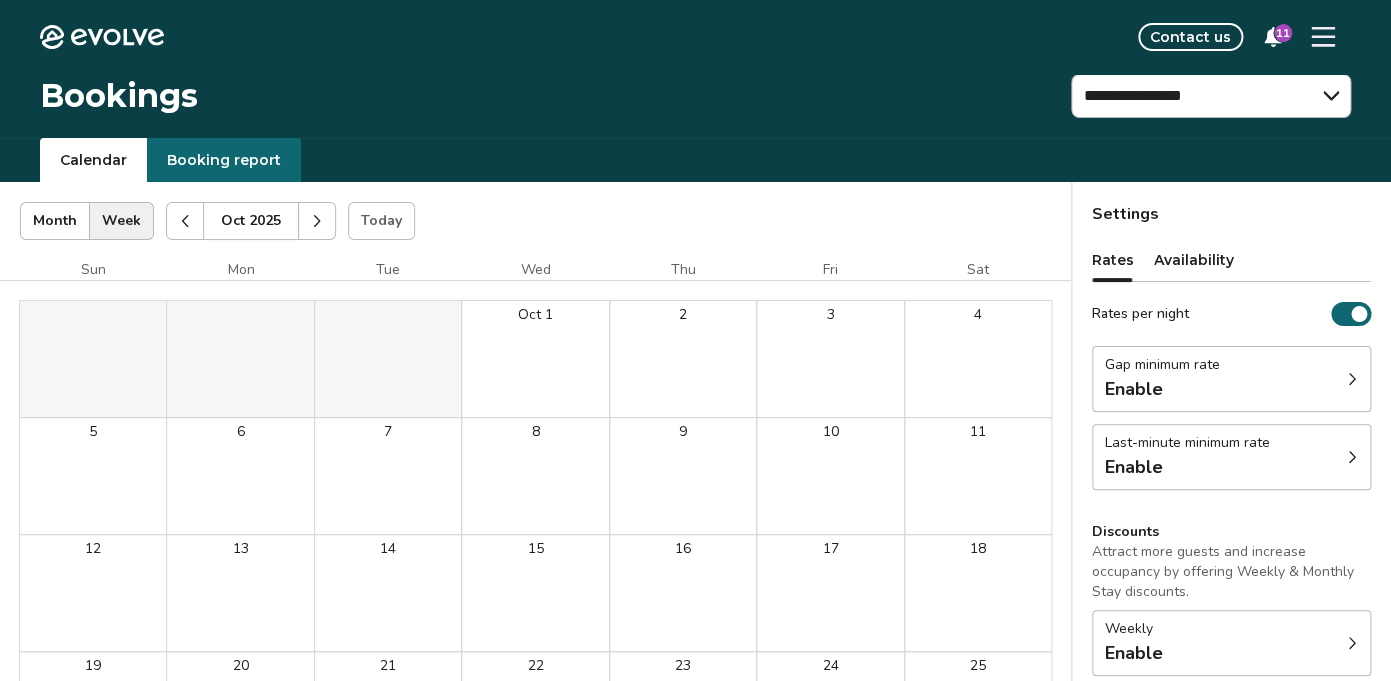 click 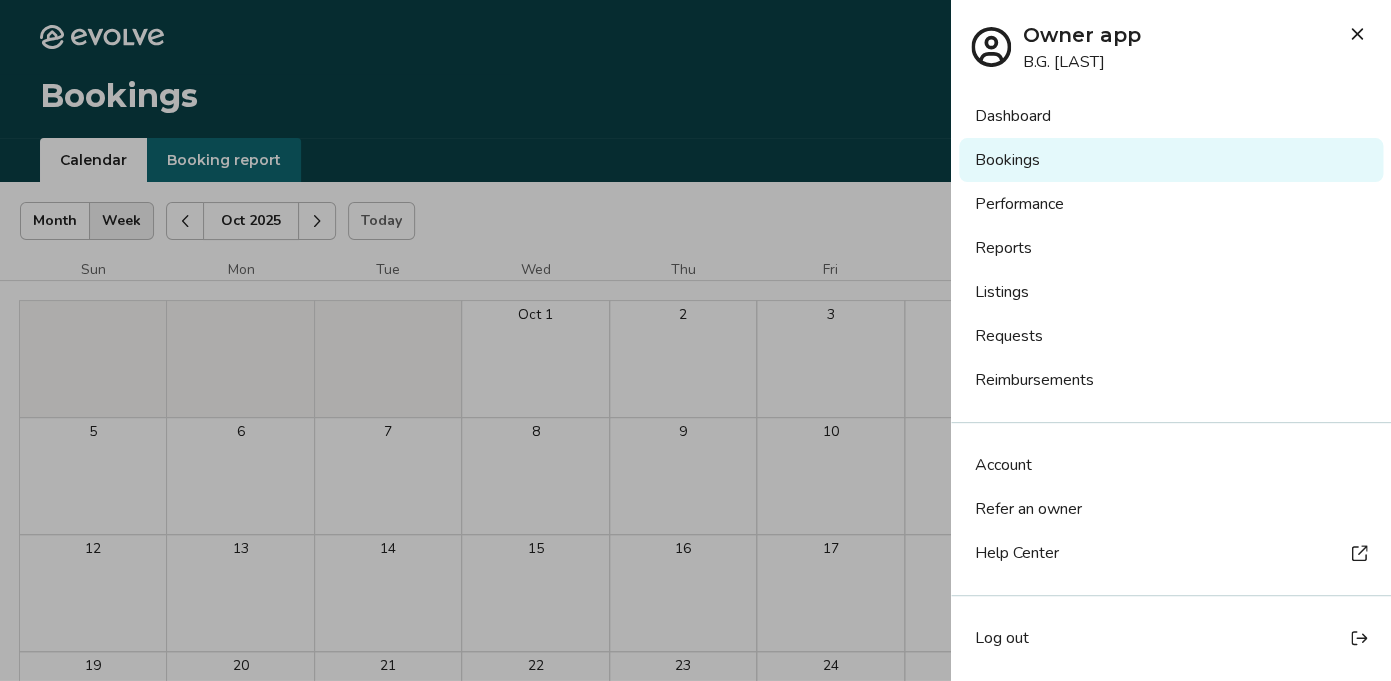 click on "Help Center" at bounding box center [1171, 553] 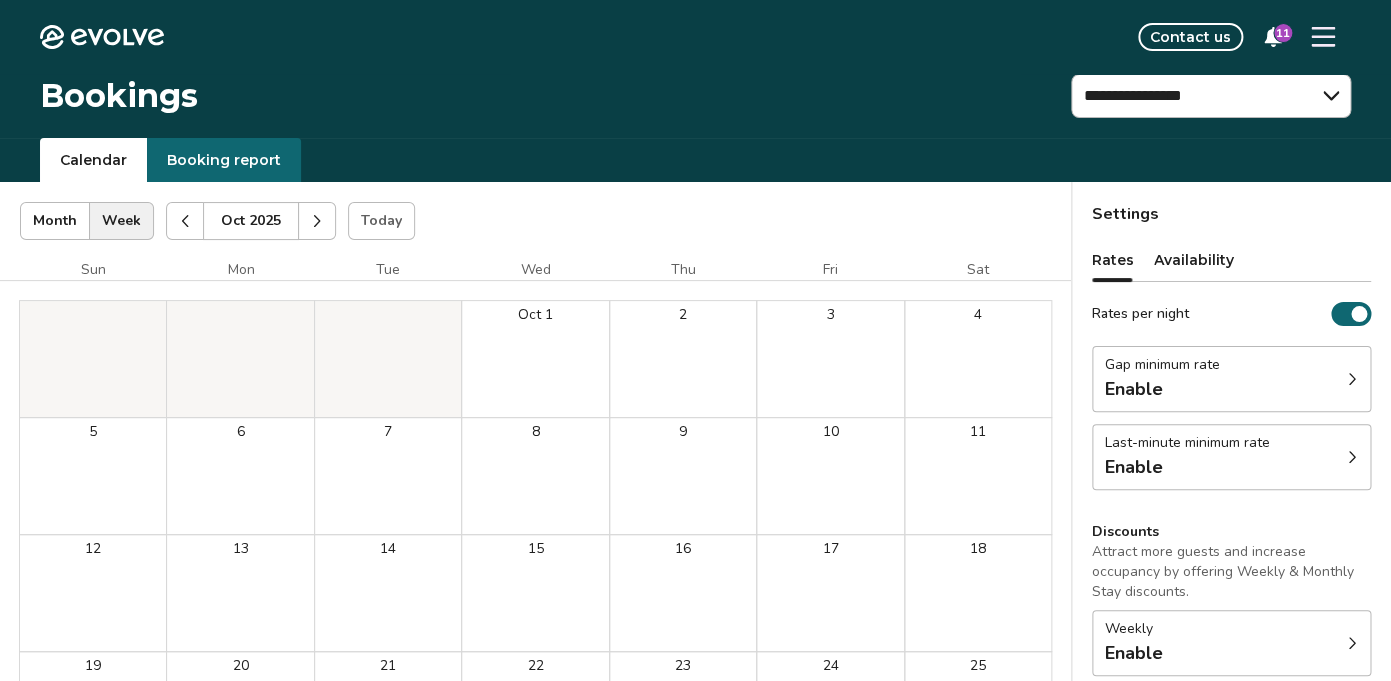 click 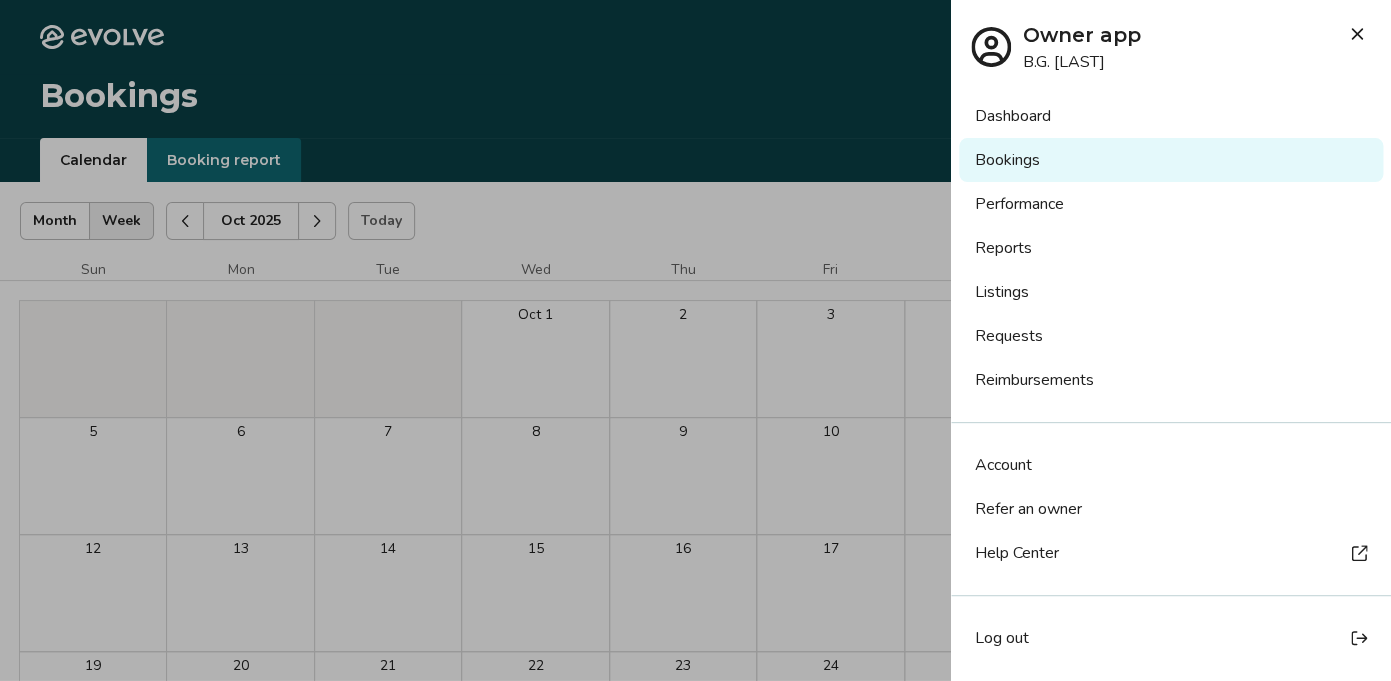 click on "Owner app B.G.   Stumberg" at bounding box center [1171, 37] 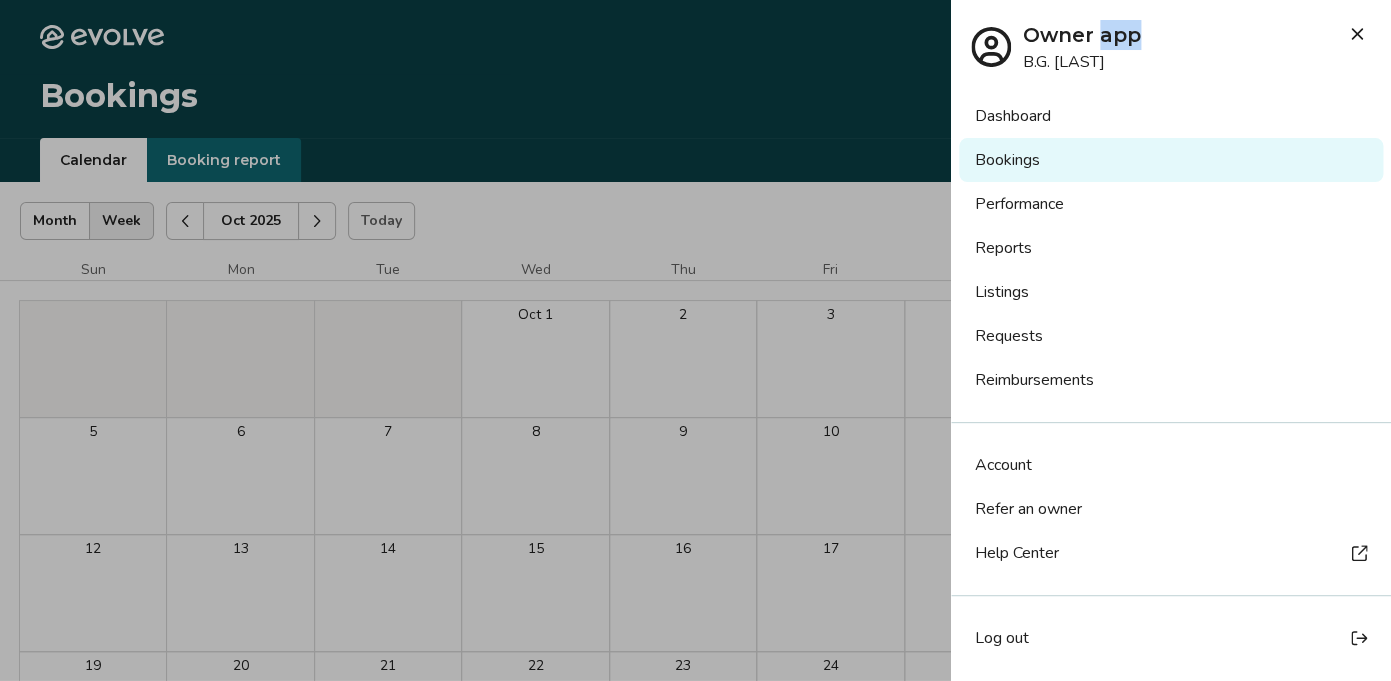 click on "Bookings" at bounding box center [1171, 160] 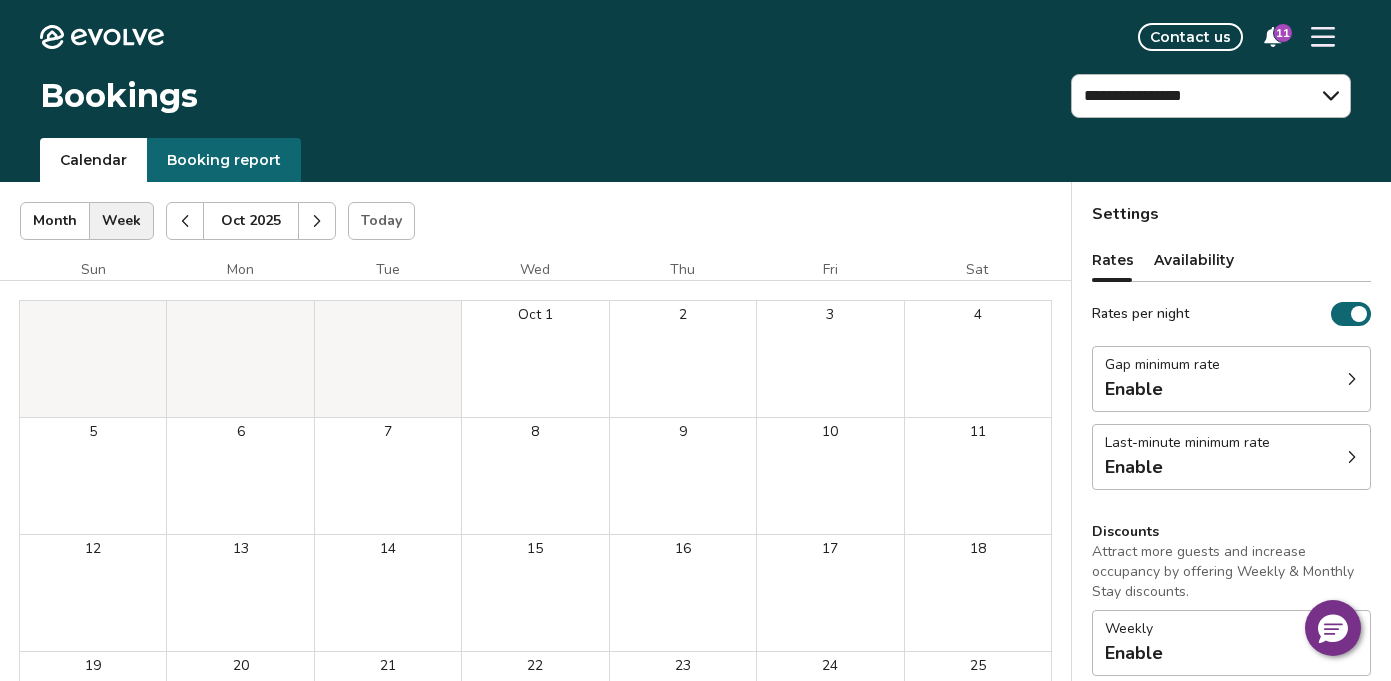 scroll, scrollTop: 0, scrollLeft: 0, axis: both 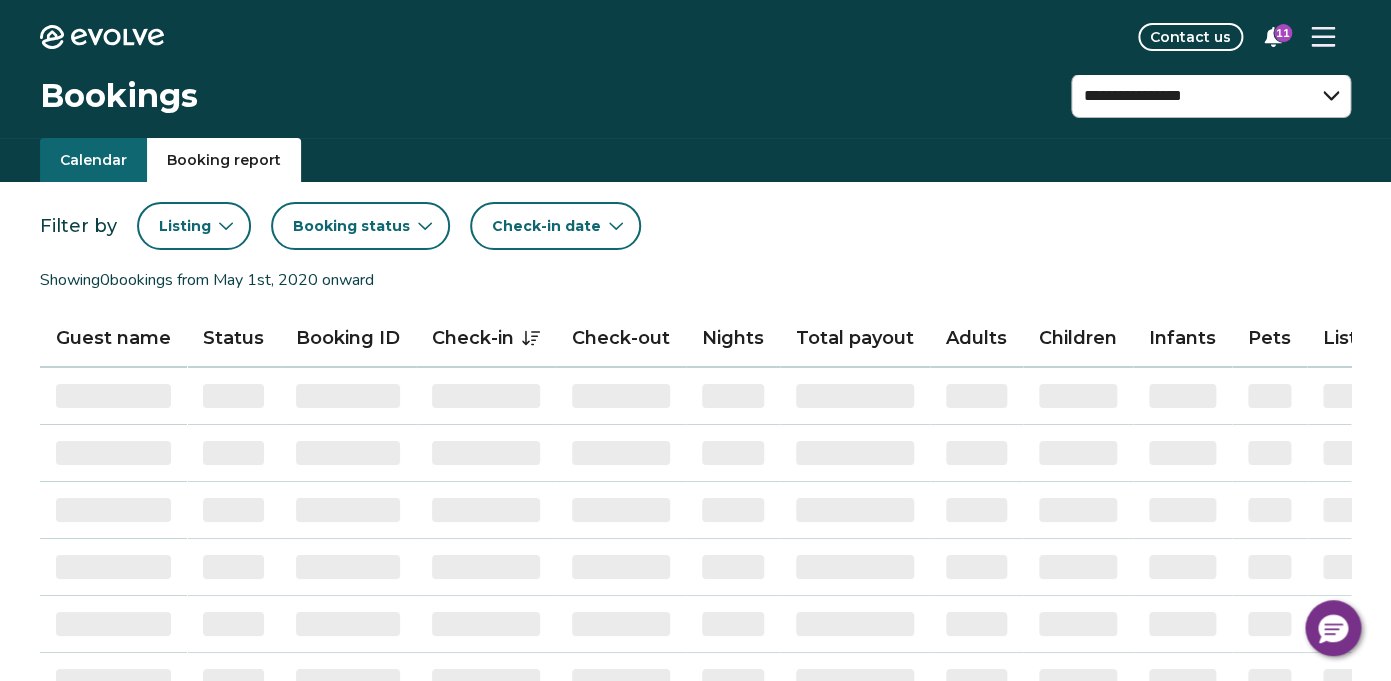 click on "Booking report" at bounding box center (224, 160) 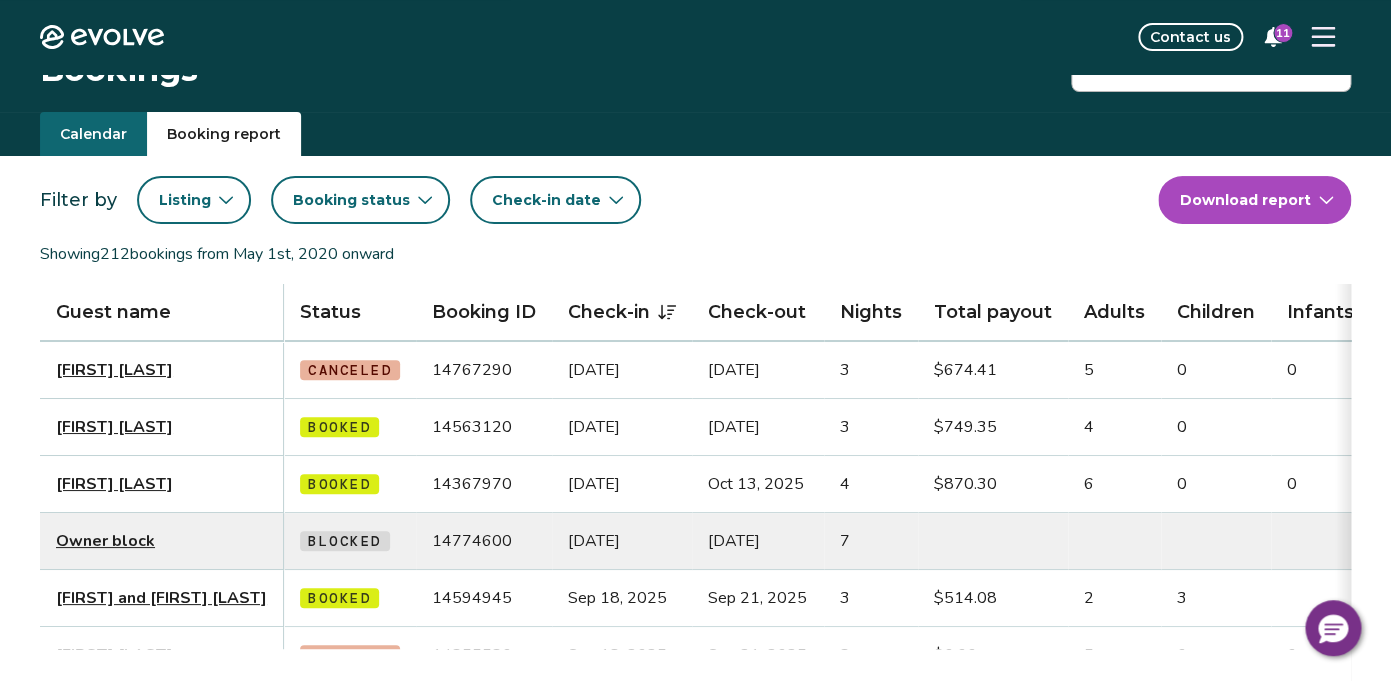scroll, scrollTop: 0, scrollLeft: 0, axis: both 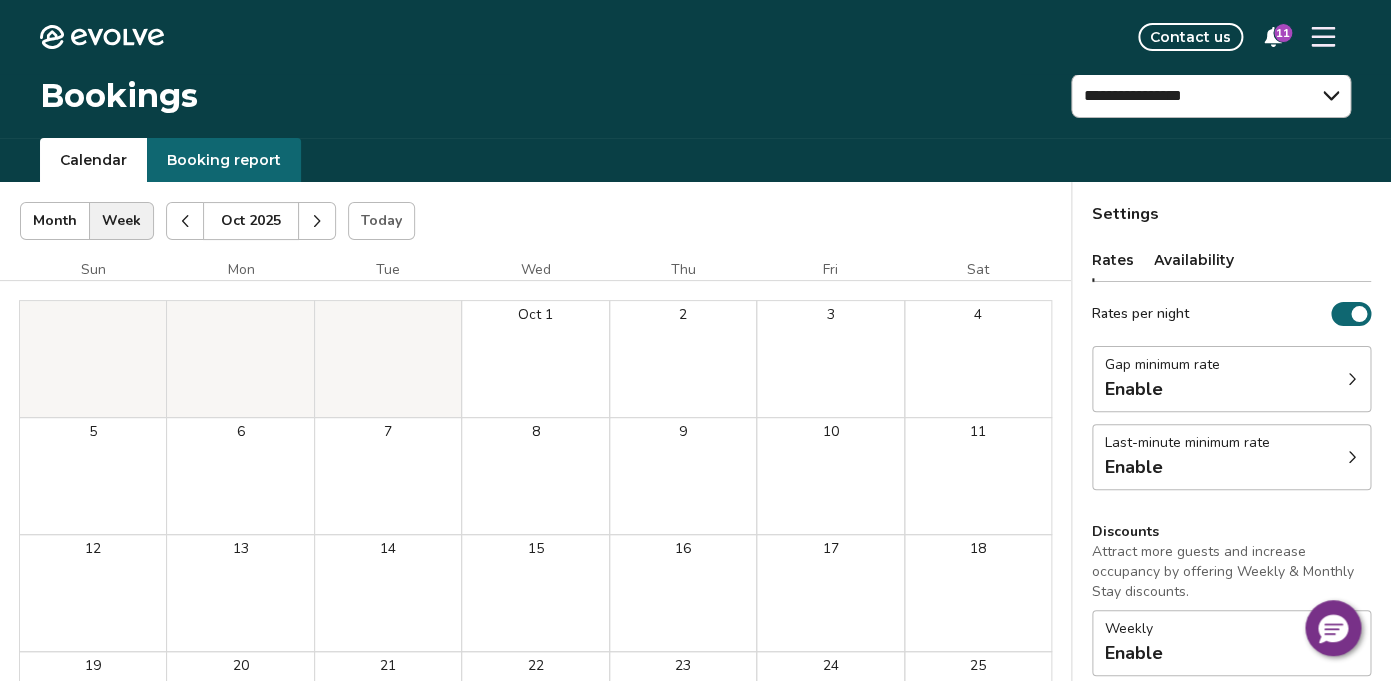 click on "Calendar" at bounding box center [93, 160] 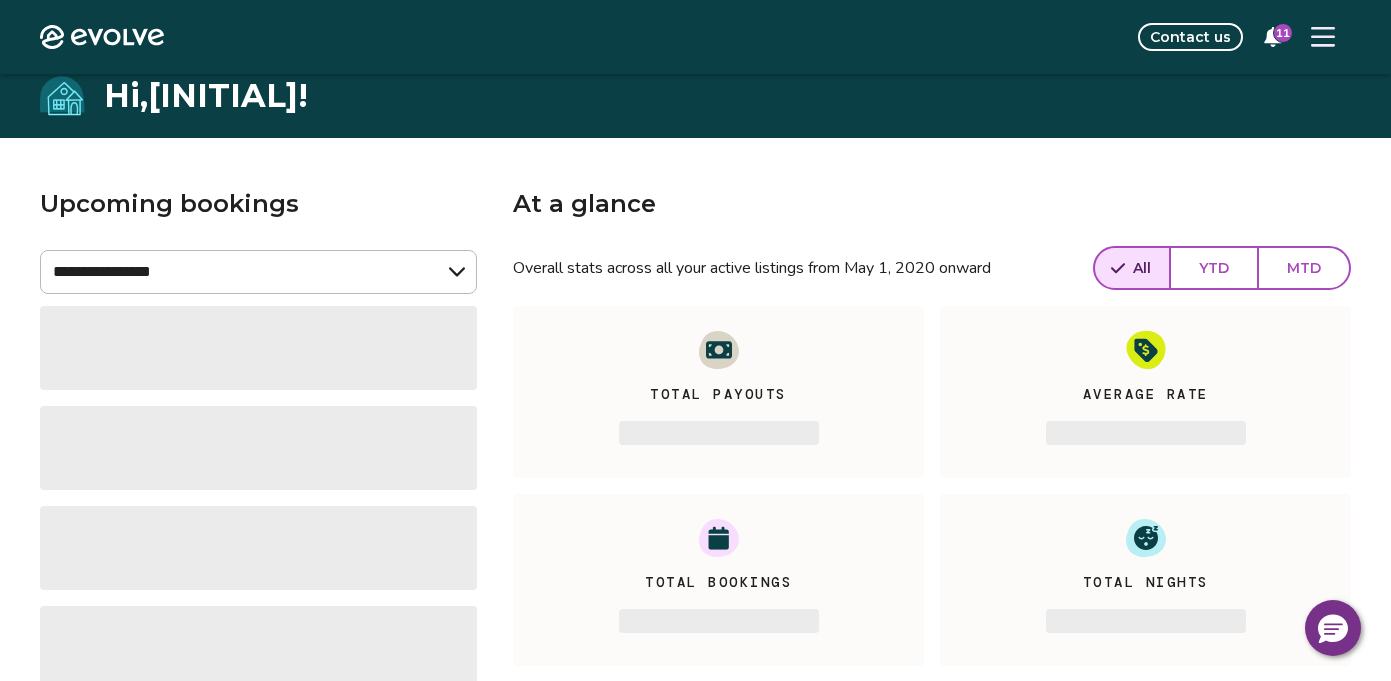 select on "******" 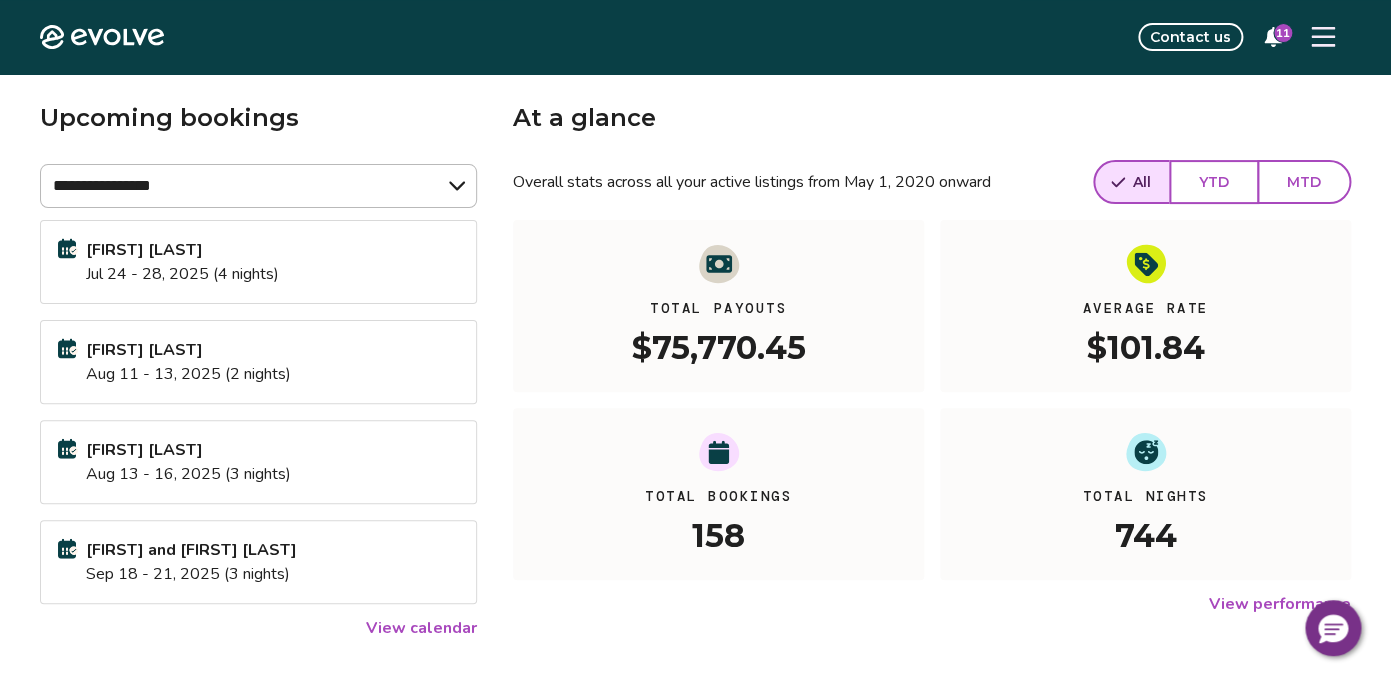 scroll, scrollTop: 0, scrollLeft: 0, axis: both 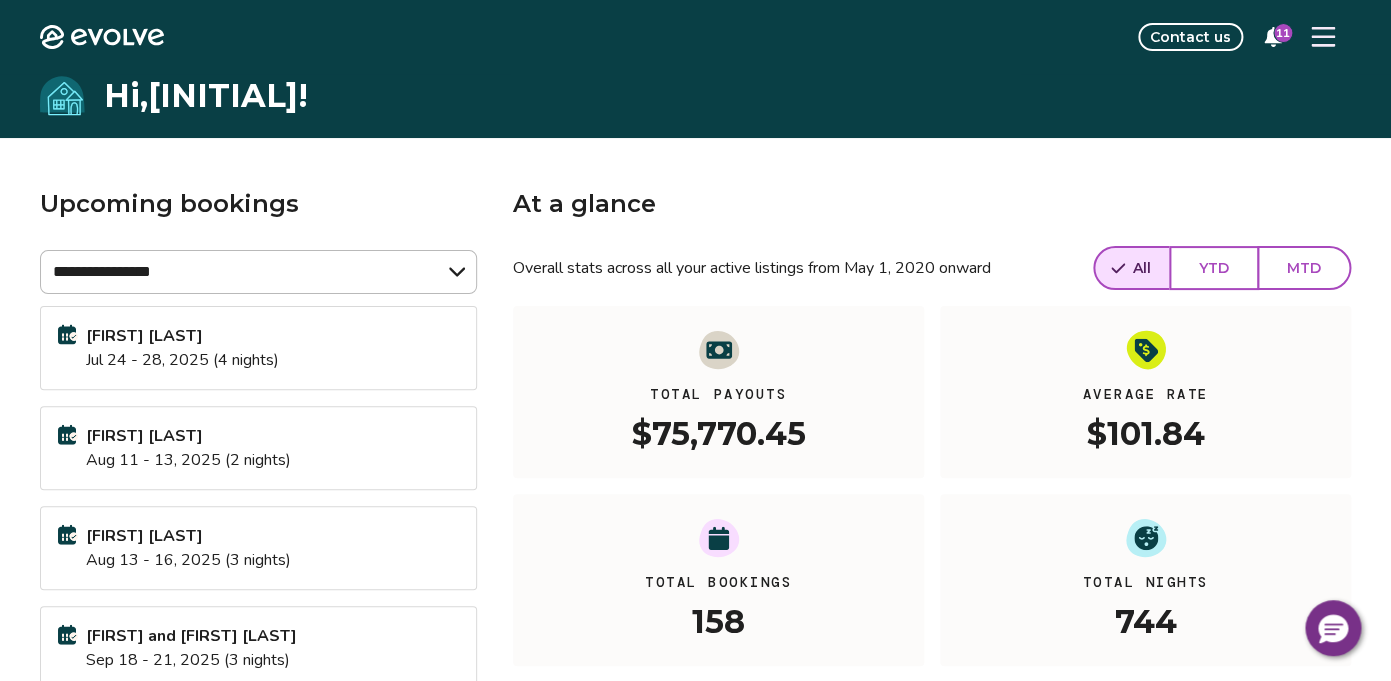 click 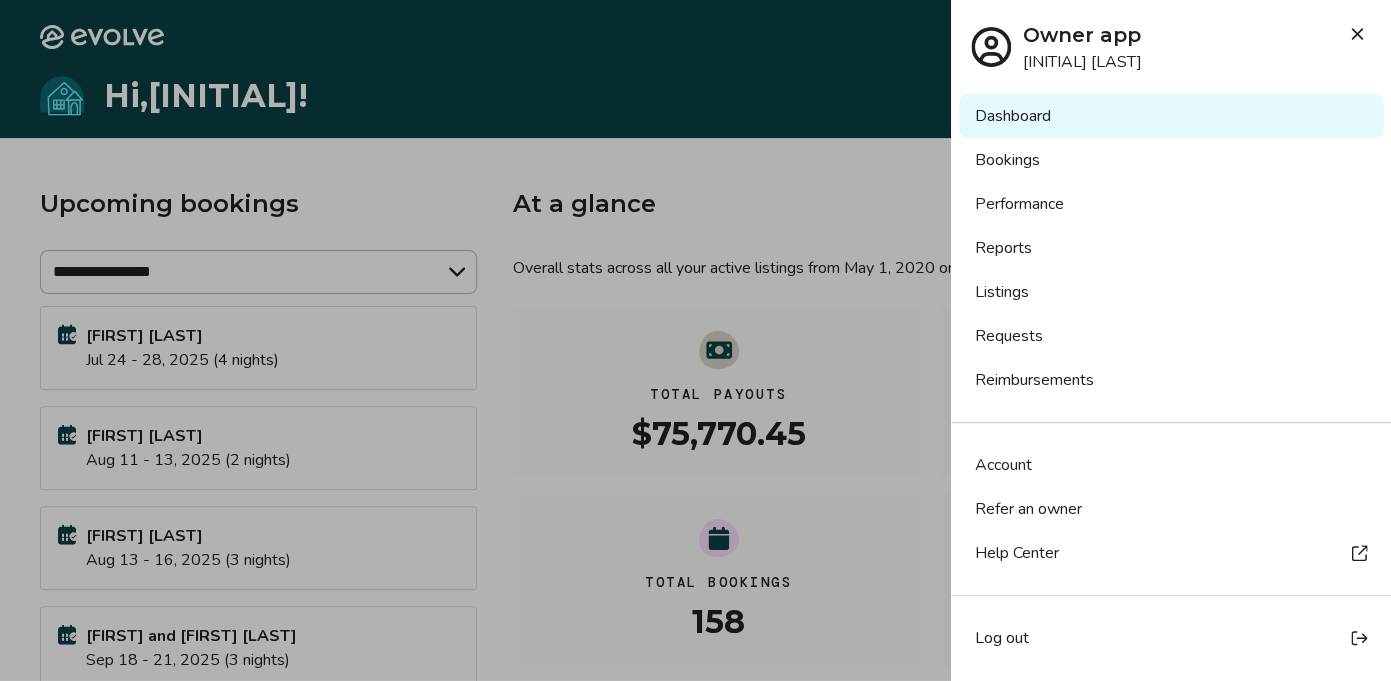 click on "Bookings" at bounding box center [1171, 160] 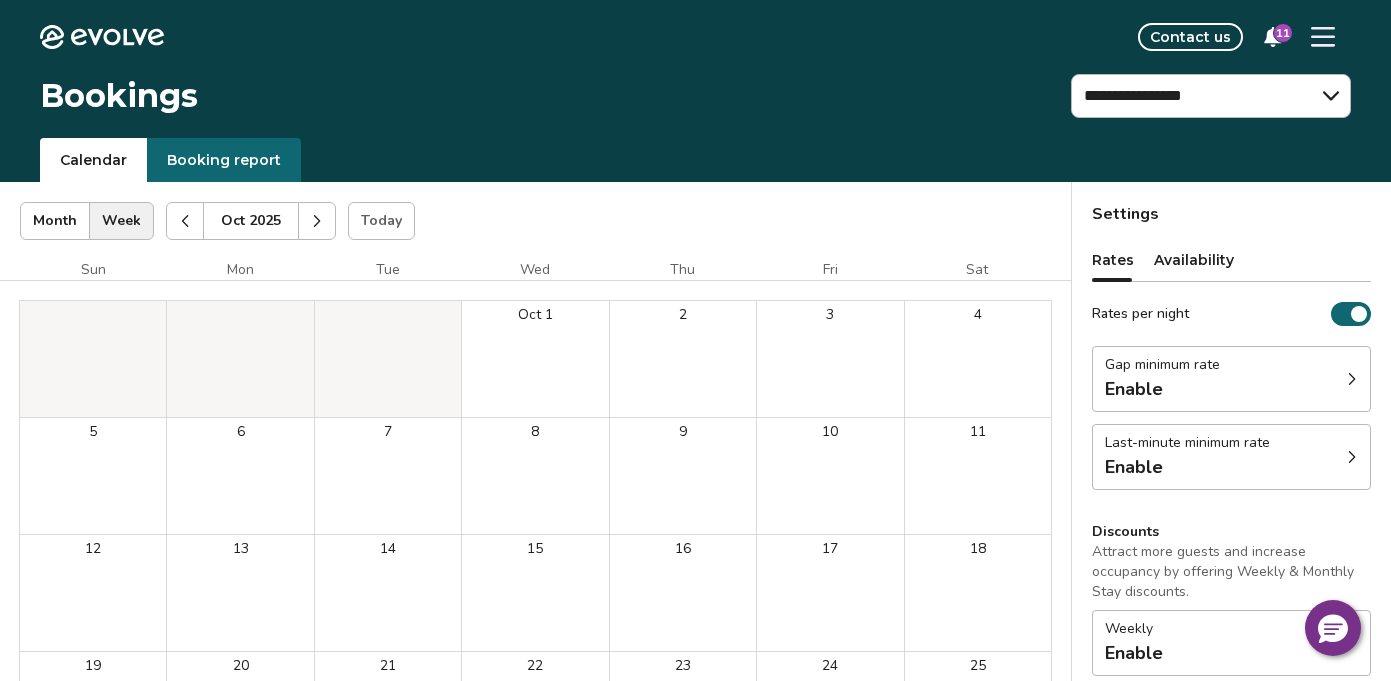scroll, scrollTop: 0, scrollLeft: 0, axis: both 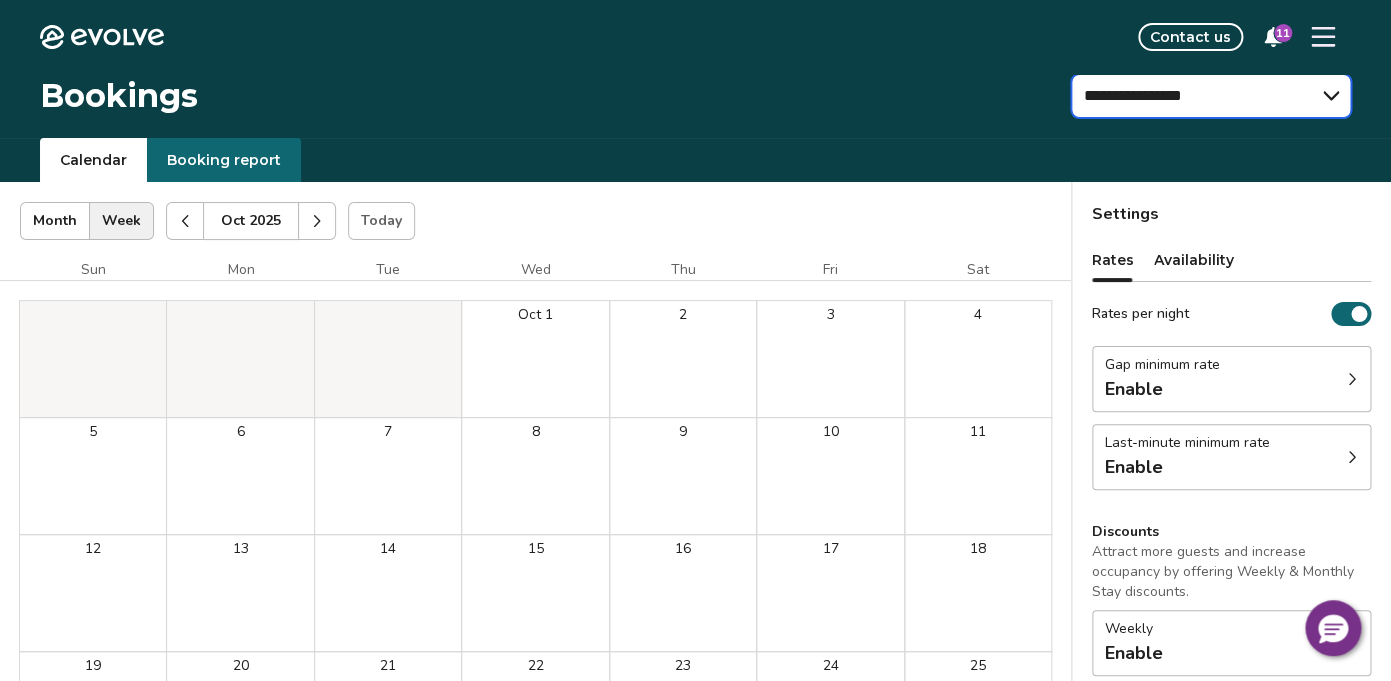 select on "**********" 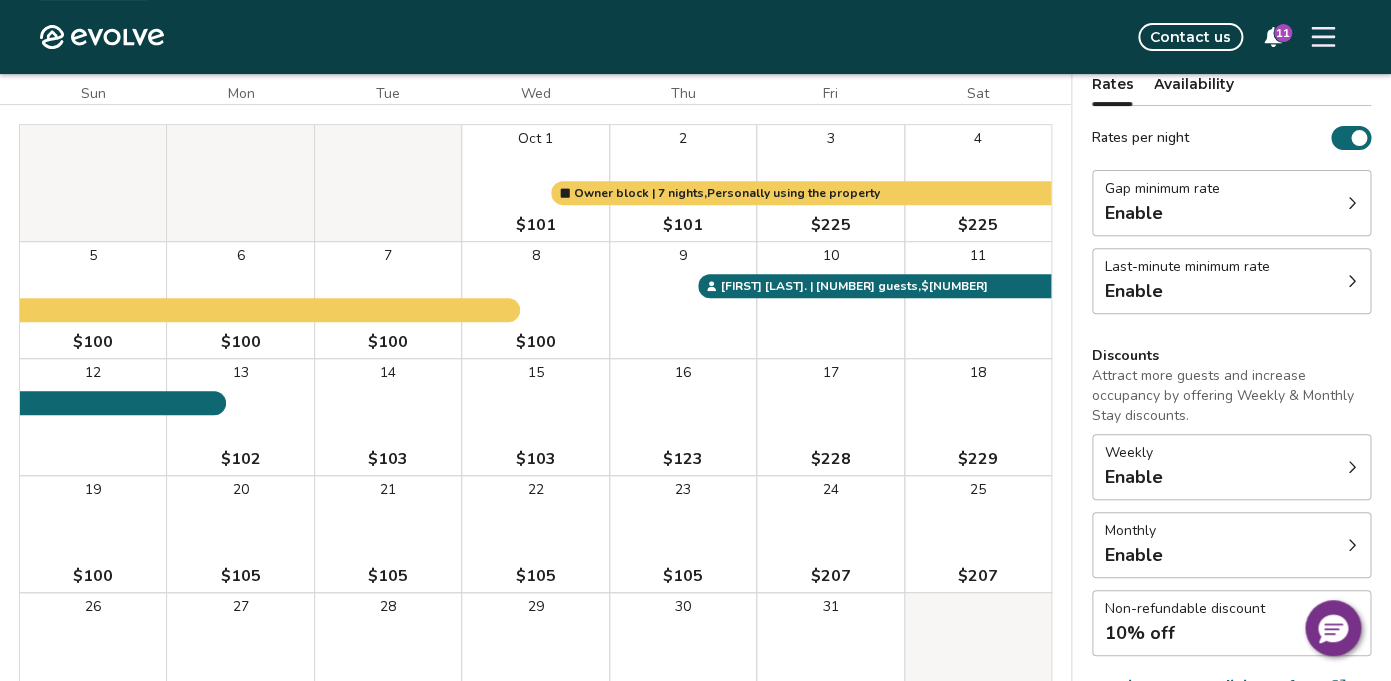 scroll, scrollTop: 180, scrollLeft: 0, axis: vertical 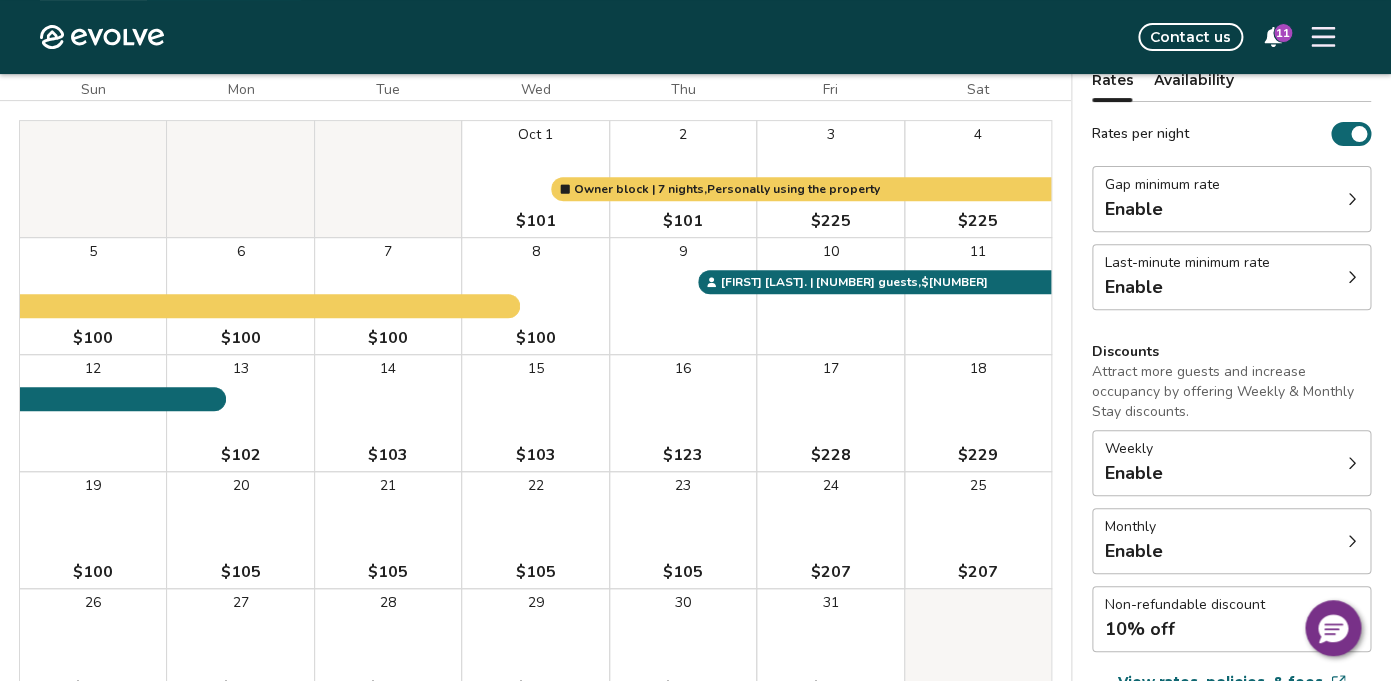 drag, startPoint x: 383, startPoint y: 413, endPoint x: 474, endPoint y: 404, distance: 91.44397 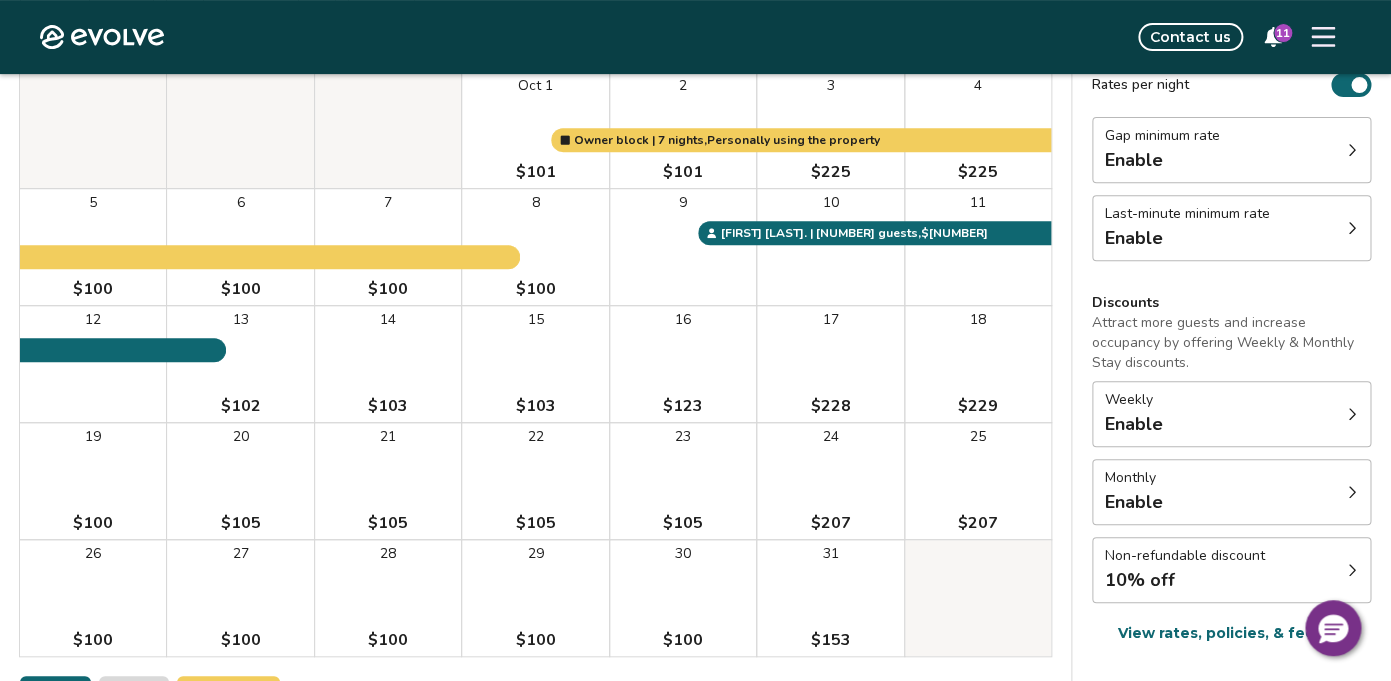 scroll, scrollTop: 222, scrollLeft: 0, axis: vertical 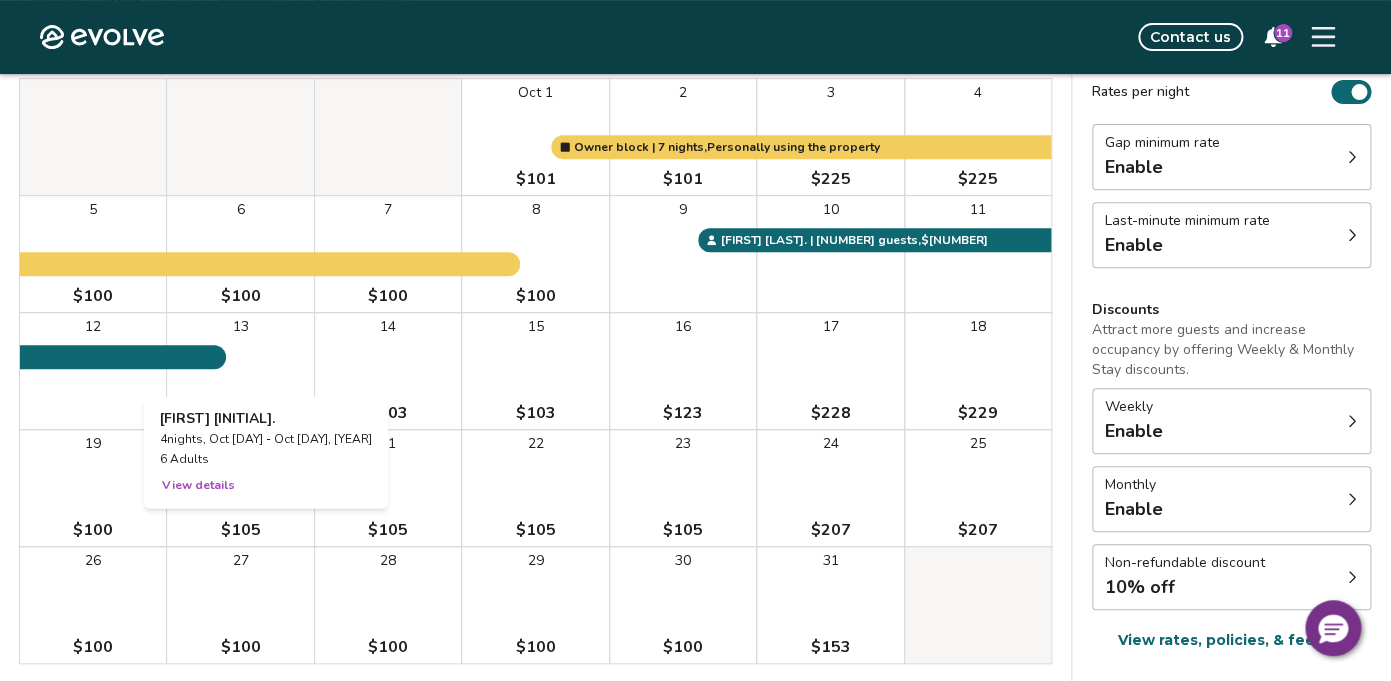 click on "13 $[PRICE]" at bounding box center (240, 371) 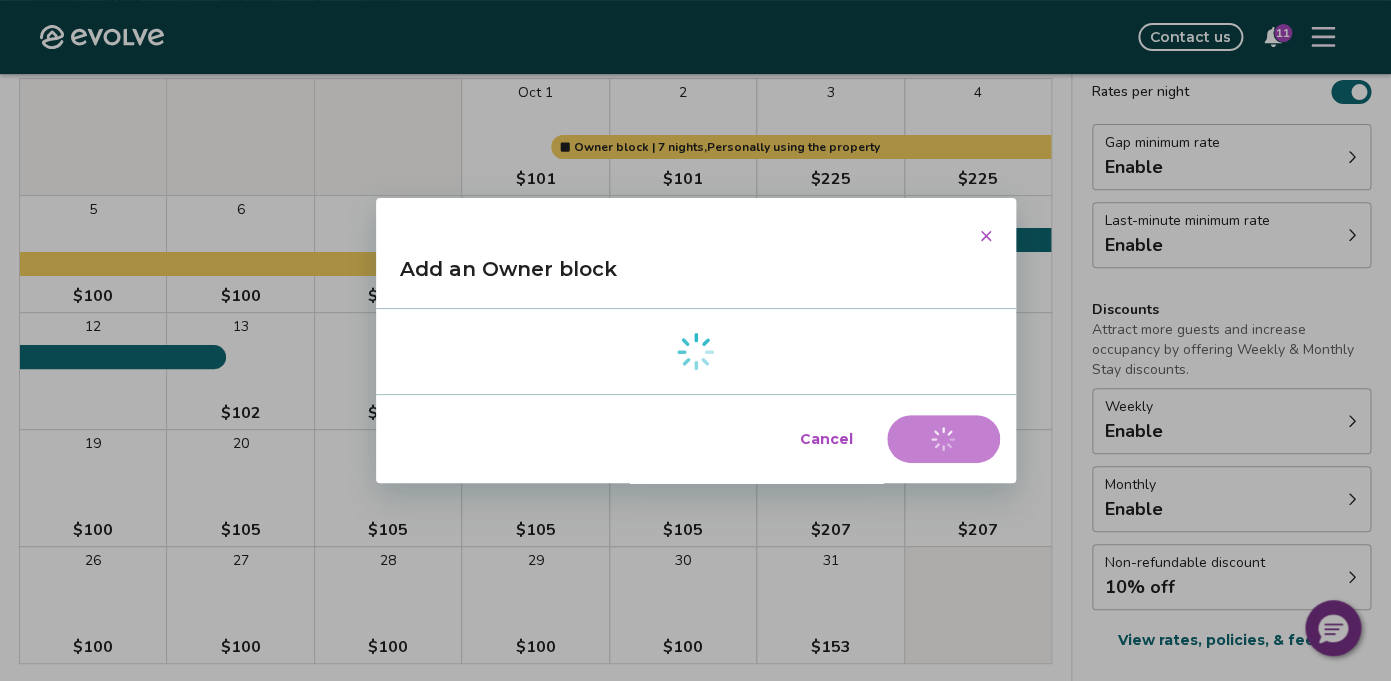 select on "**********" 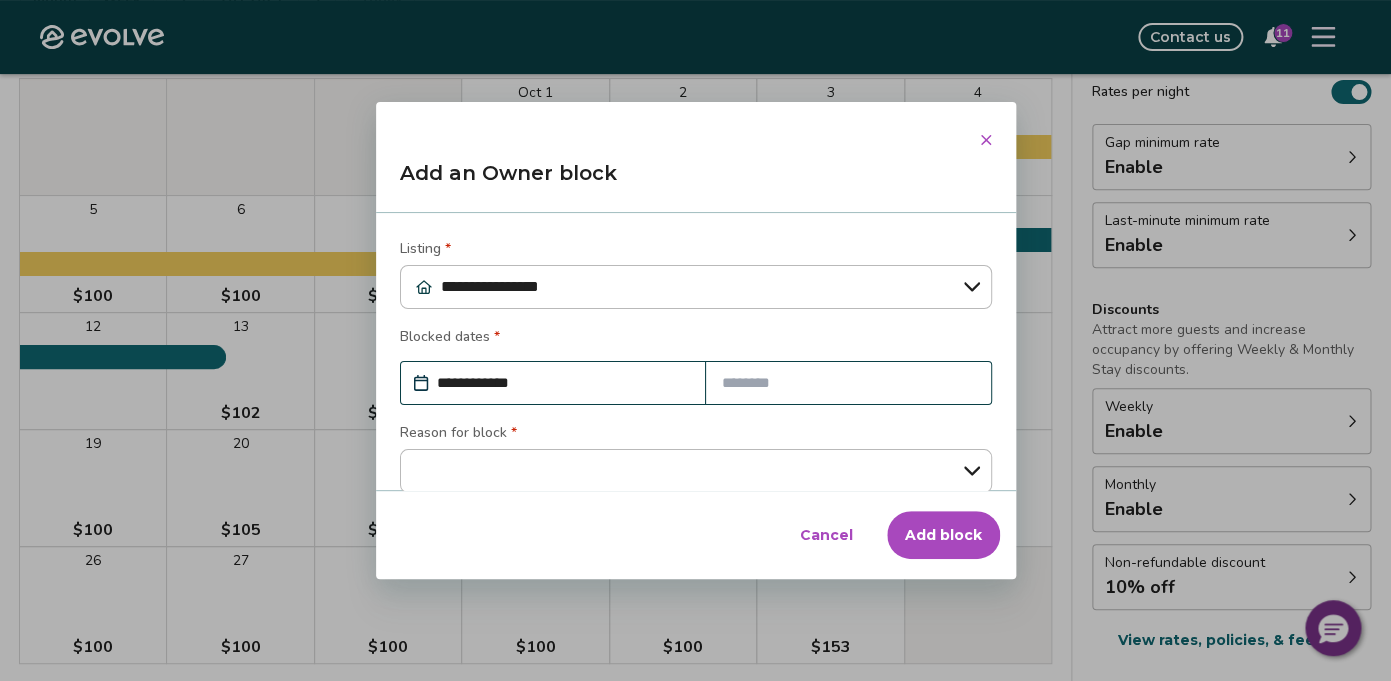click at bounding box center [848, 383] 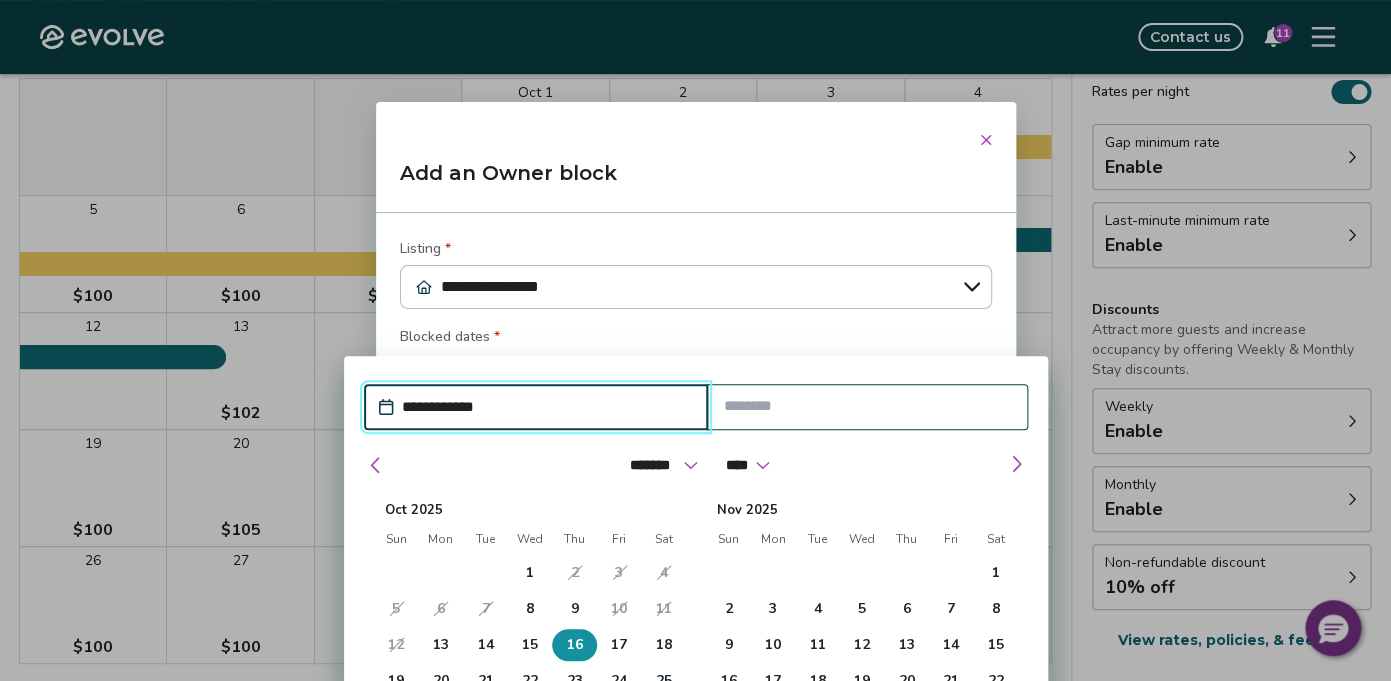 click on "16" at bounding box center (574, 645) 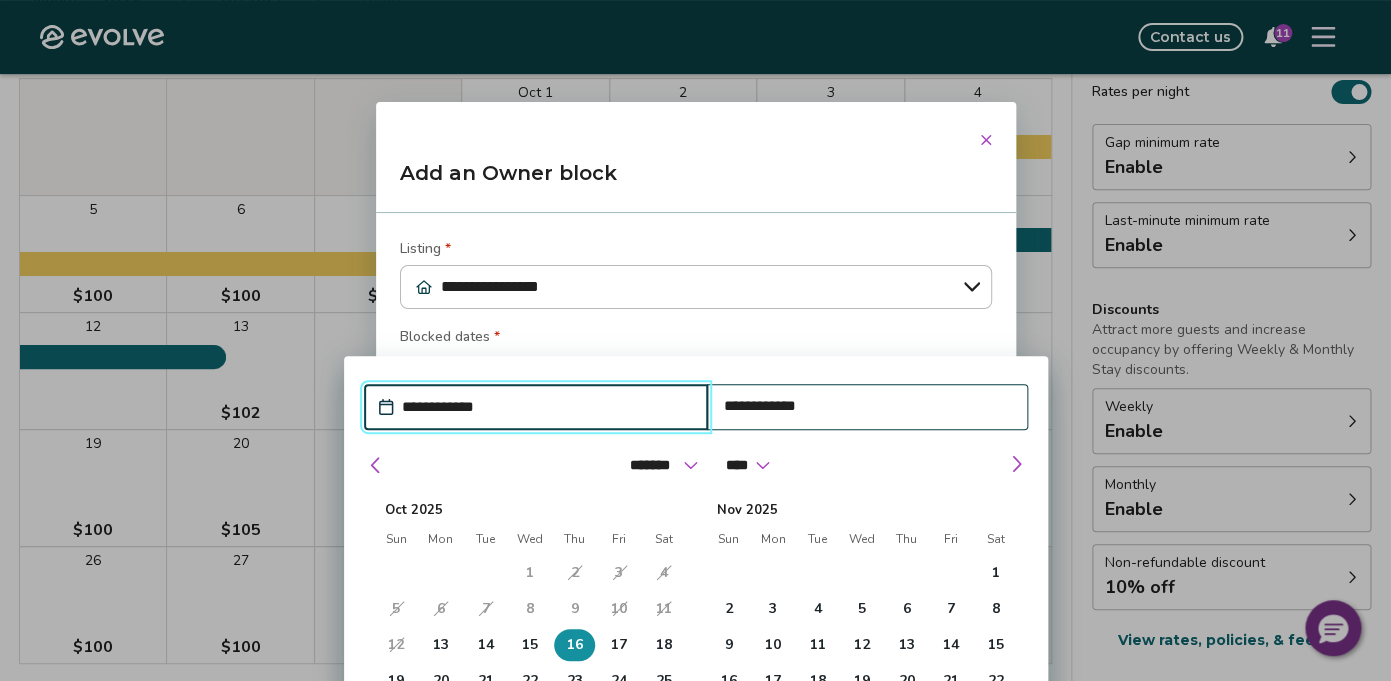 click on "**********" at bounding box center [546, 407] 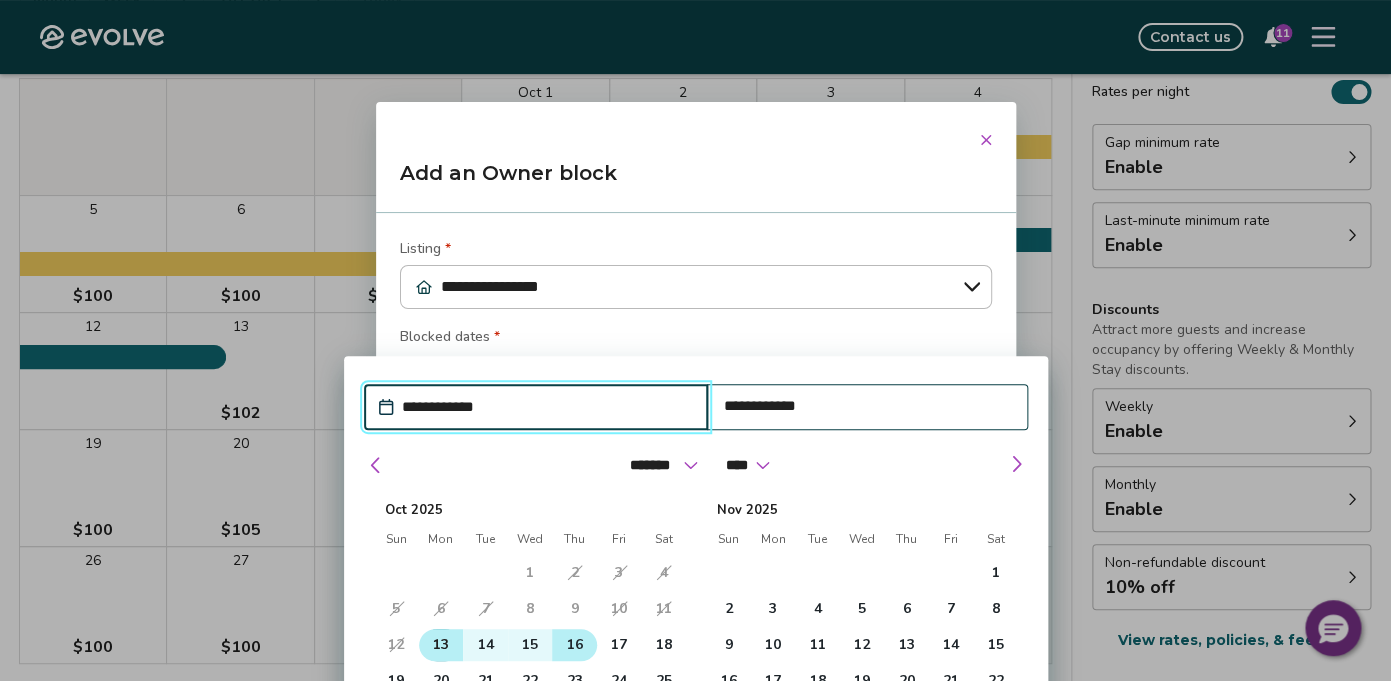 click on "13" at bounding box center [440, 645] 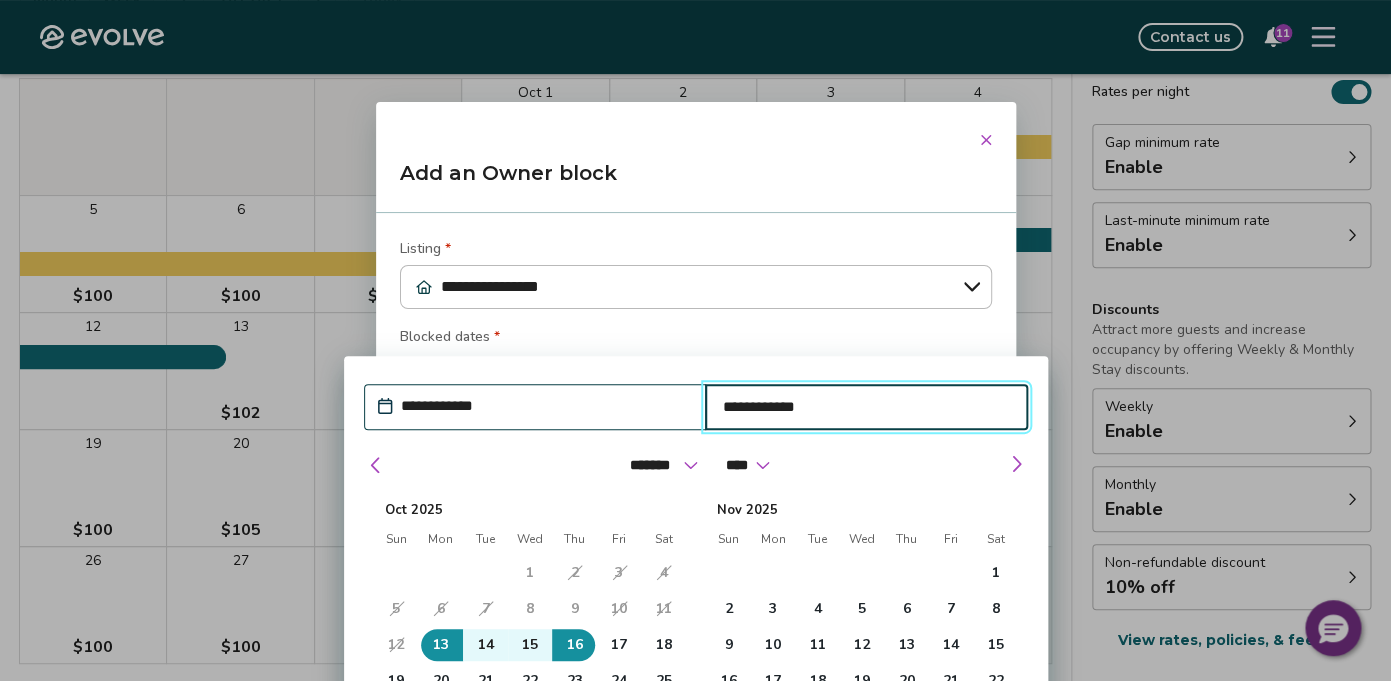click on "Blocked dates   *" at bounding box center [696, 339] 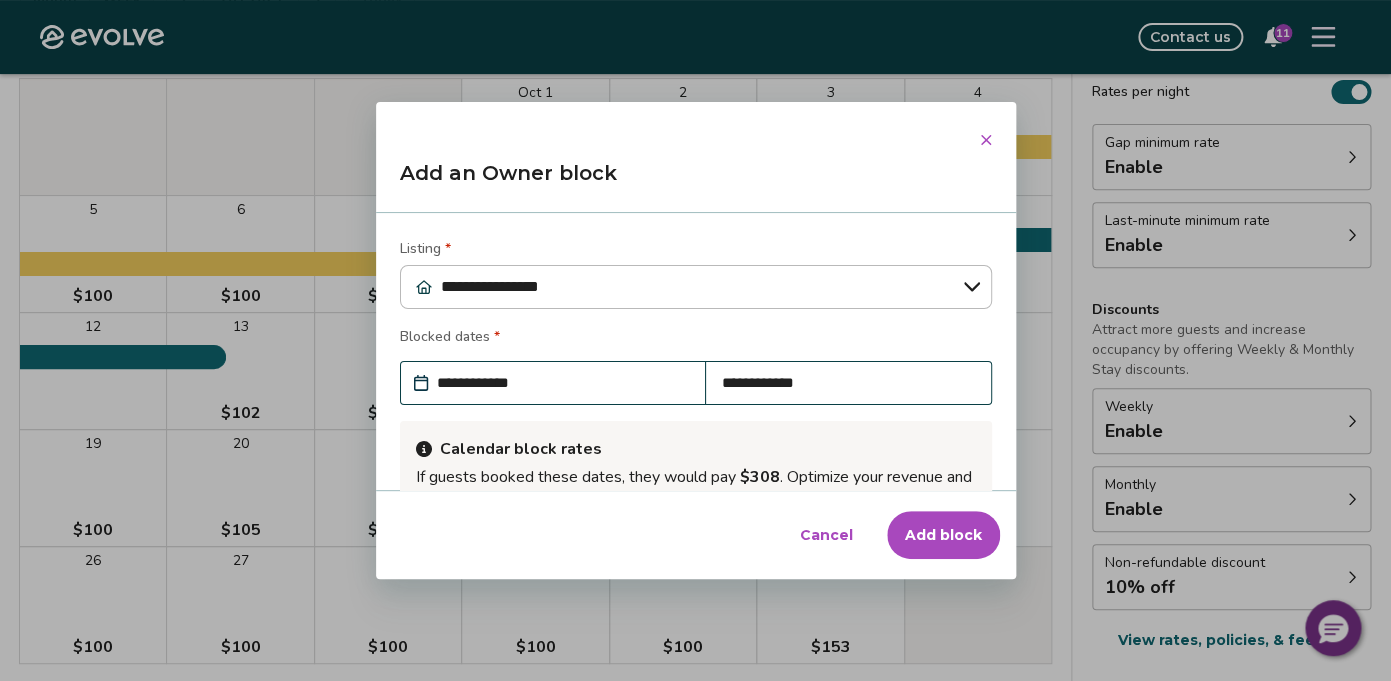 click on "Add block" at bounding box center (943, 535) 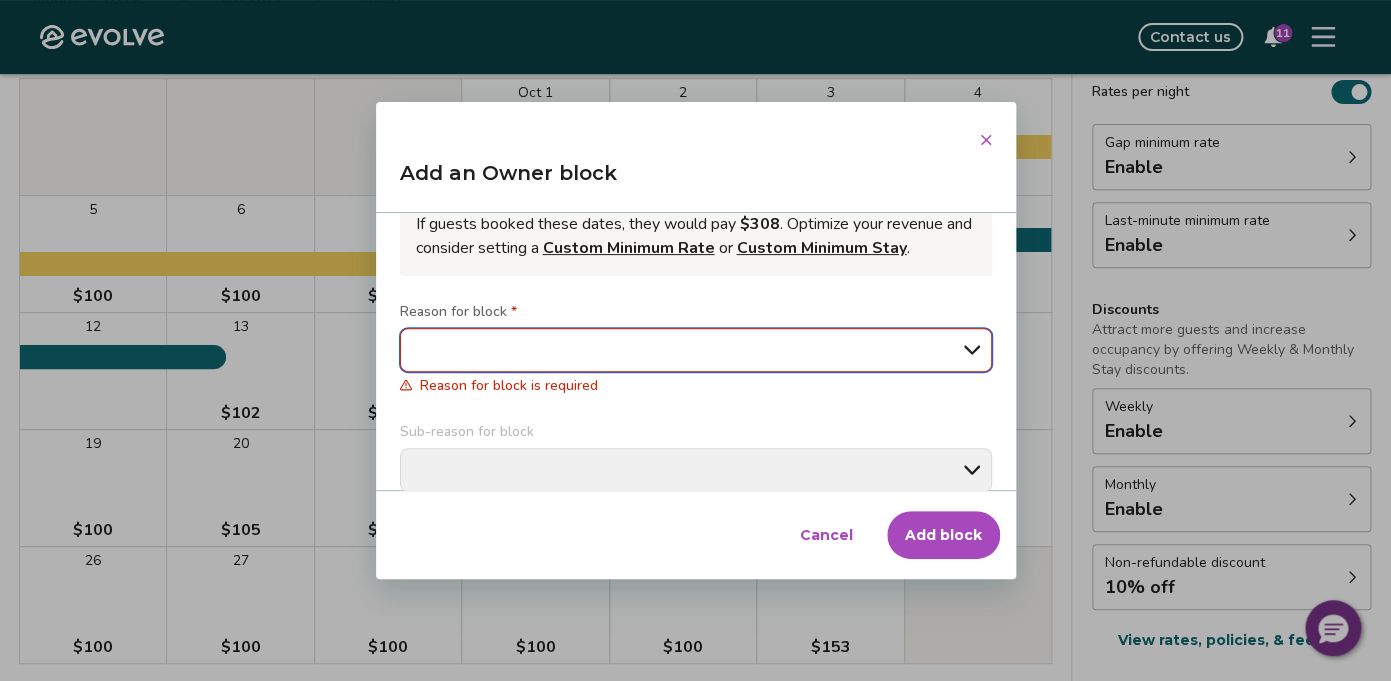 select on "**********" 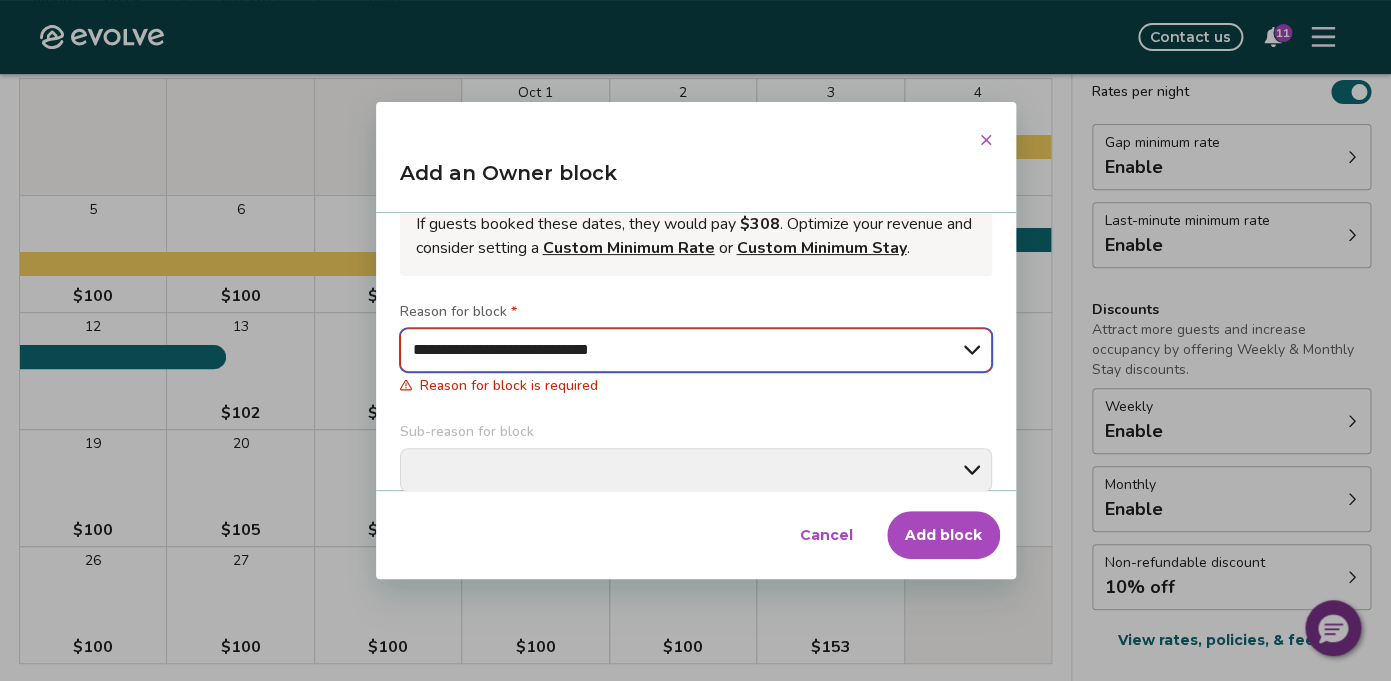 click on "**********" at bounding box center (0, 0) 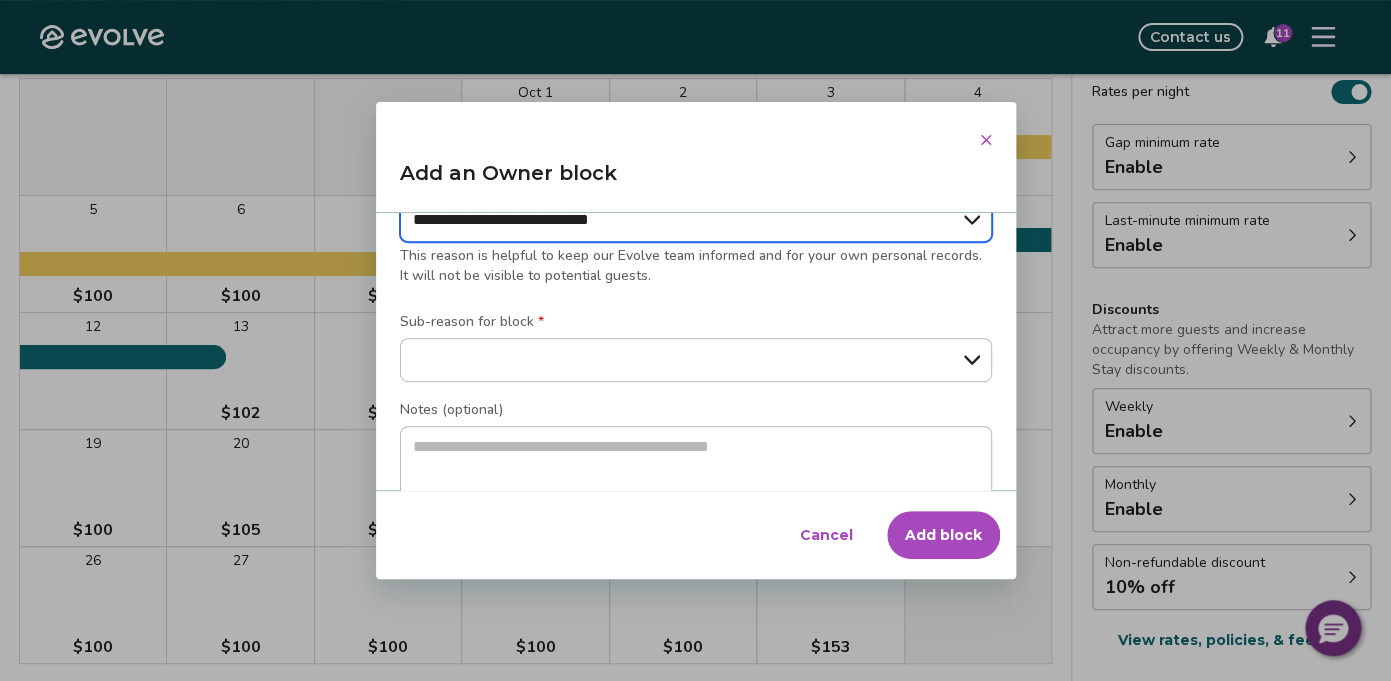 scroll, scrollTop: 419, scrollLeft: 0, axis: vertical 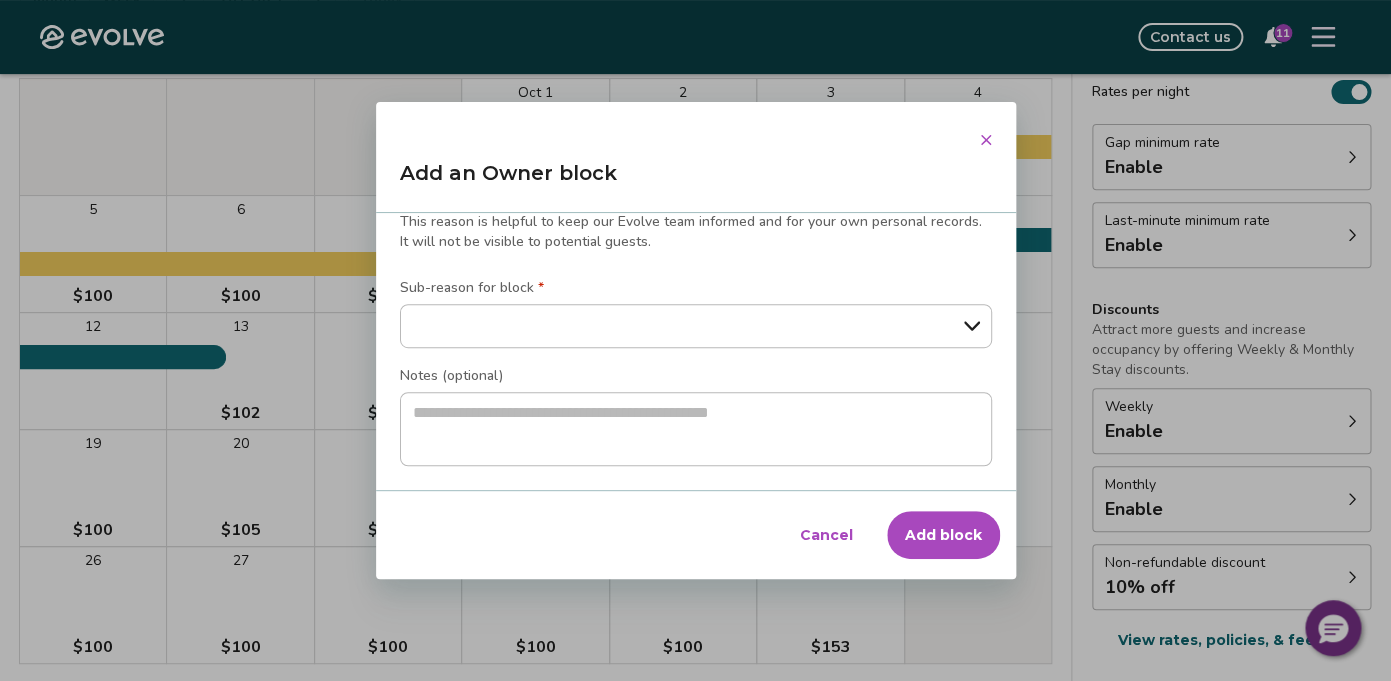 click on "Add block" at bounding box center [943, 535] 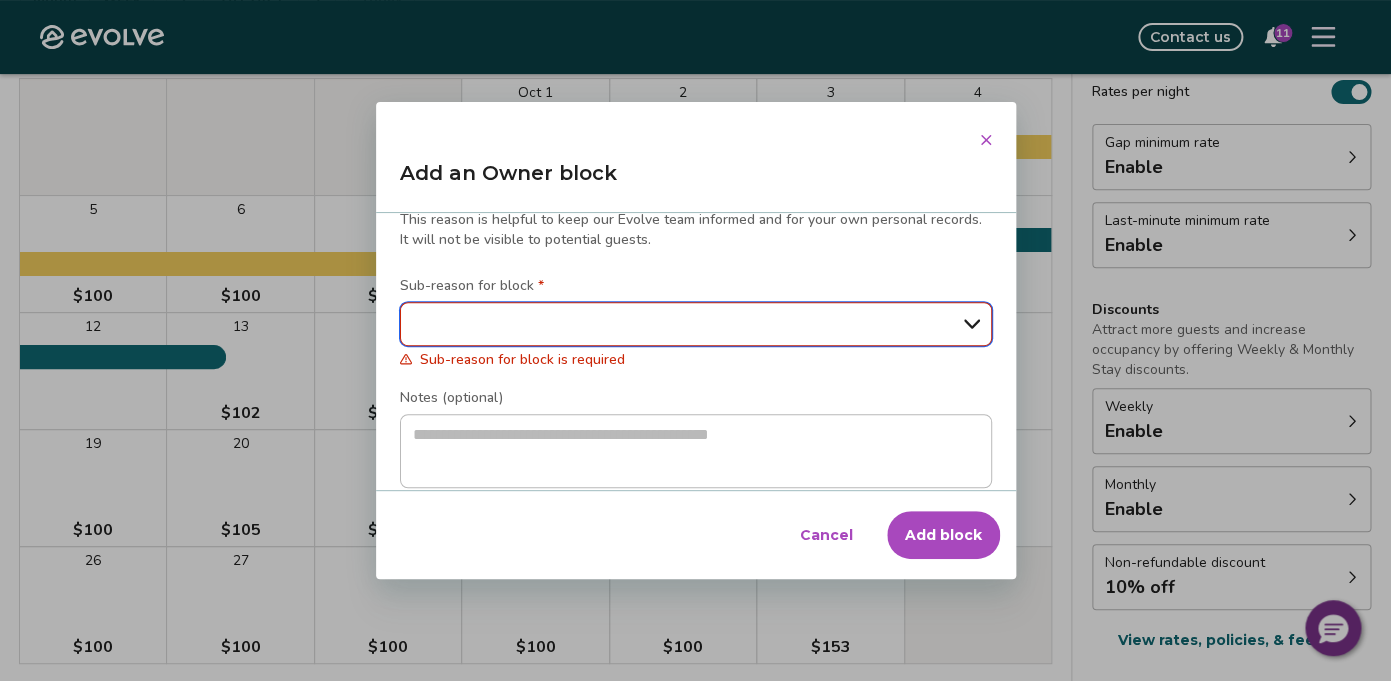 select on "**********" 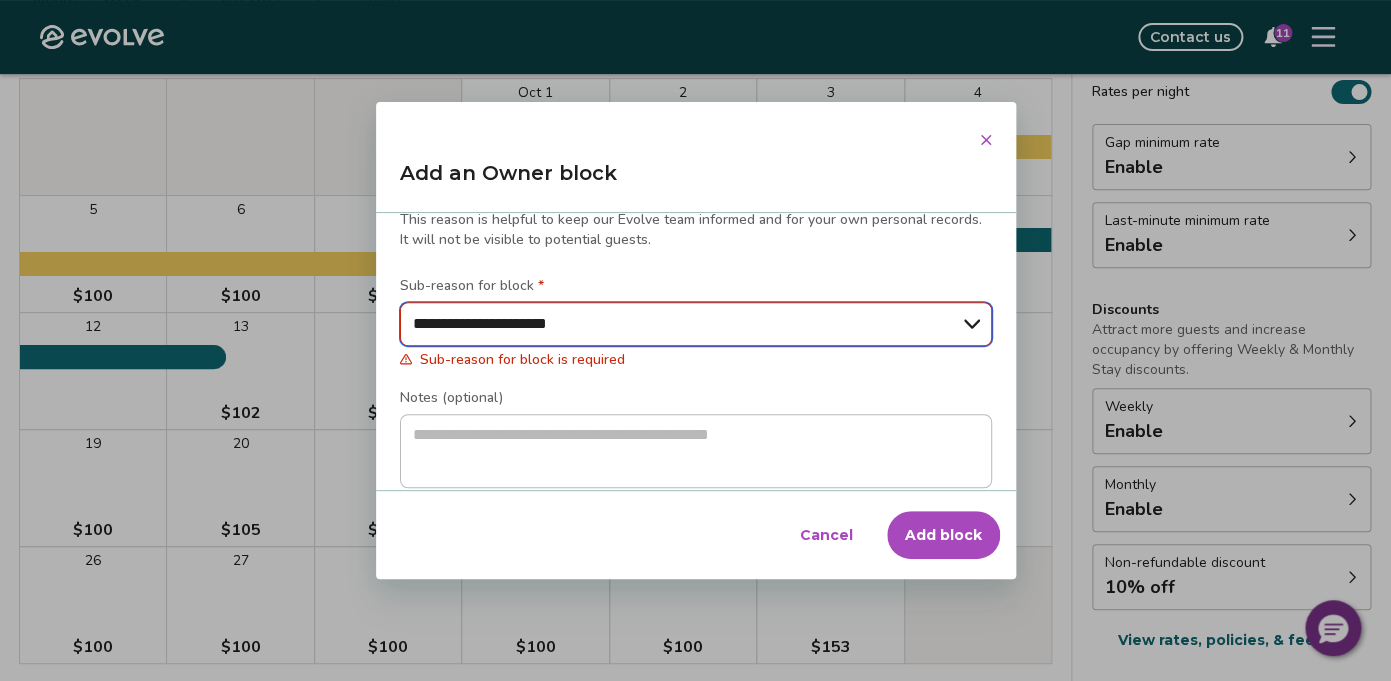 click on "**********" at bounding box center (0, 0) 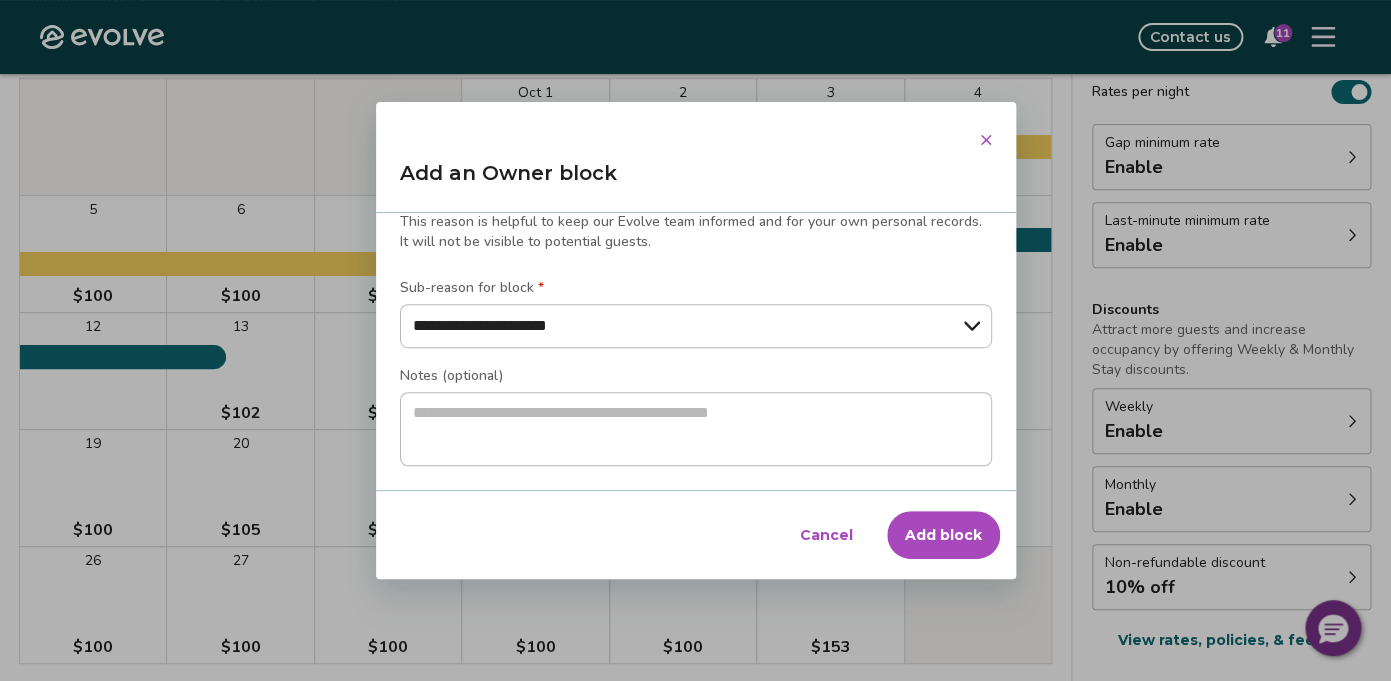 click on "Add block" at bounding box center (943, 535) 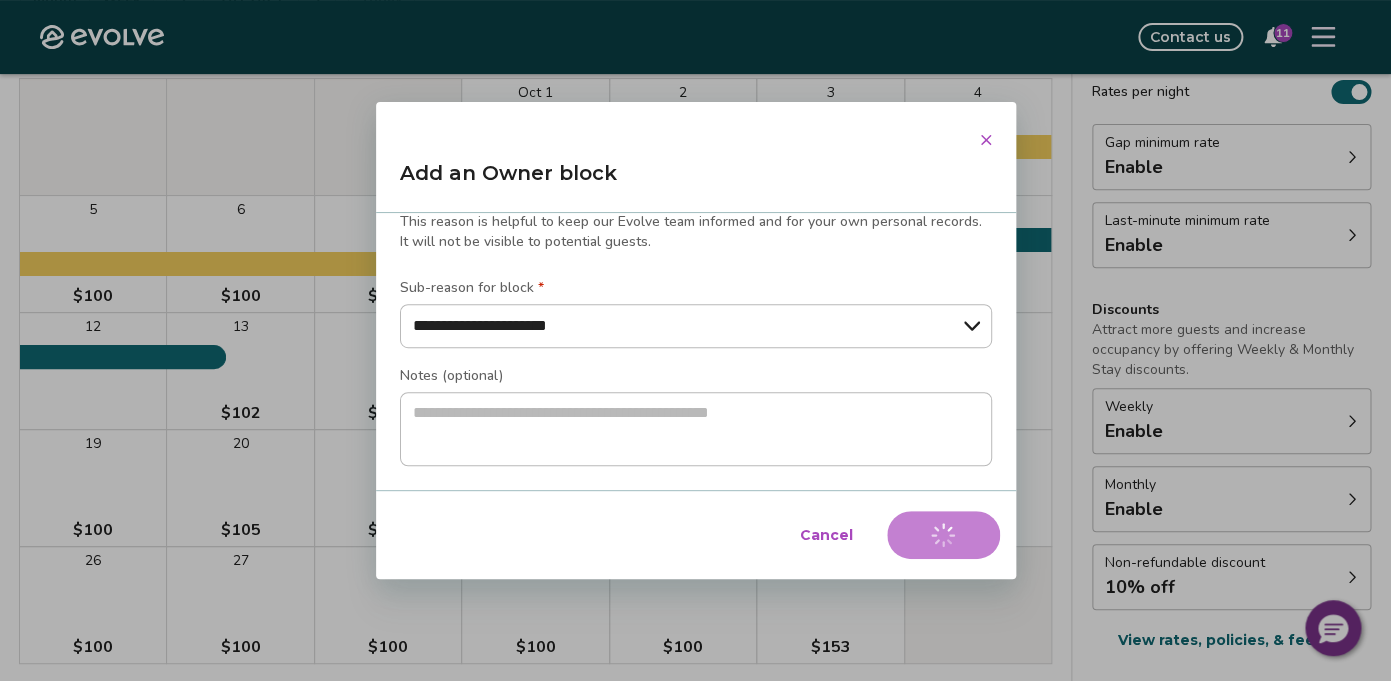 type on "*" 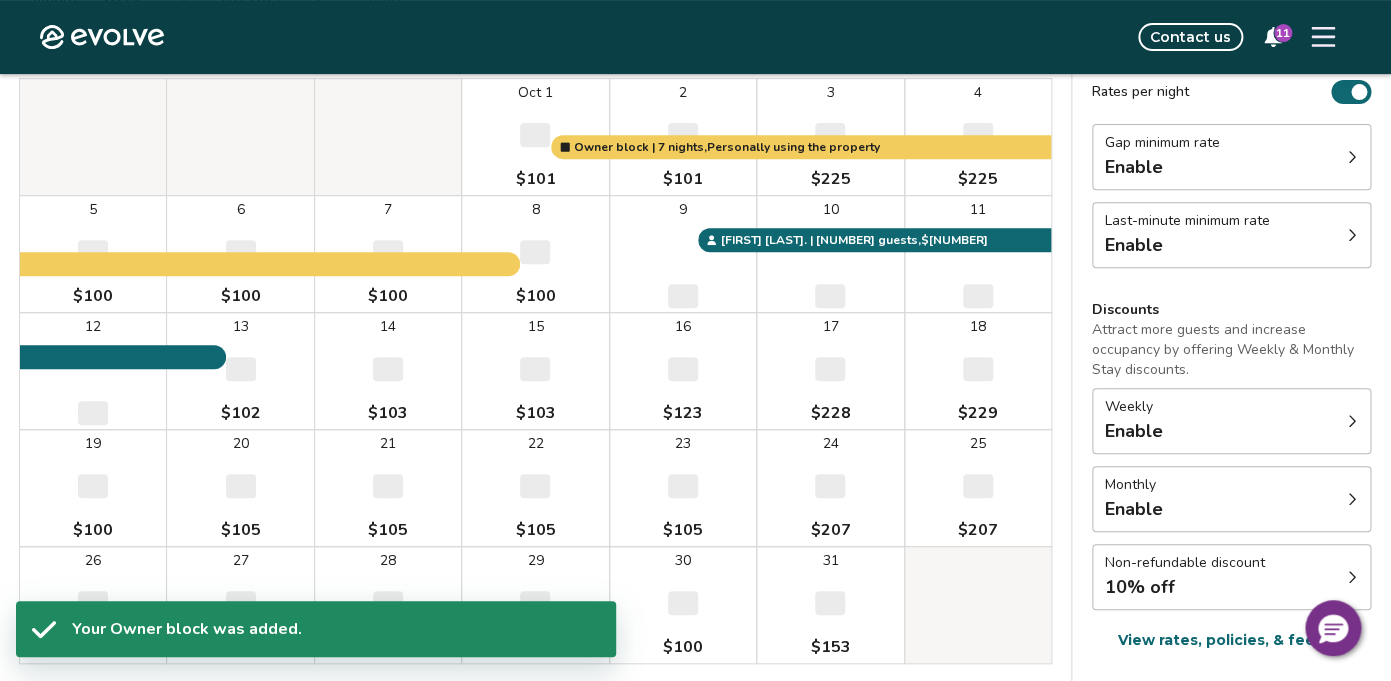 select on "**********" 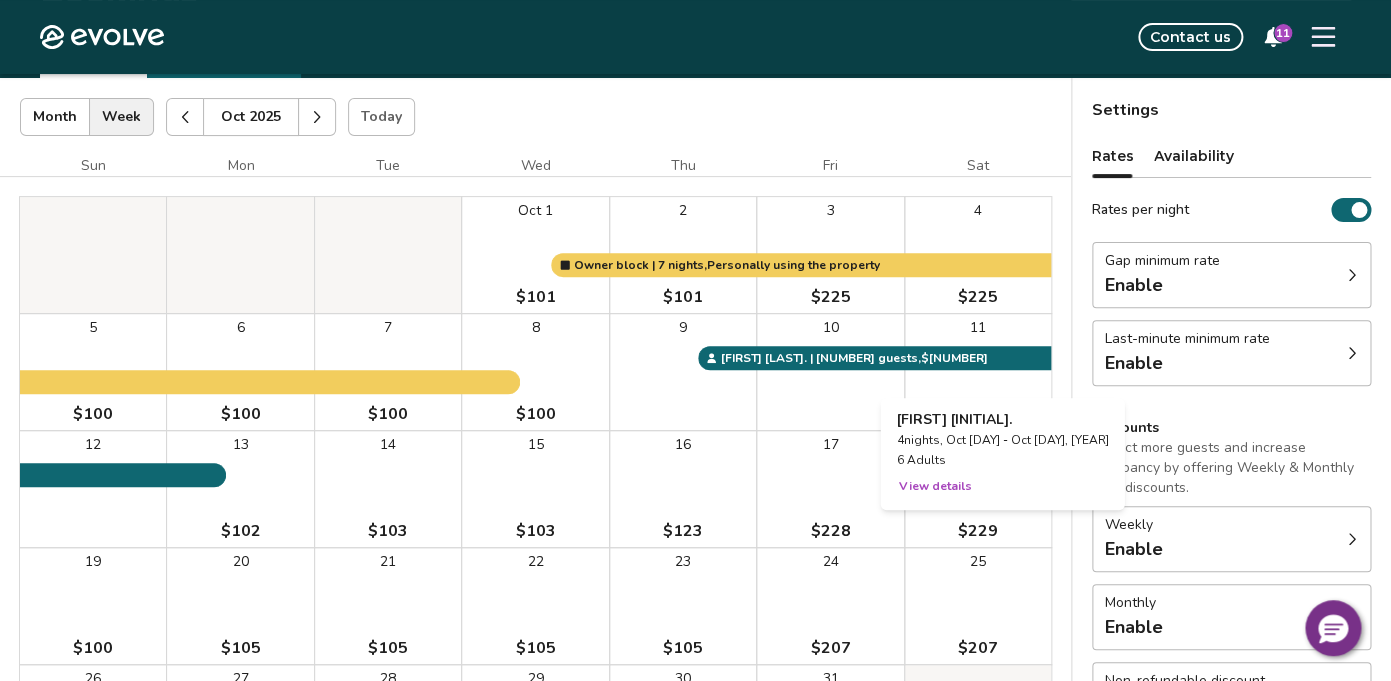 scroll, scrollTop: 105, scrollLeft: 0, axis: vertical 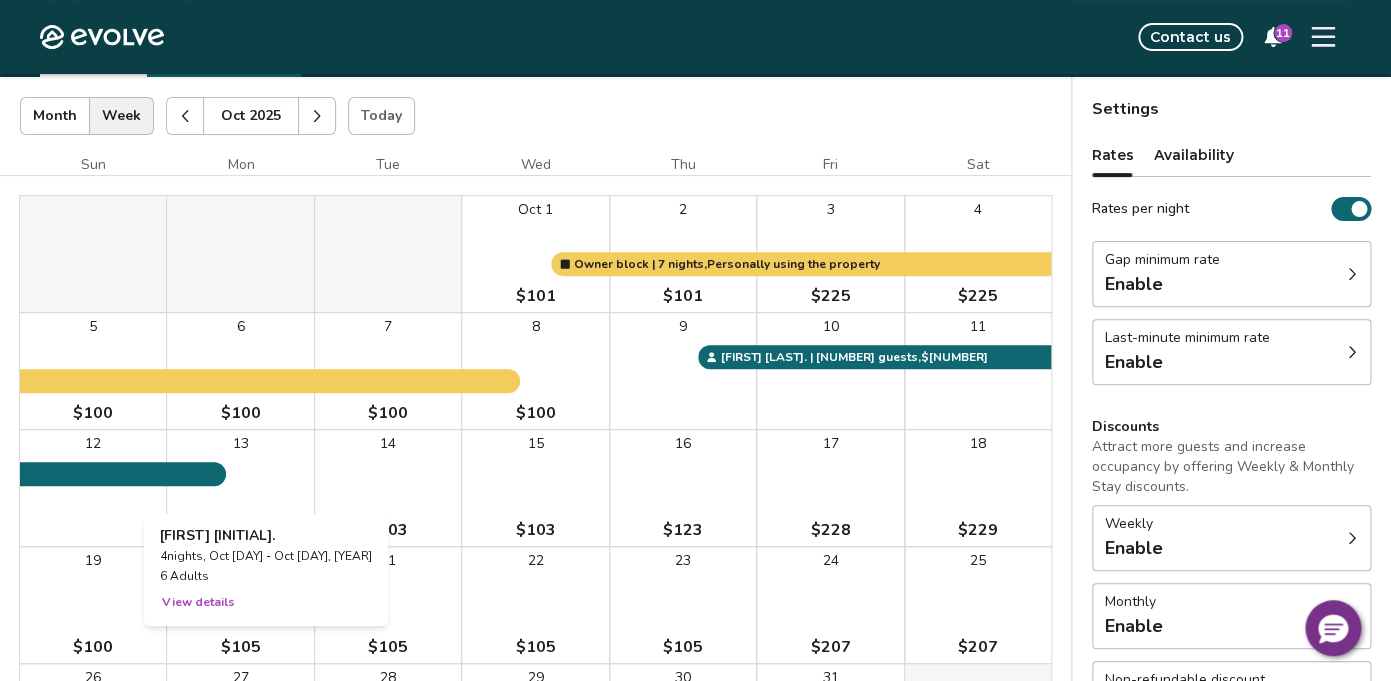 click on "13 $[PRICE]" at bounding box center (240, 488) 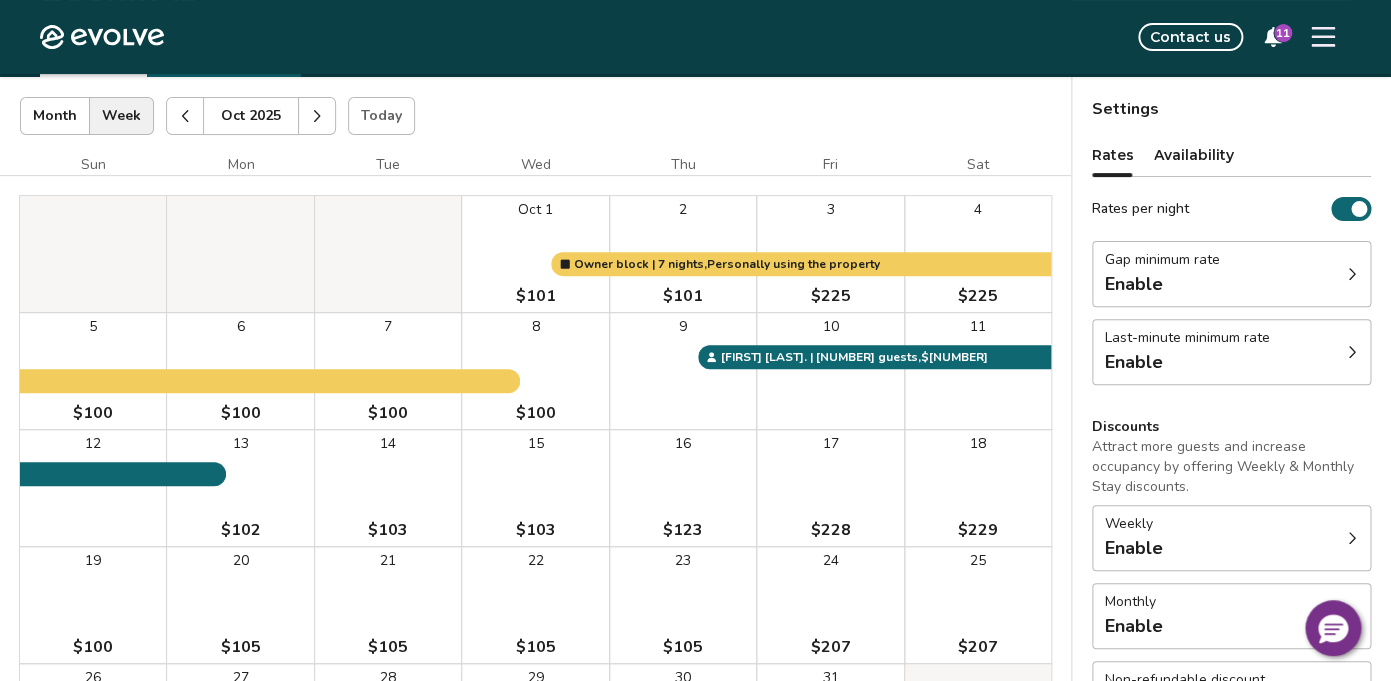click on "[NUMBER] $[NUMBER]" at bounding box center [388, 488] 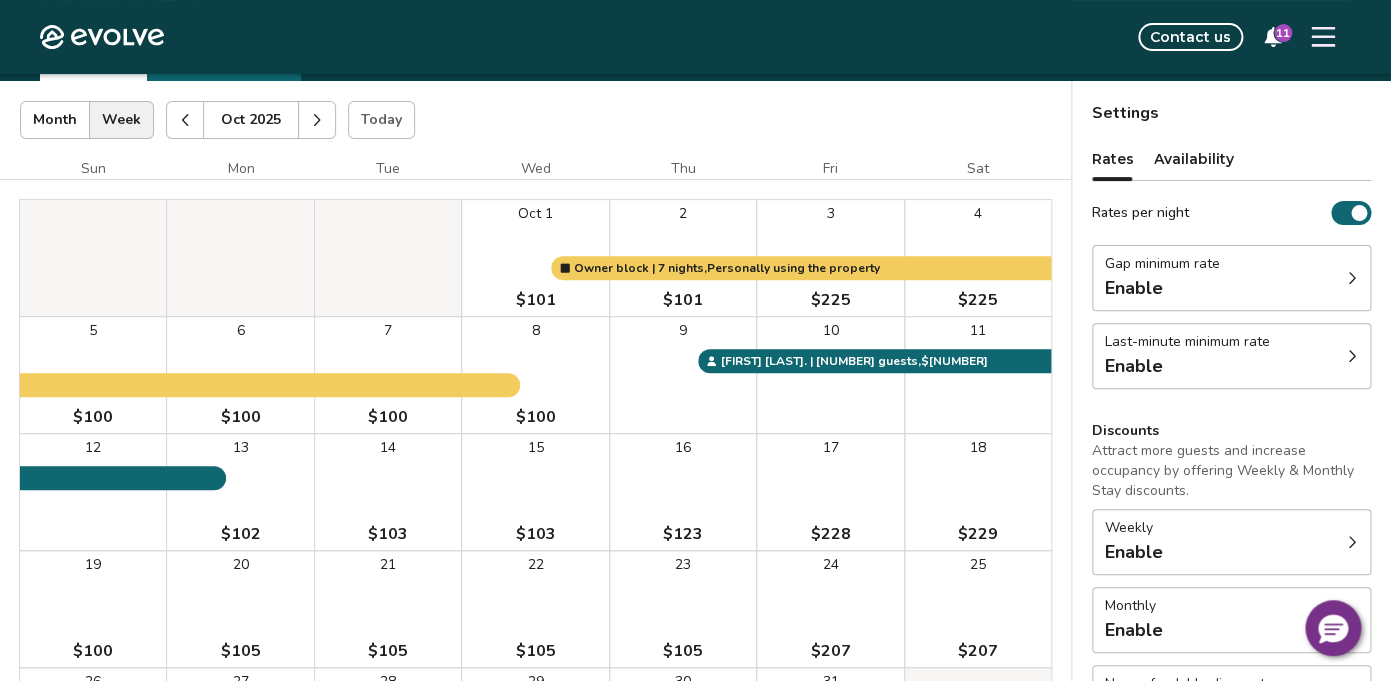 scroll, scrollTop: 0, scrollLeft: 0, axis: both 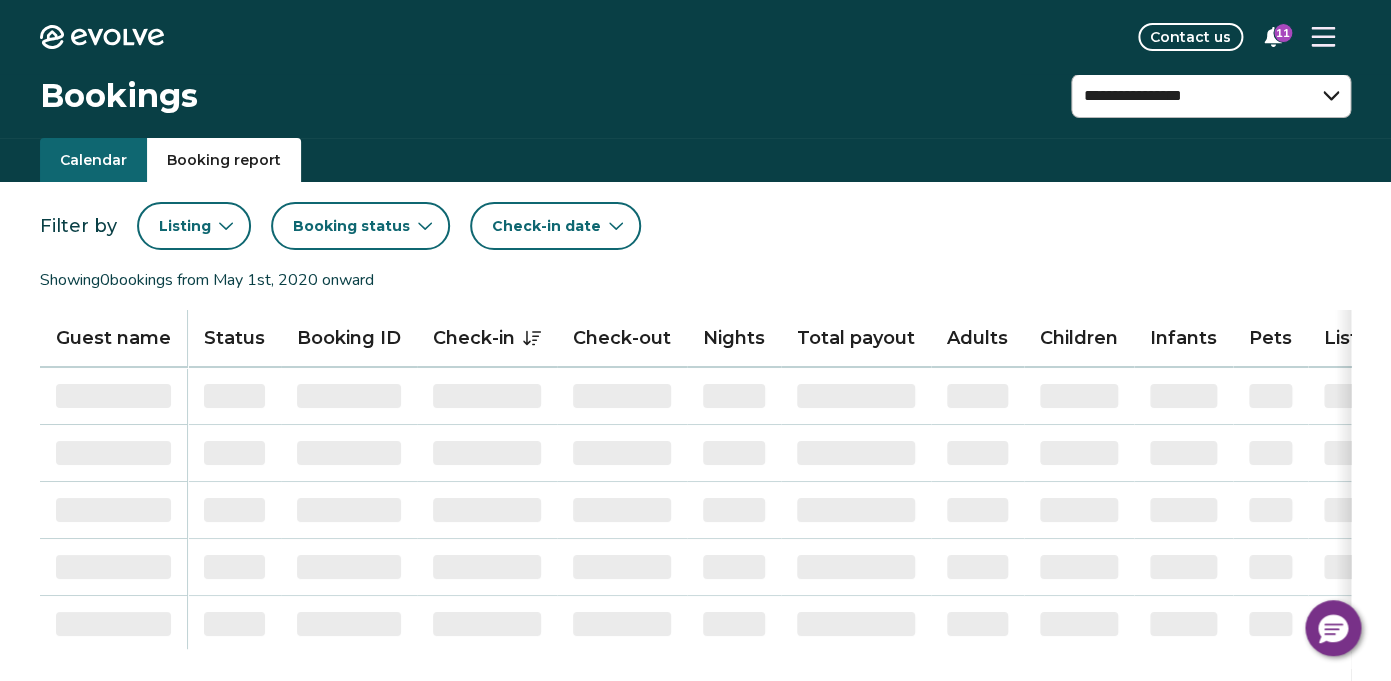 click on "Booking report" at bounding box center (224, 160) 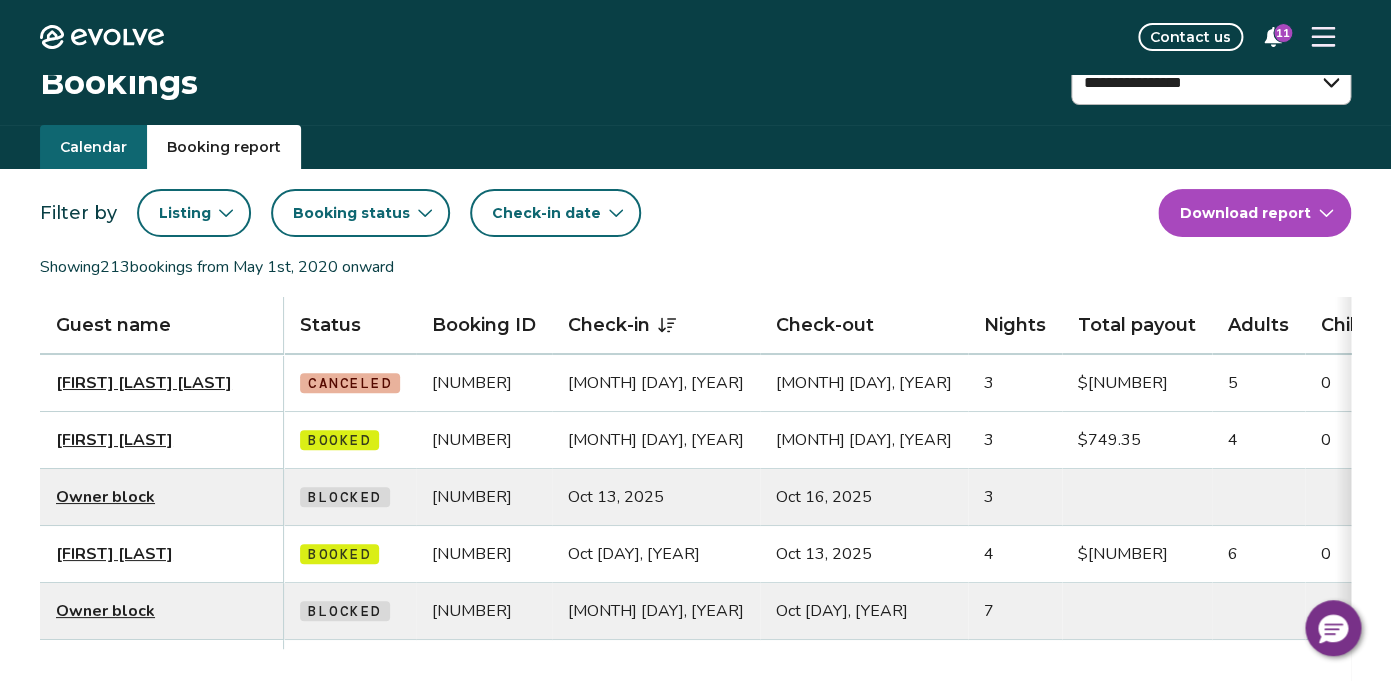 scroll, scrollTop: 0, scrollLeft: 0, axis: both 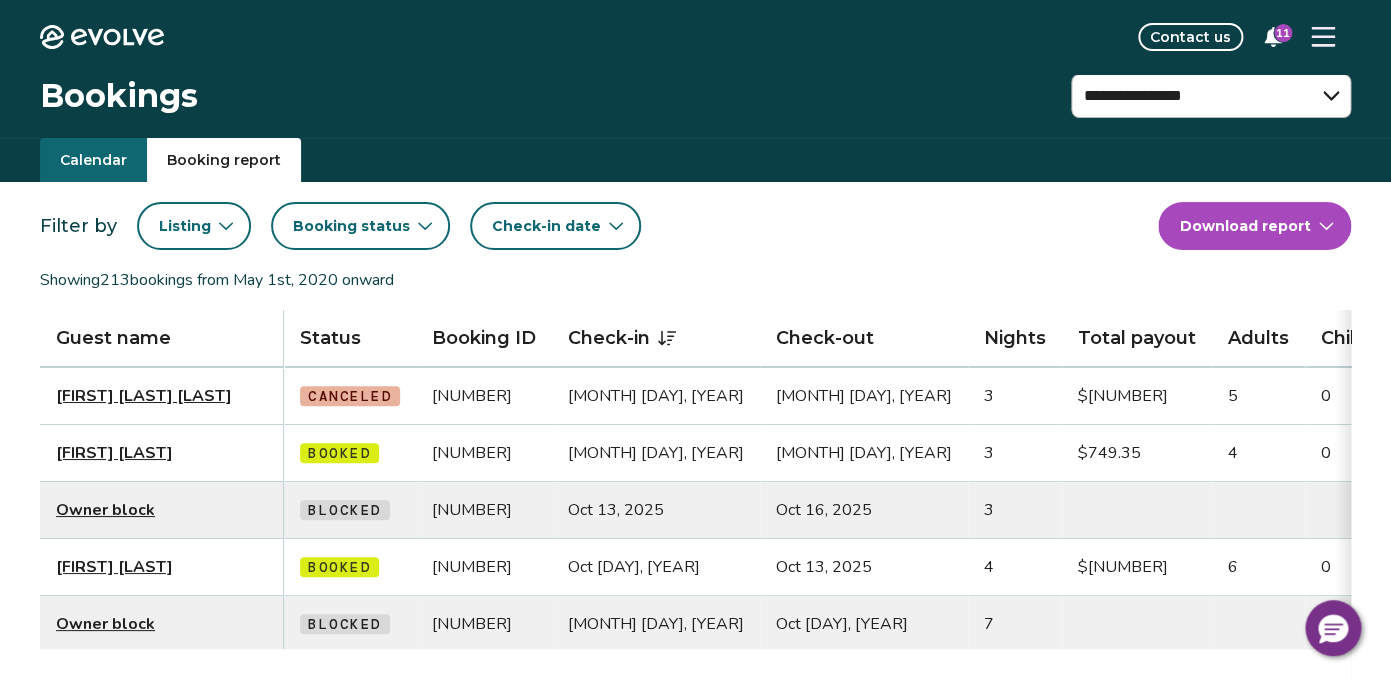 click on "**********" at bounding box center [695, 888] 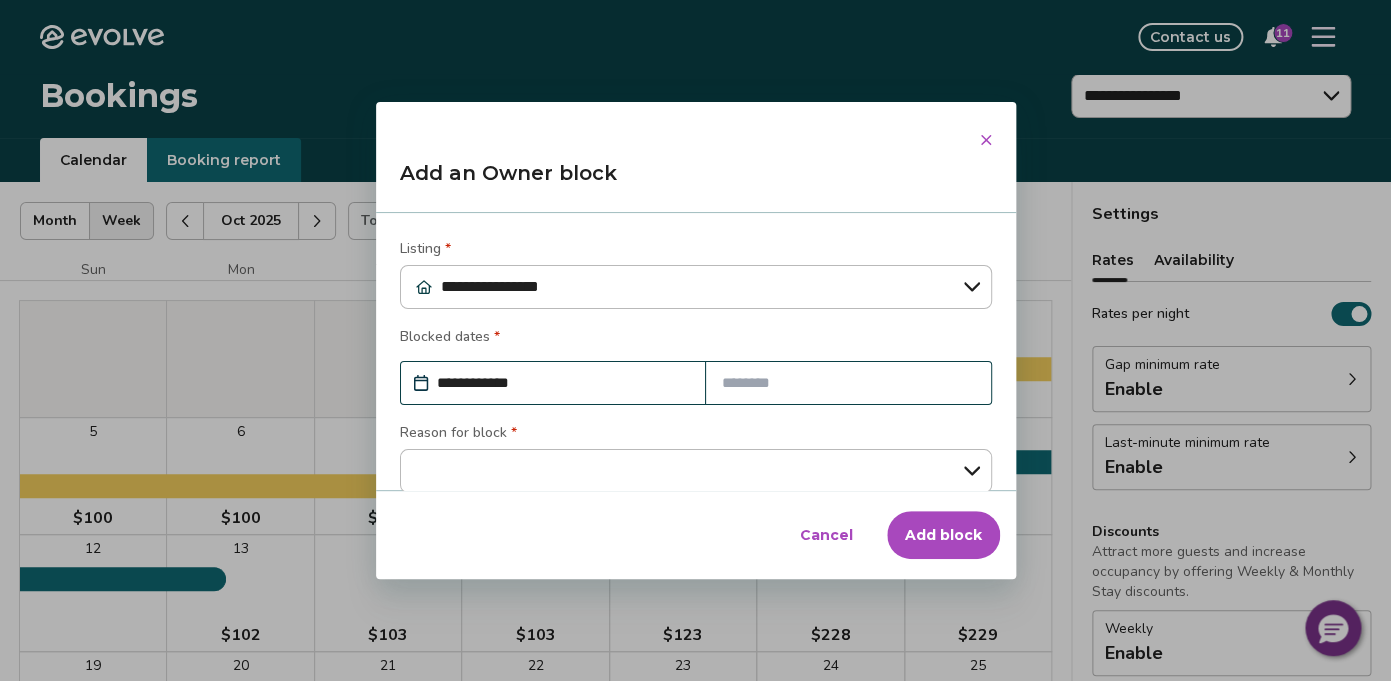type on "*" 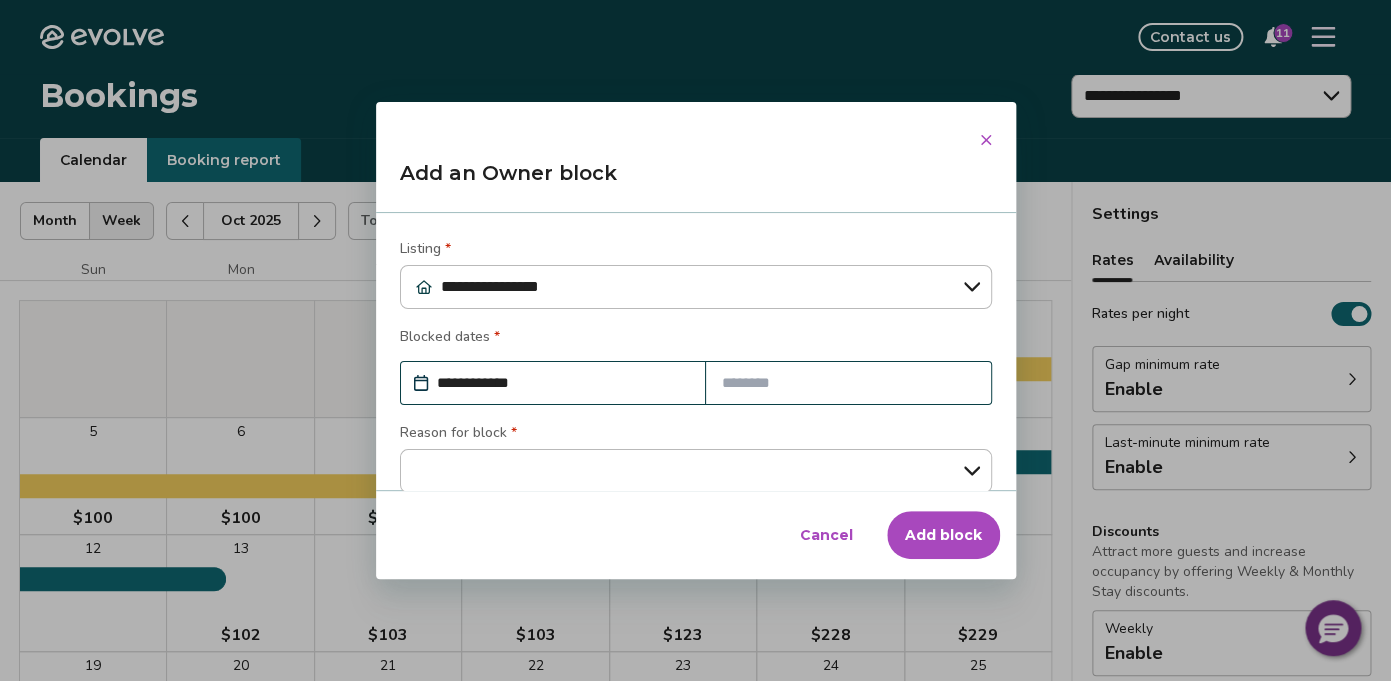 click at bounding box center (848, 383) 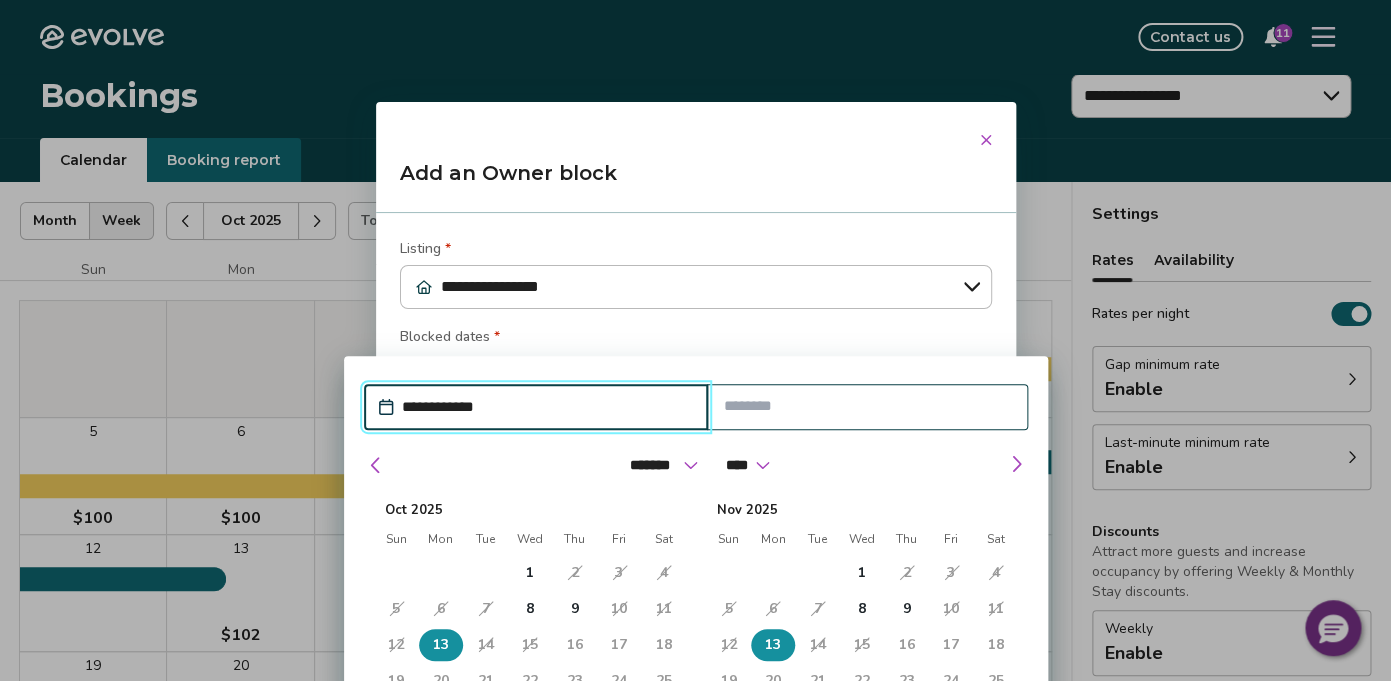 click on "13" at bounding box center [440, 645] 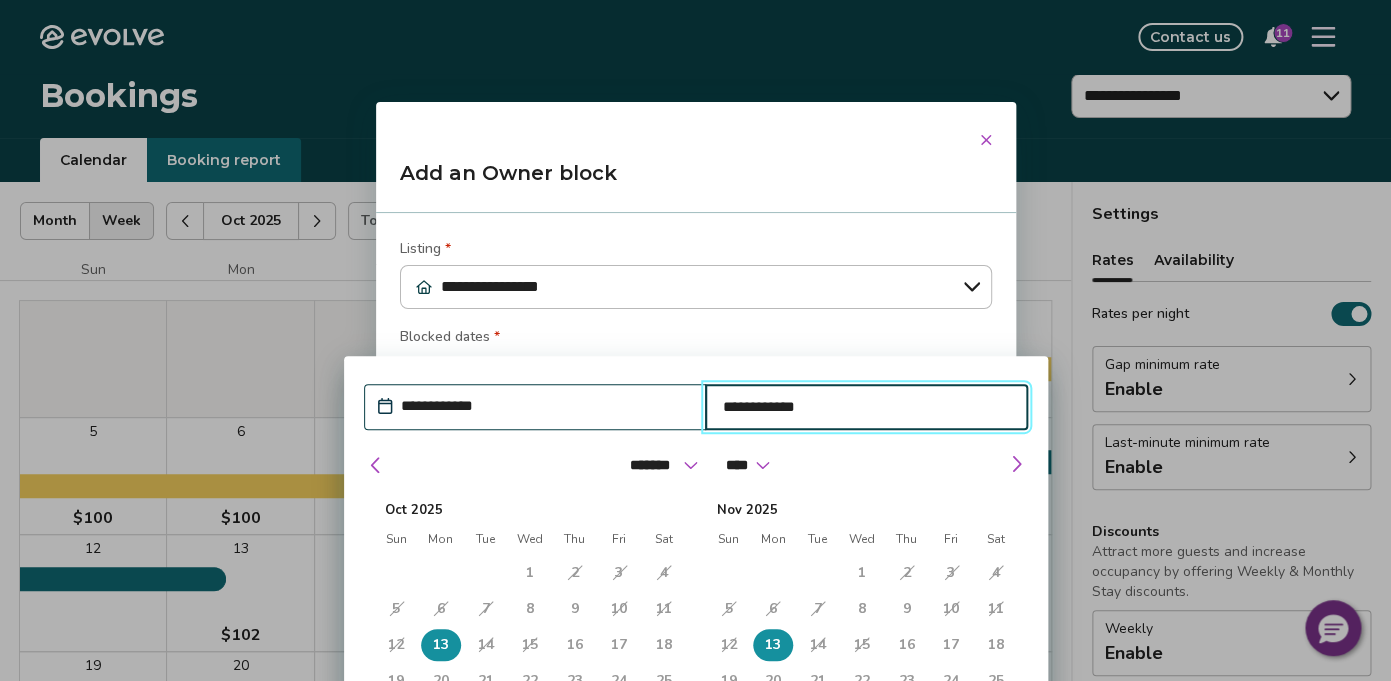 type on "*" 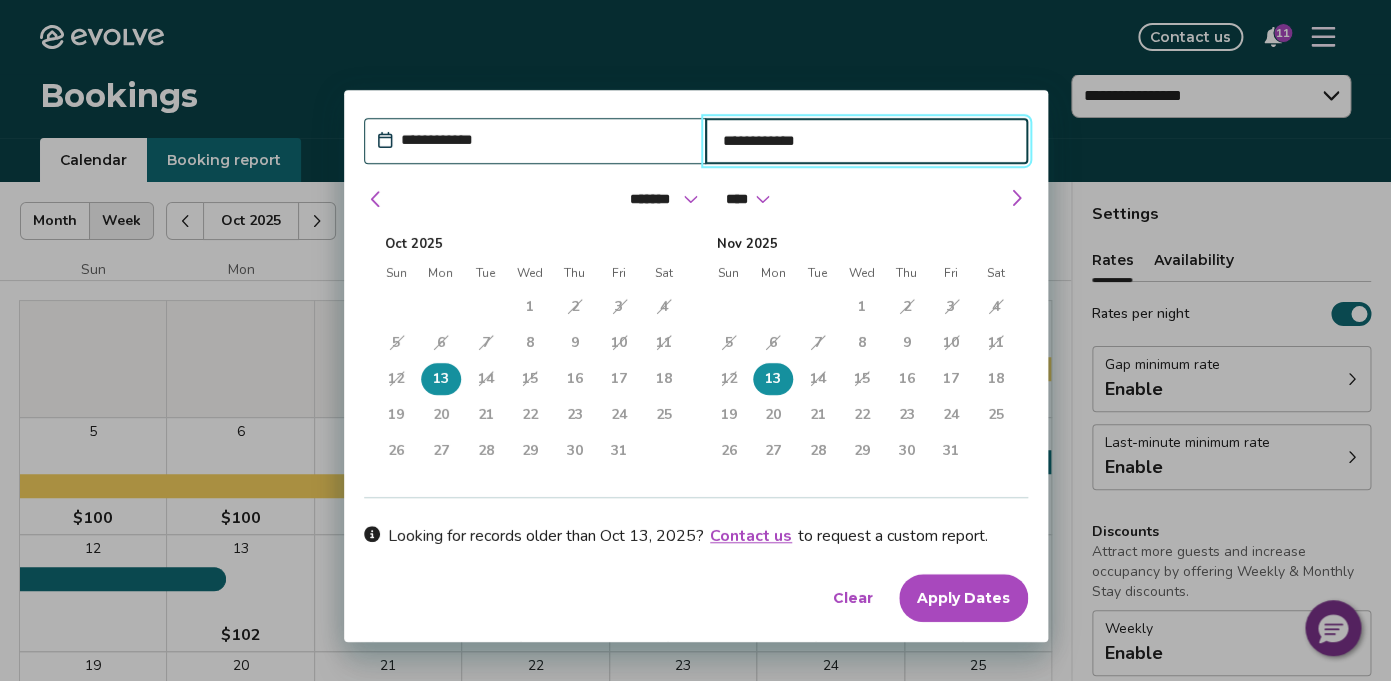 scroll, scrollTop: 283, scrollLeft: 0, axis: vertical 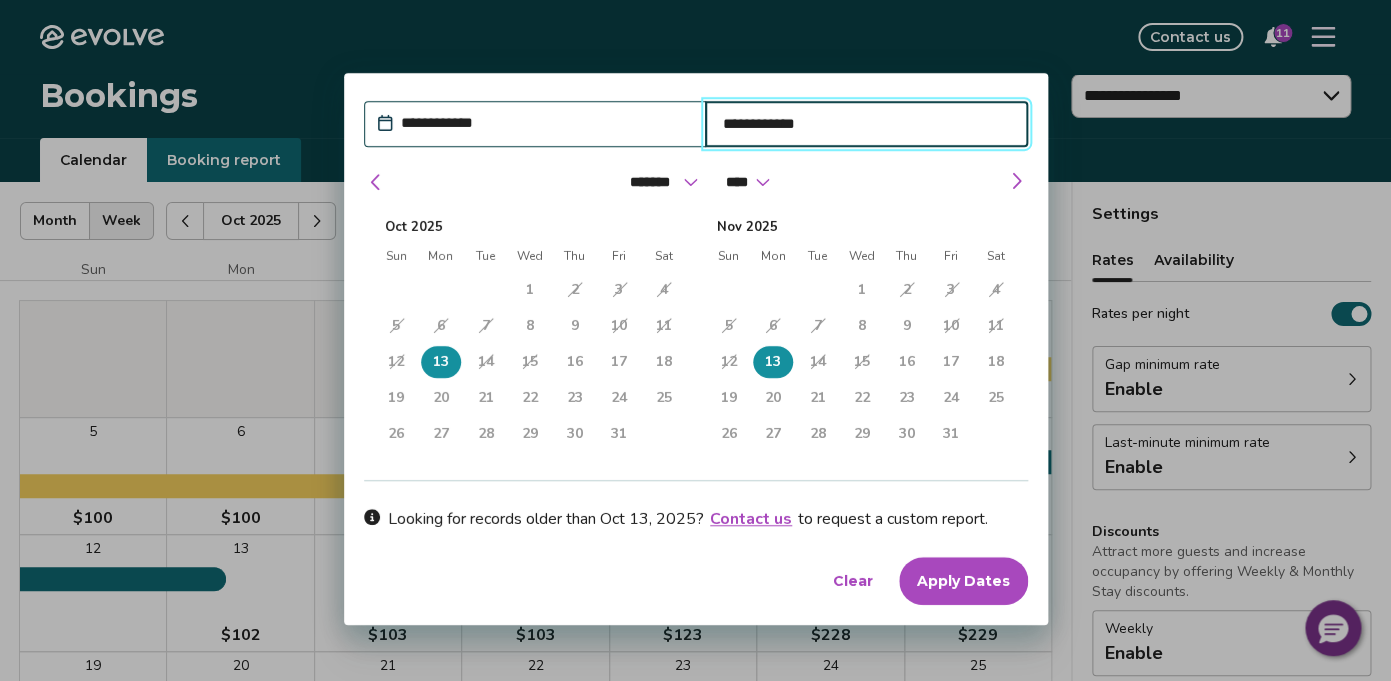 click on "**********" at bounding box center [866, 124] 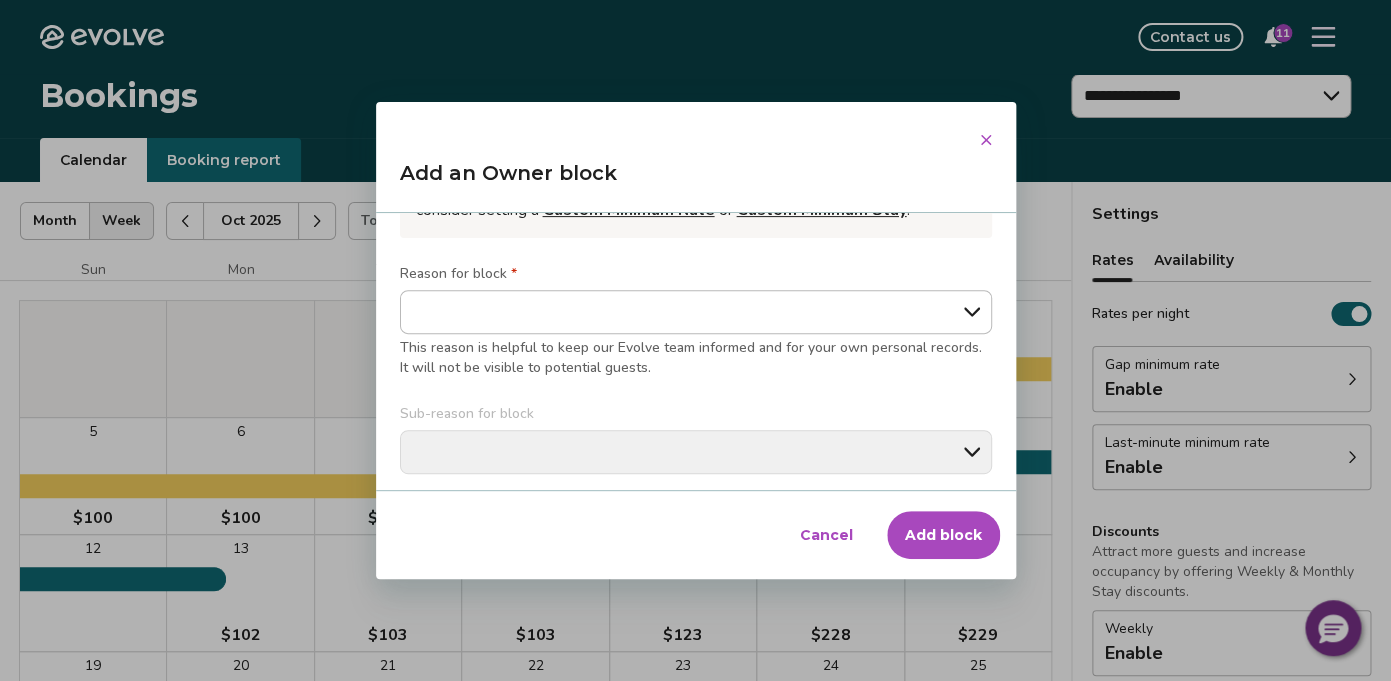 scroll, scrollTop: 29, scrollLeft: 0, axis: vertical 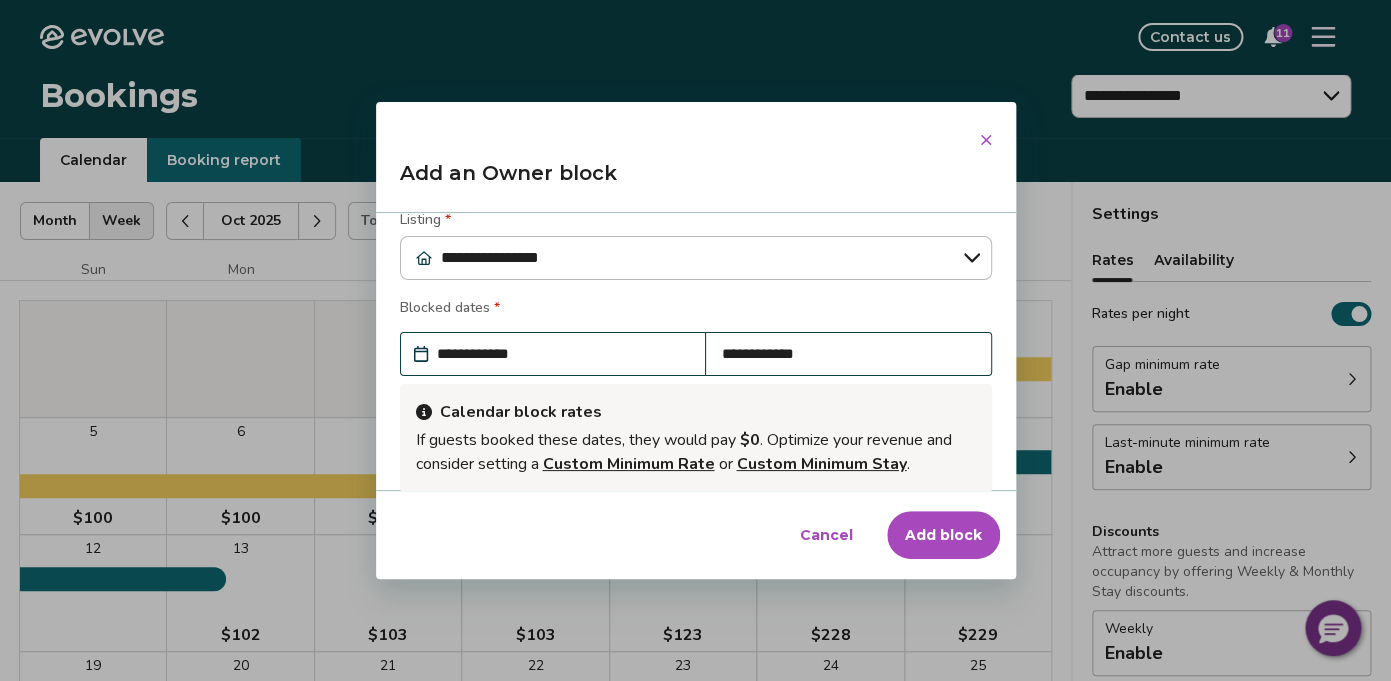 click on "**********" at bounding box center [848, 354] 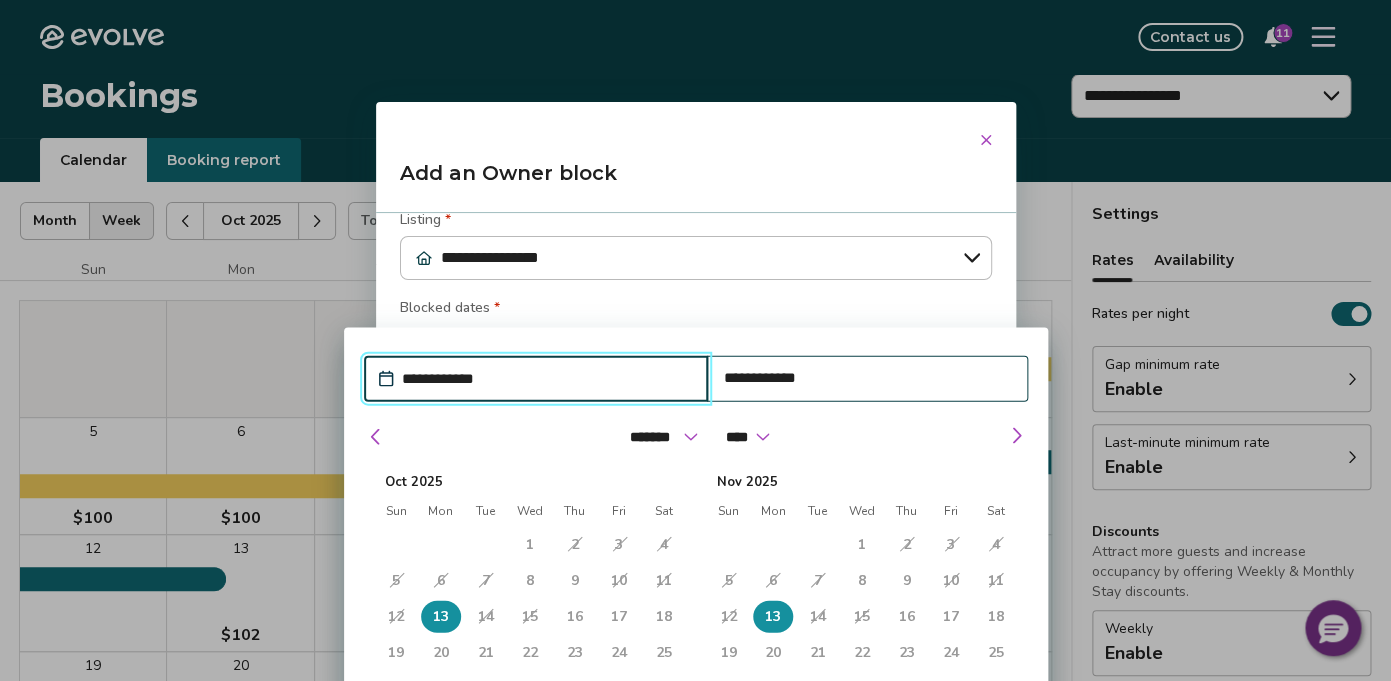 click on "16" at bounding box center (574, 617) 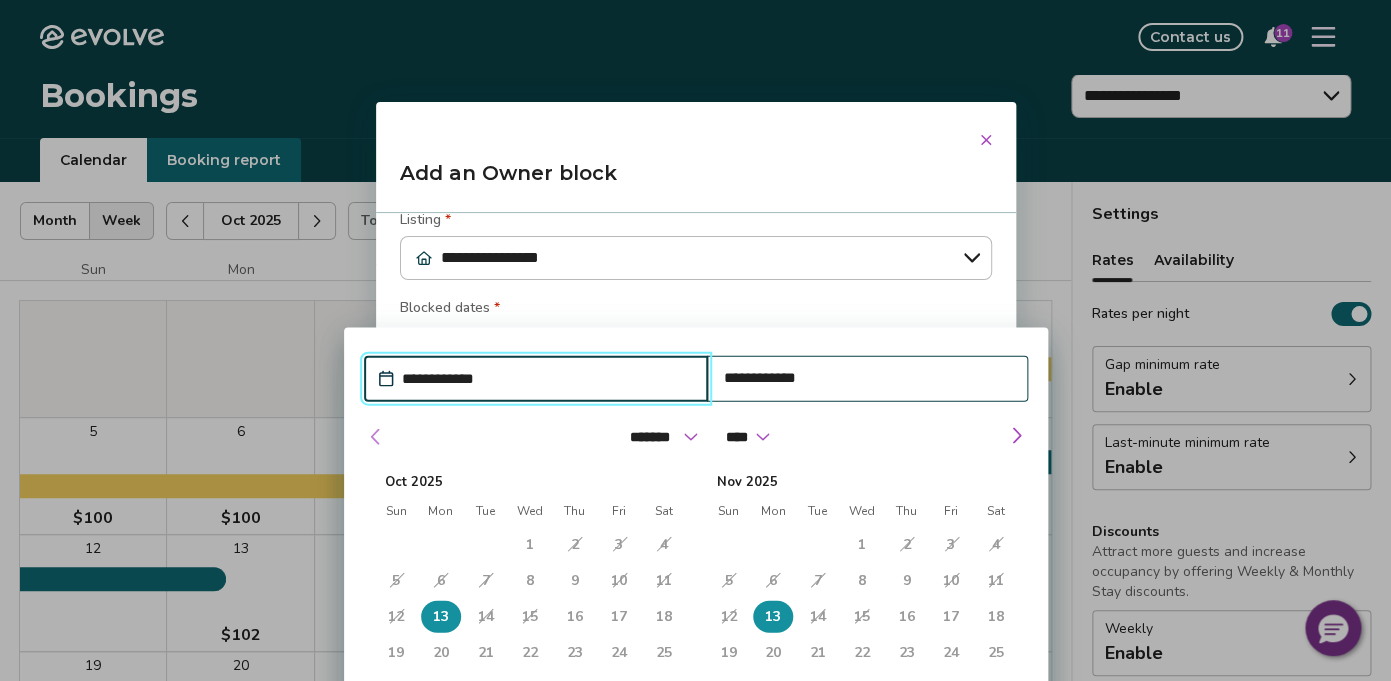 click at bounding box center (375, 437) 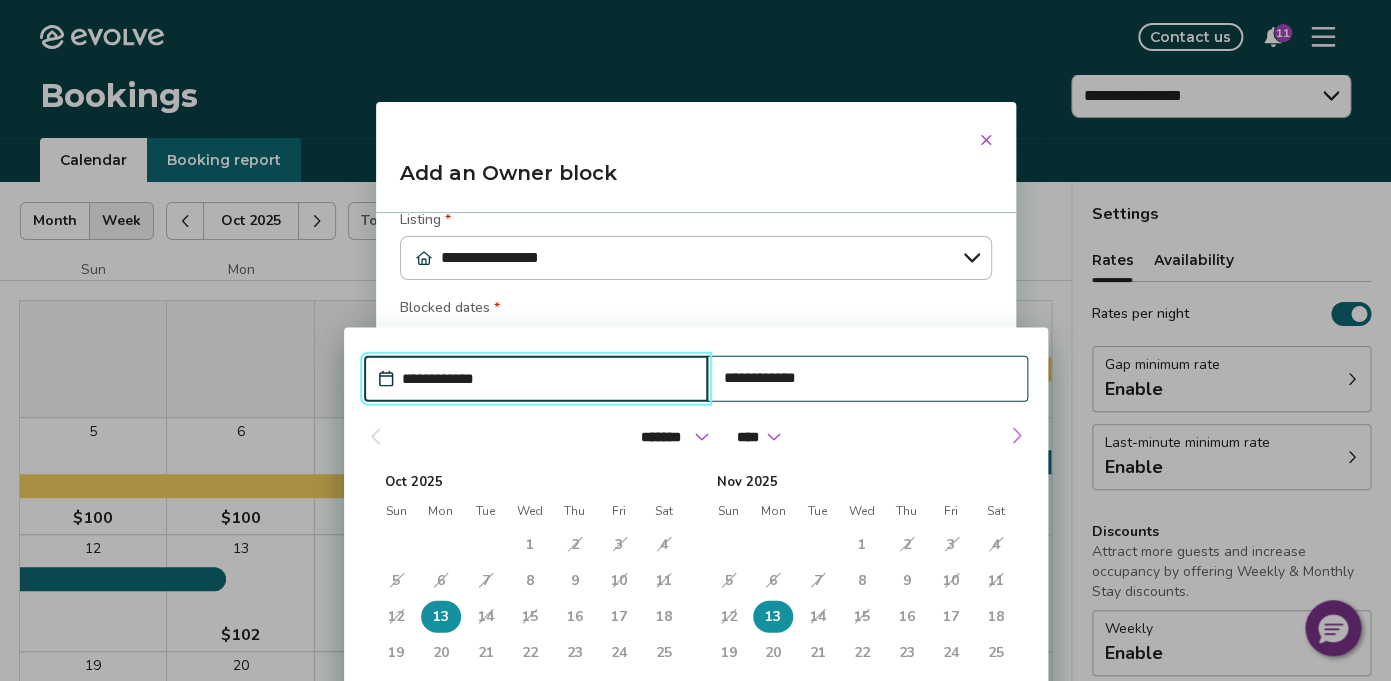 click at bounding box center (1016, 436) 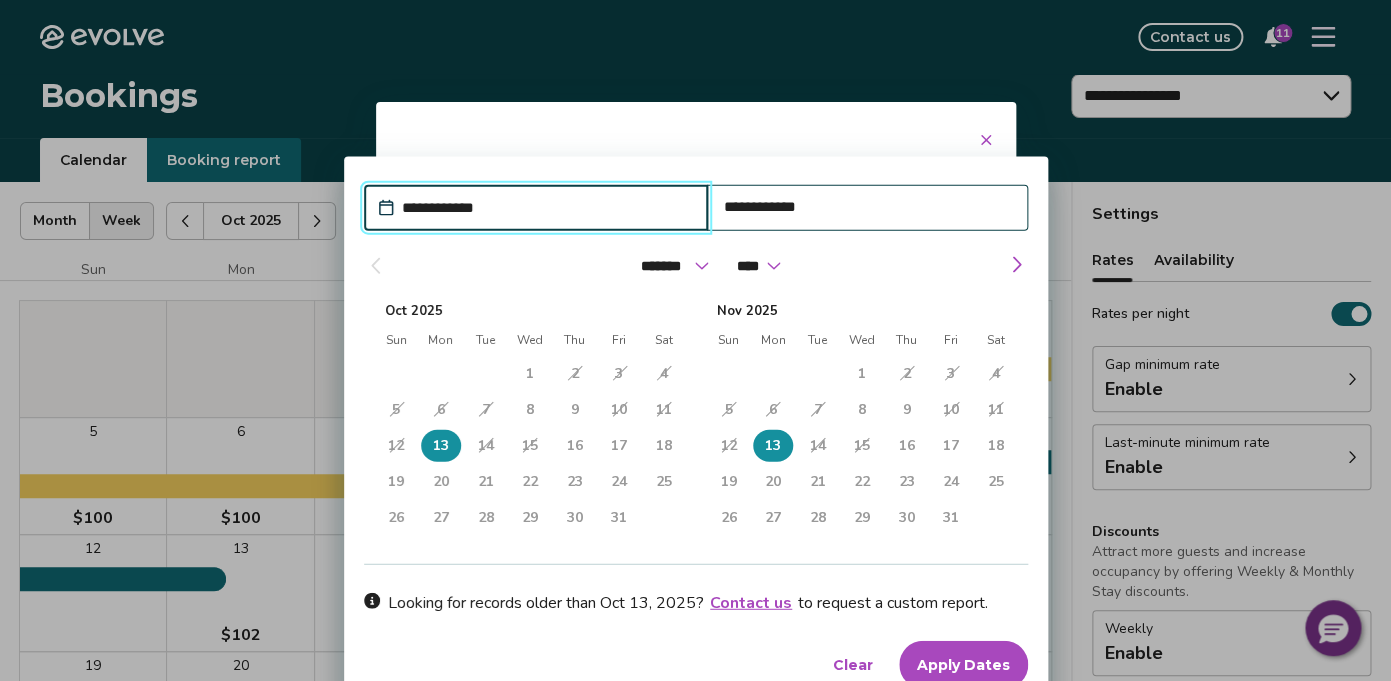 scroll, scrollTop: 205, scrollLeft: 0, axis: vertical 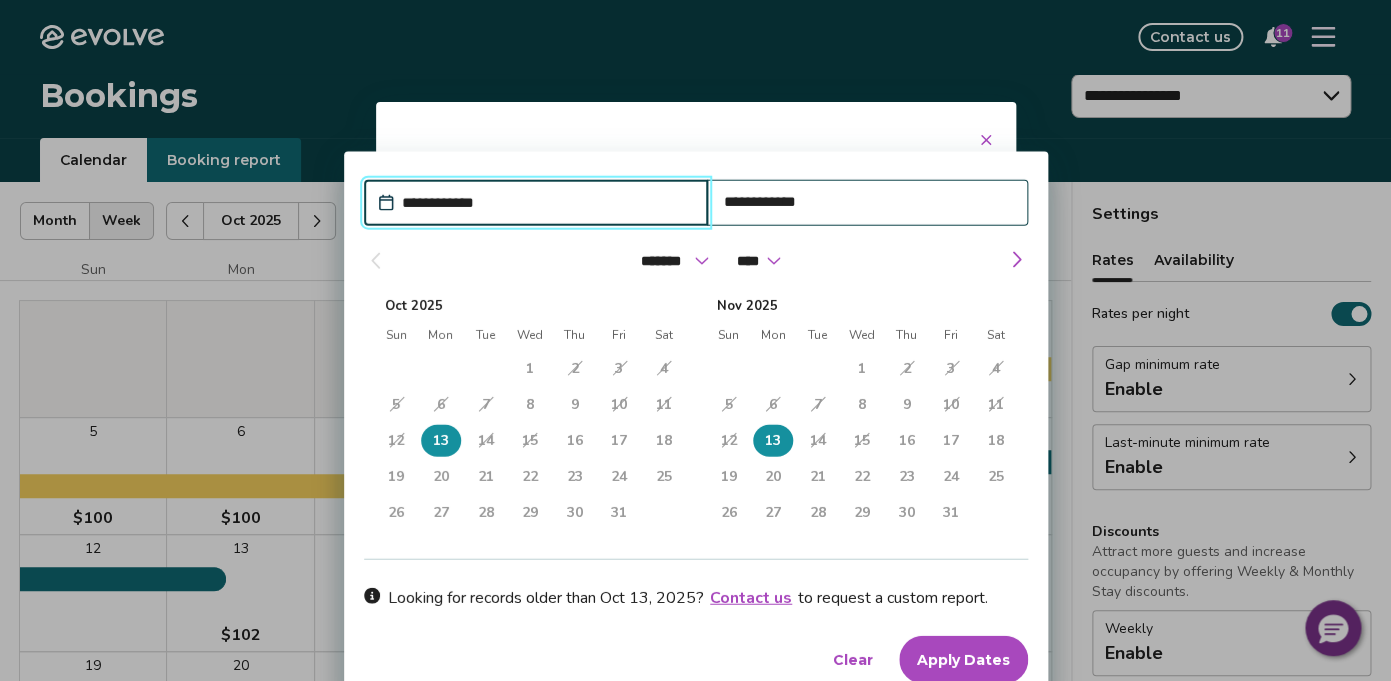 click on "Clear" at bounding box center [853, 660] 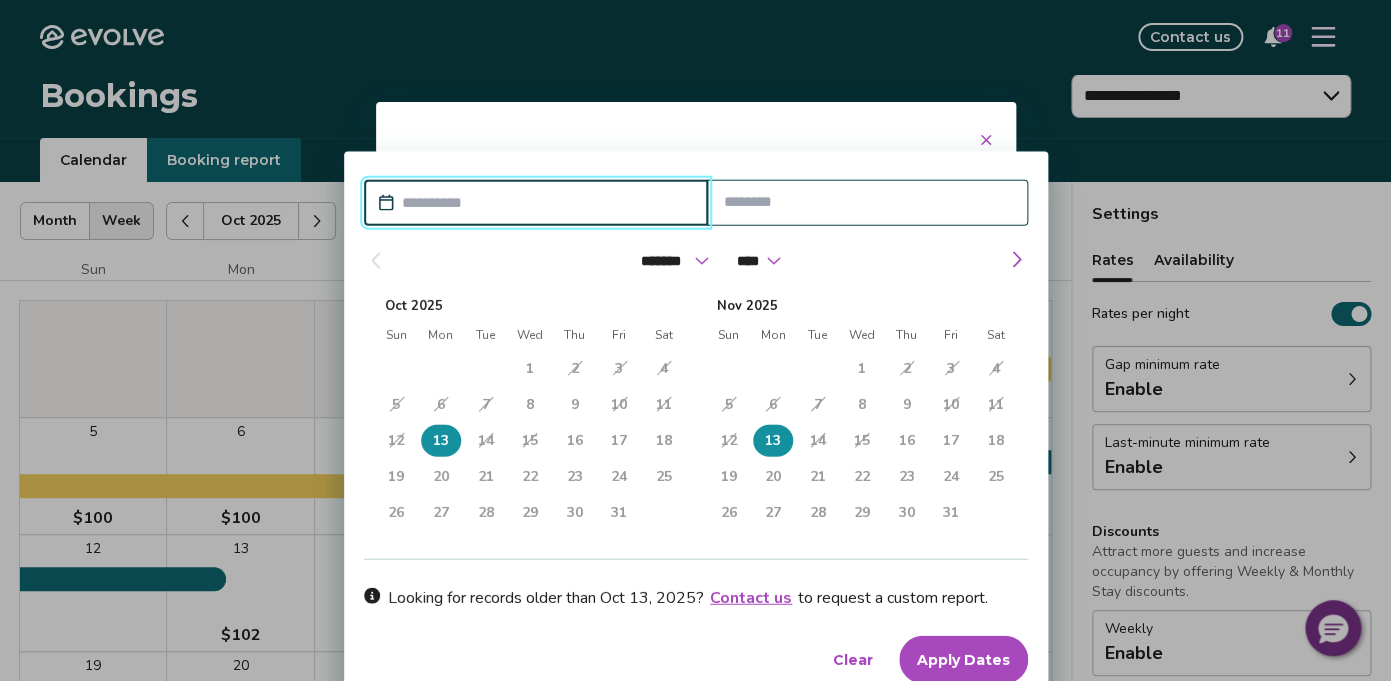 scroll, scrollTop: 81, scrollLeft: 0, axis: vertical 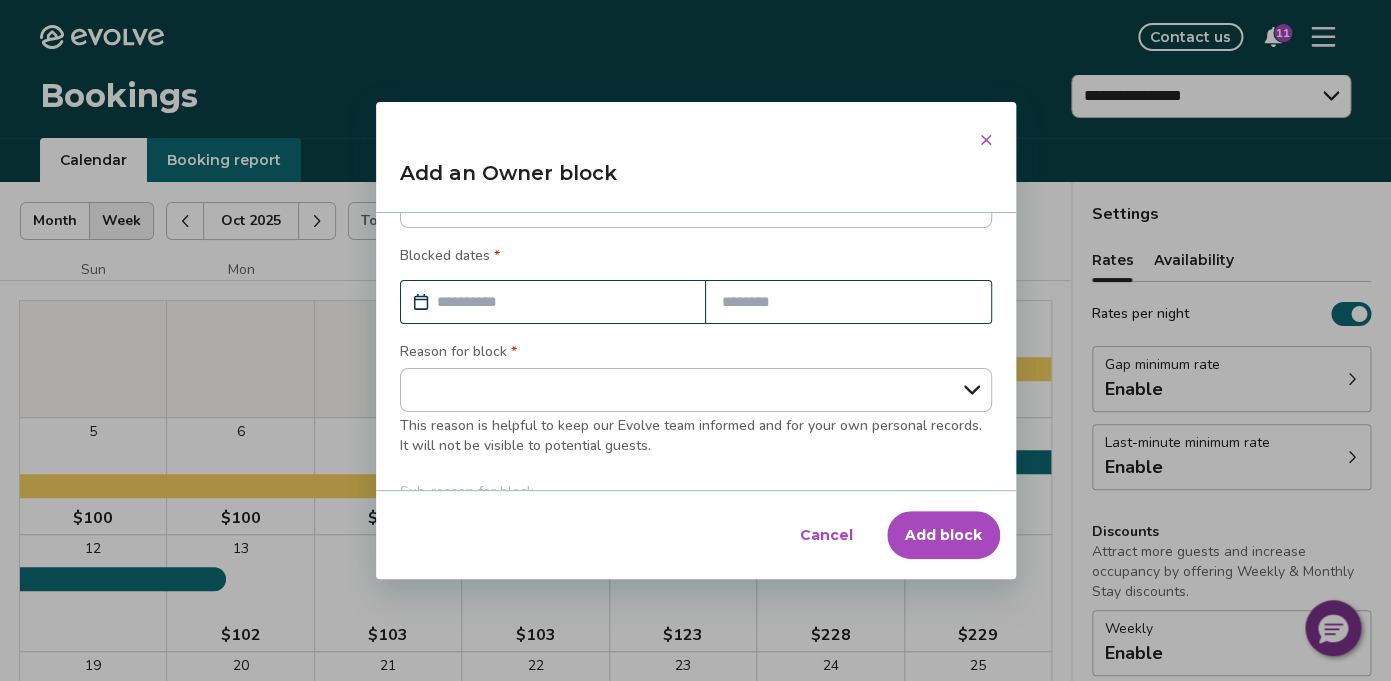 click on "Blocked dates   *" at bounding box center [696, 258] 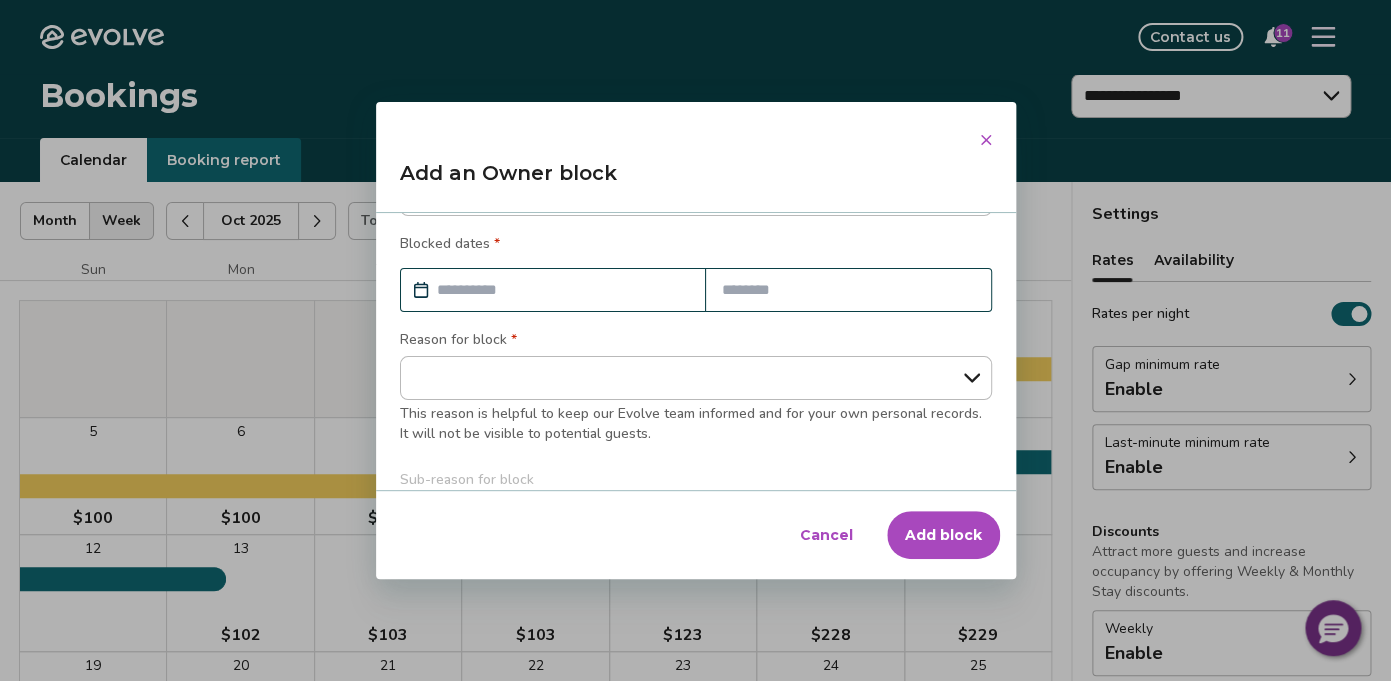 scroll, scrollTop: 94, scrollLeft: 0, axis: vertical 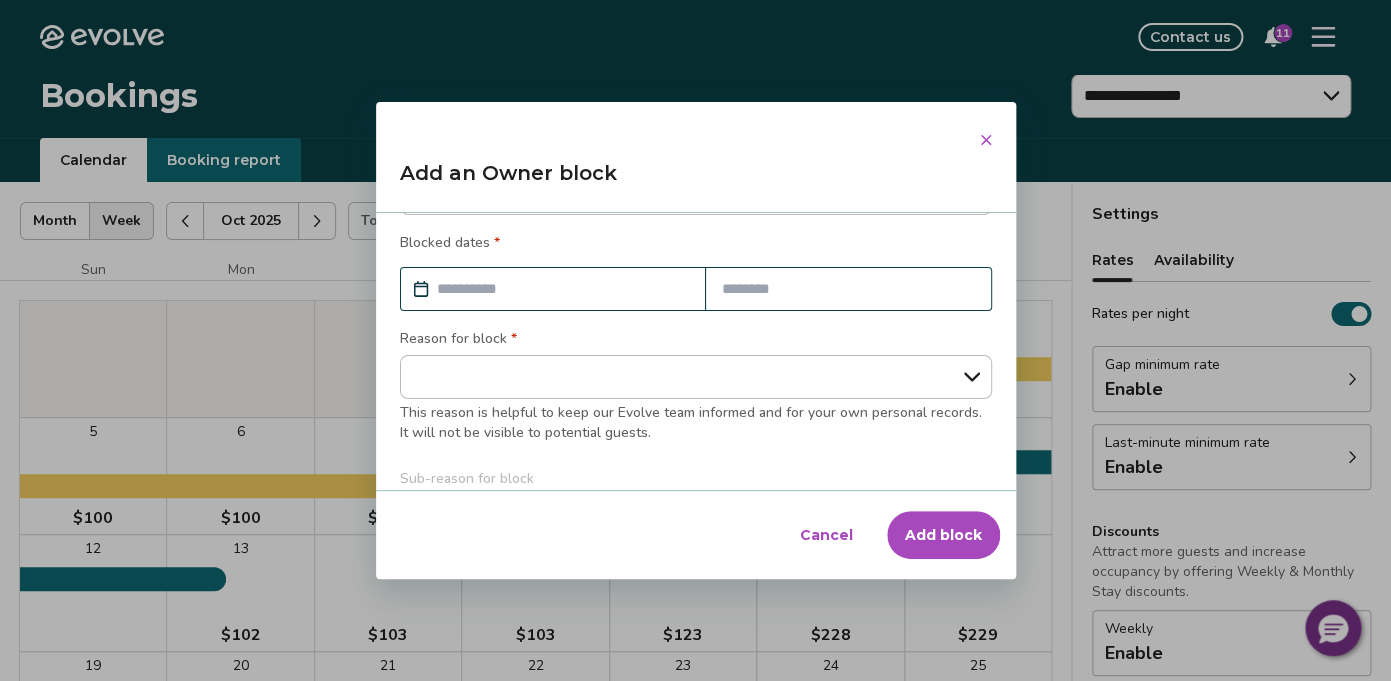 click at bounding box center (563, 289) 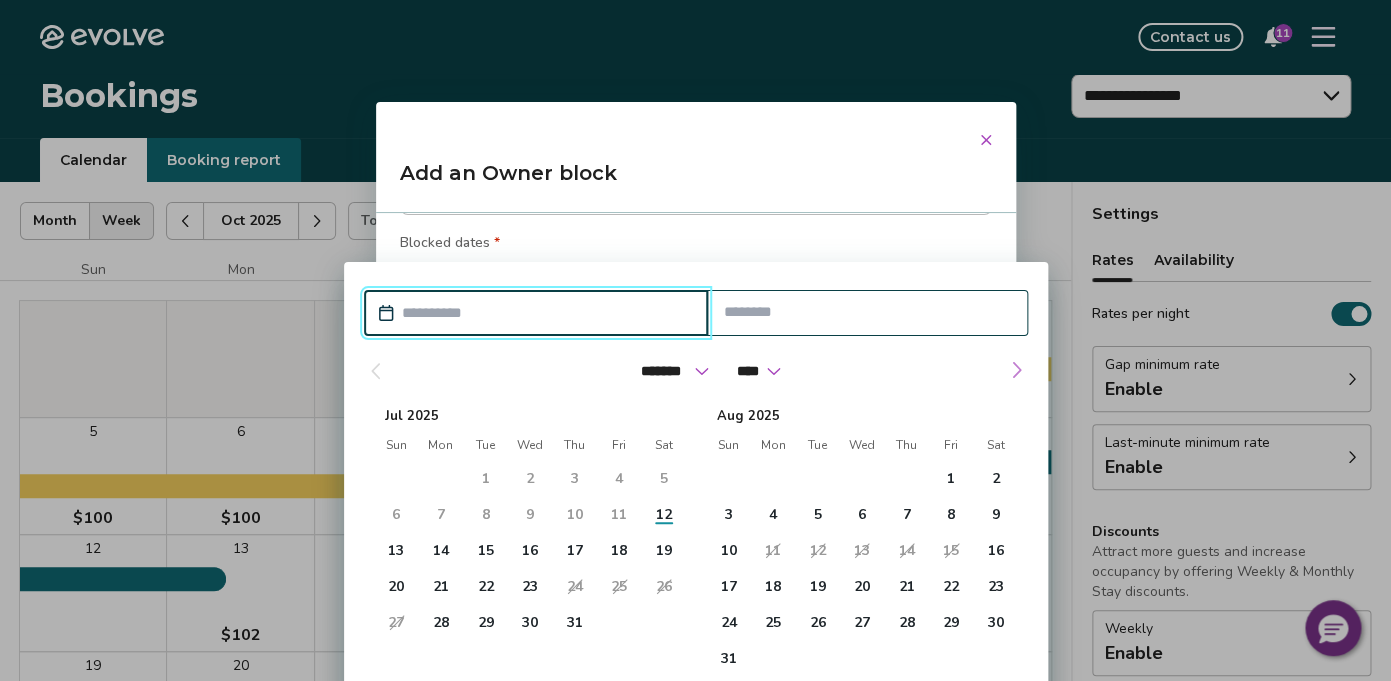 click at bounding box center [1016, 370] 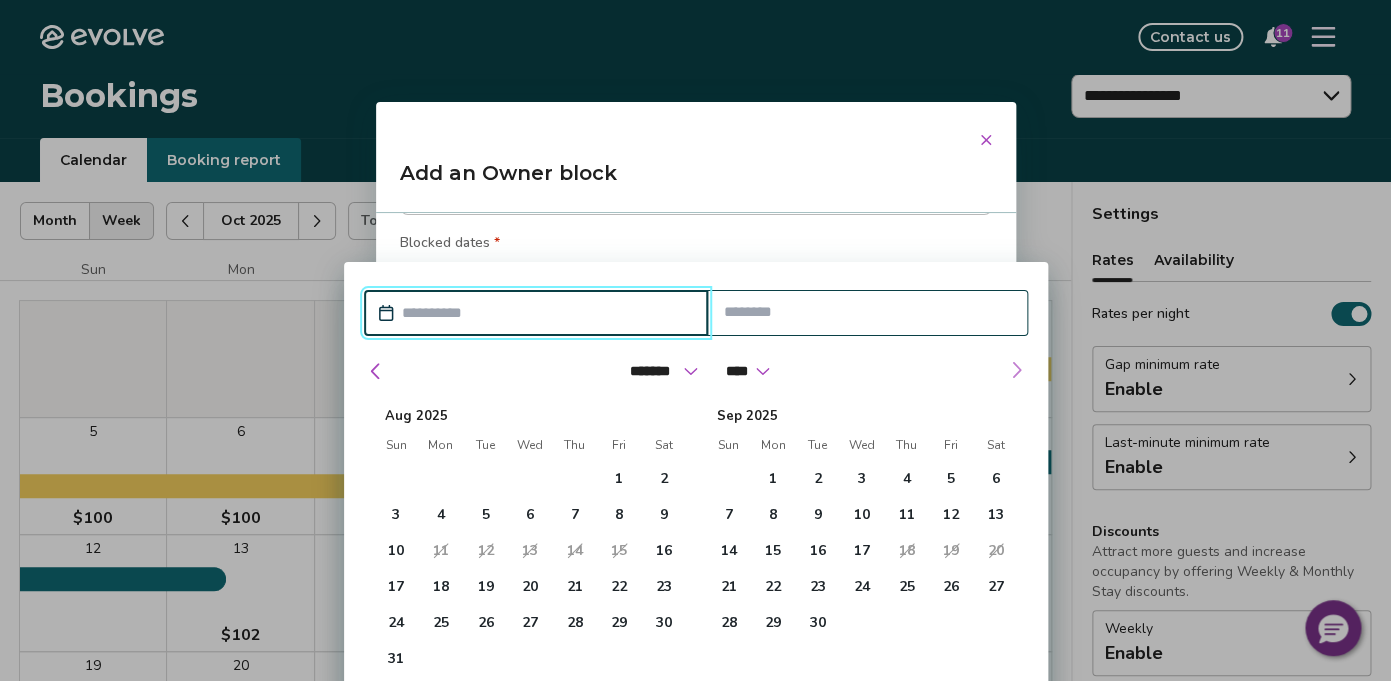 click at bounding box center (1016, 370) 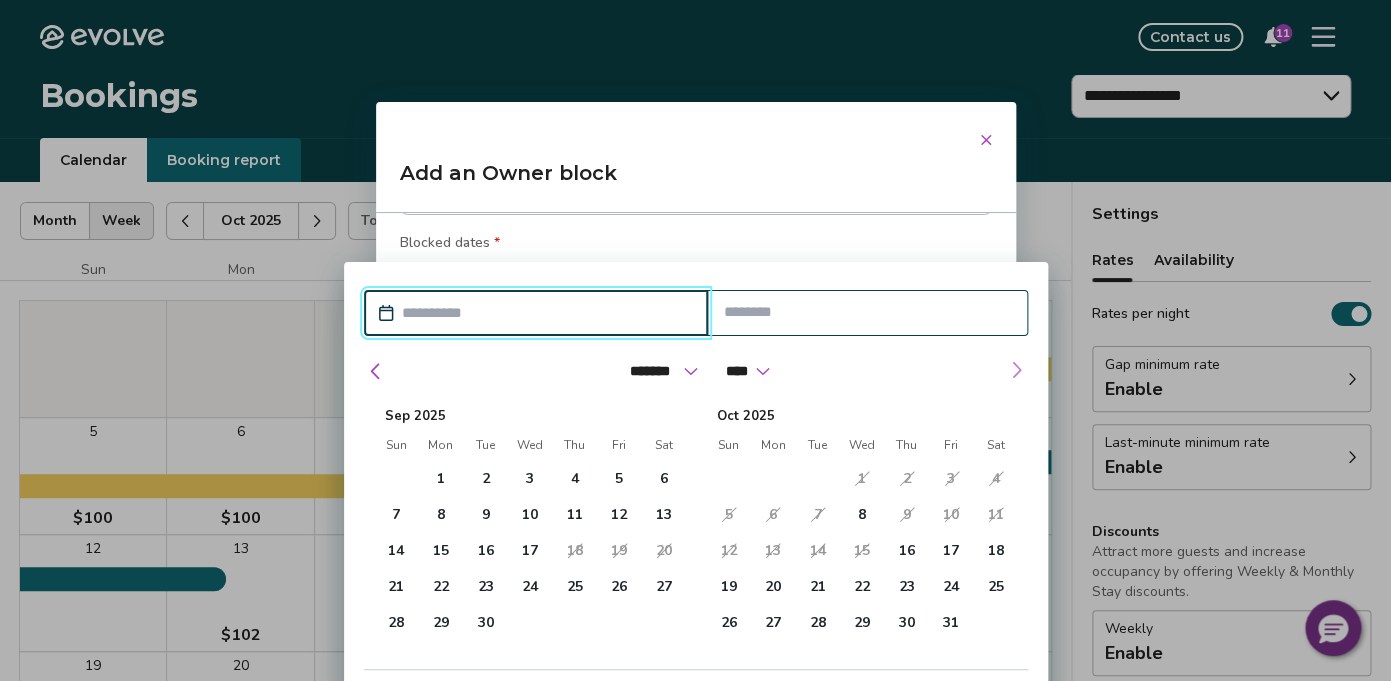 click at bounding box center [1016, 370] 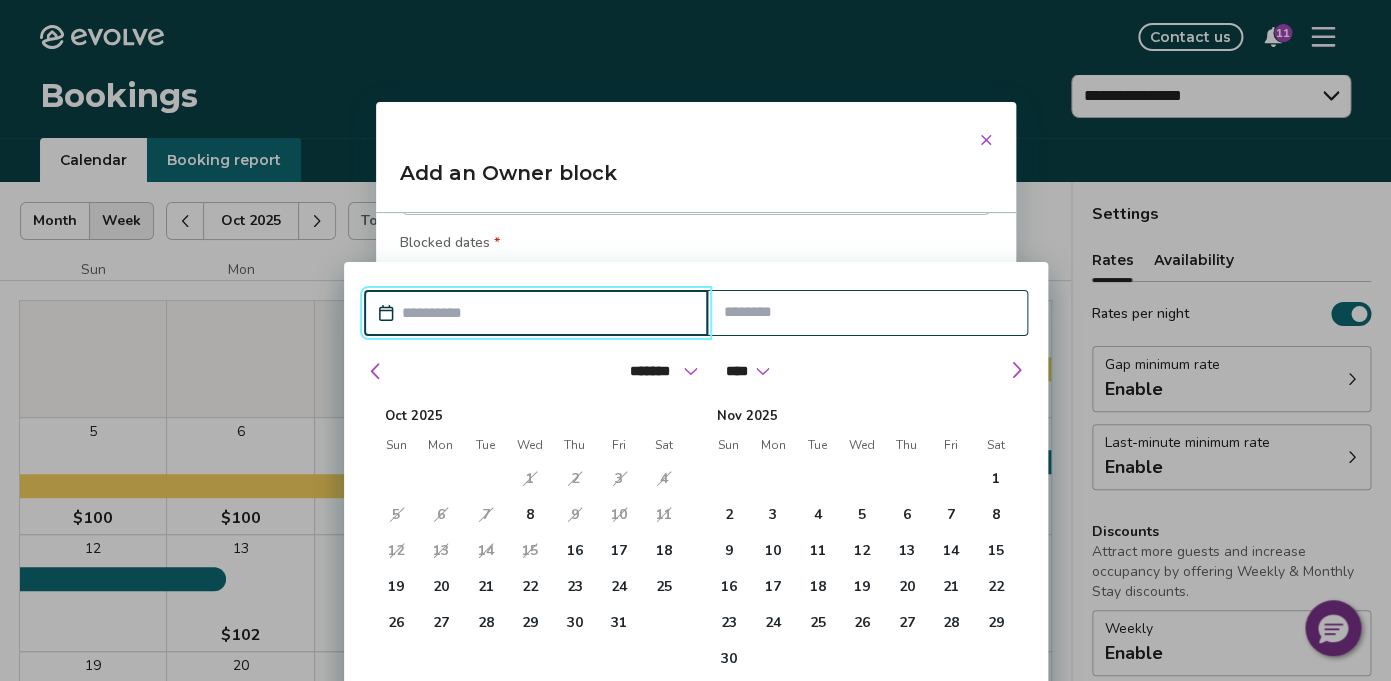 click 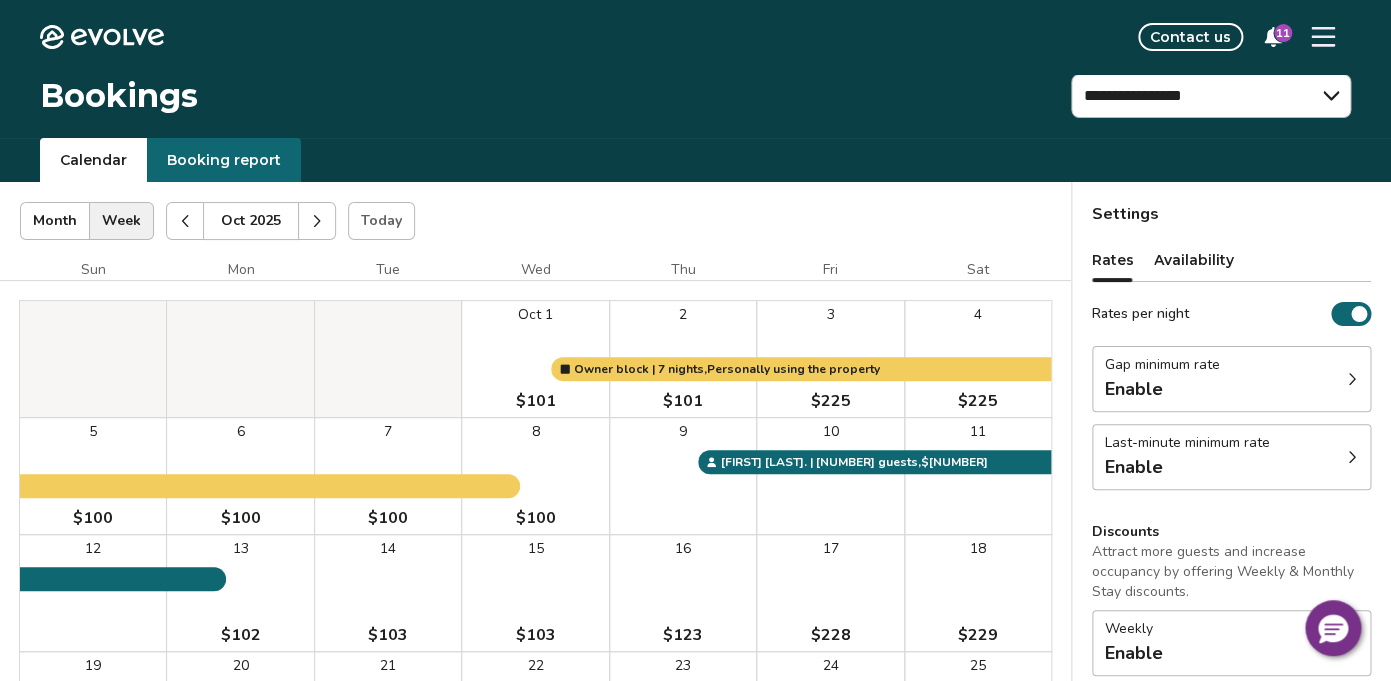 click on "16 $123" at bounding box center (683, 593) 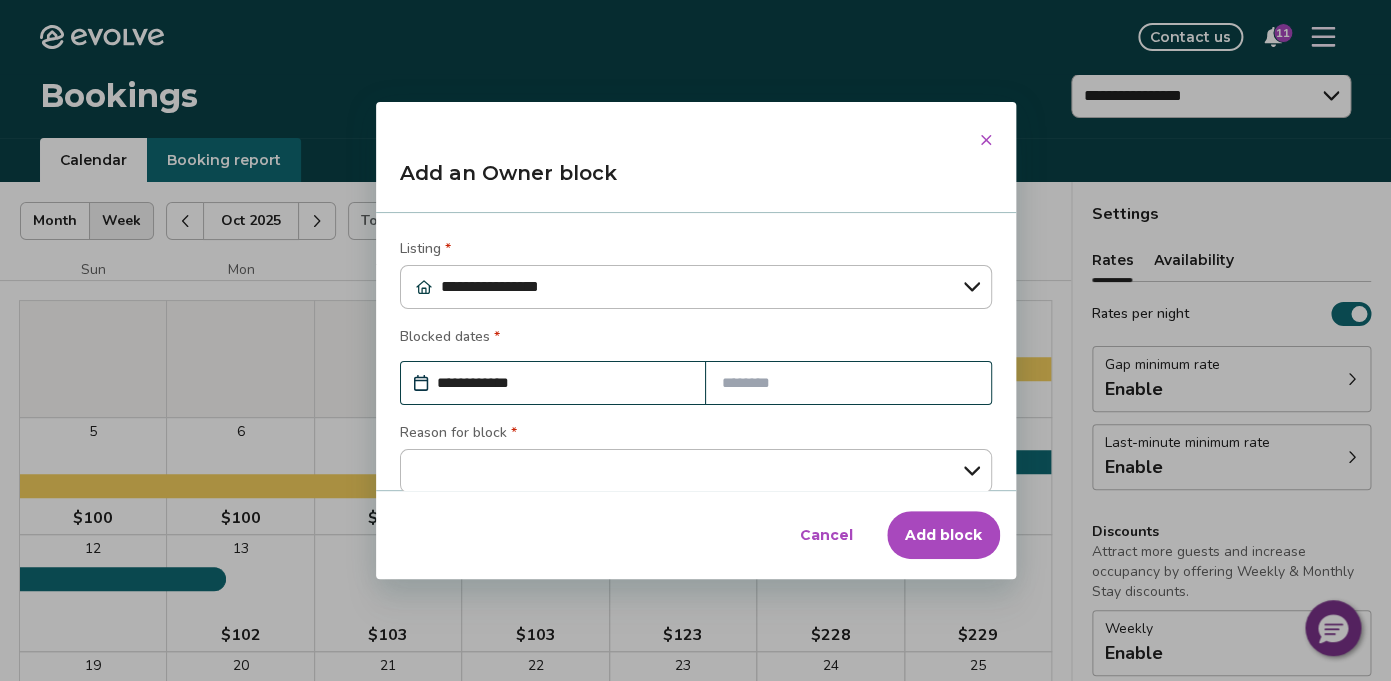 click on "**********" at bounding box center [695, 517] 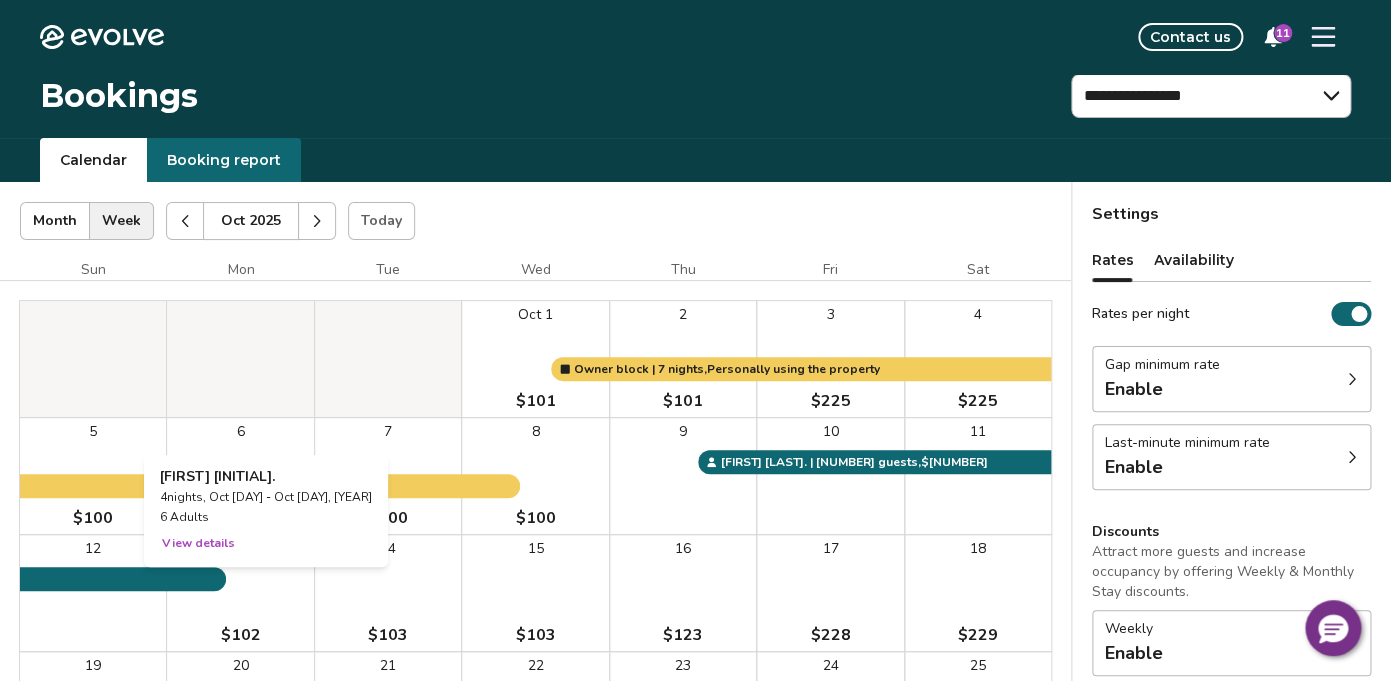 click on "13 $[PRICE]" at bounding box center (240, 593) 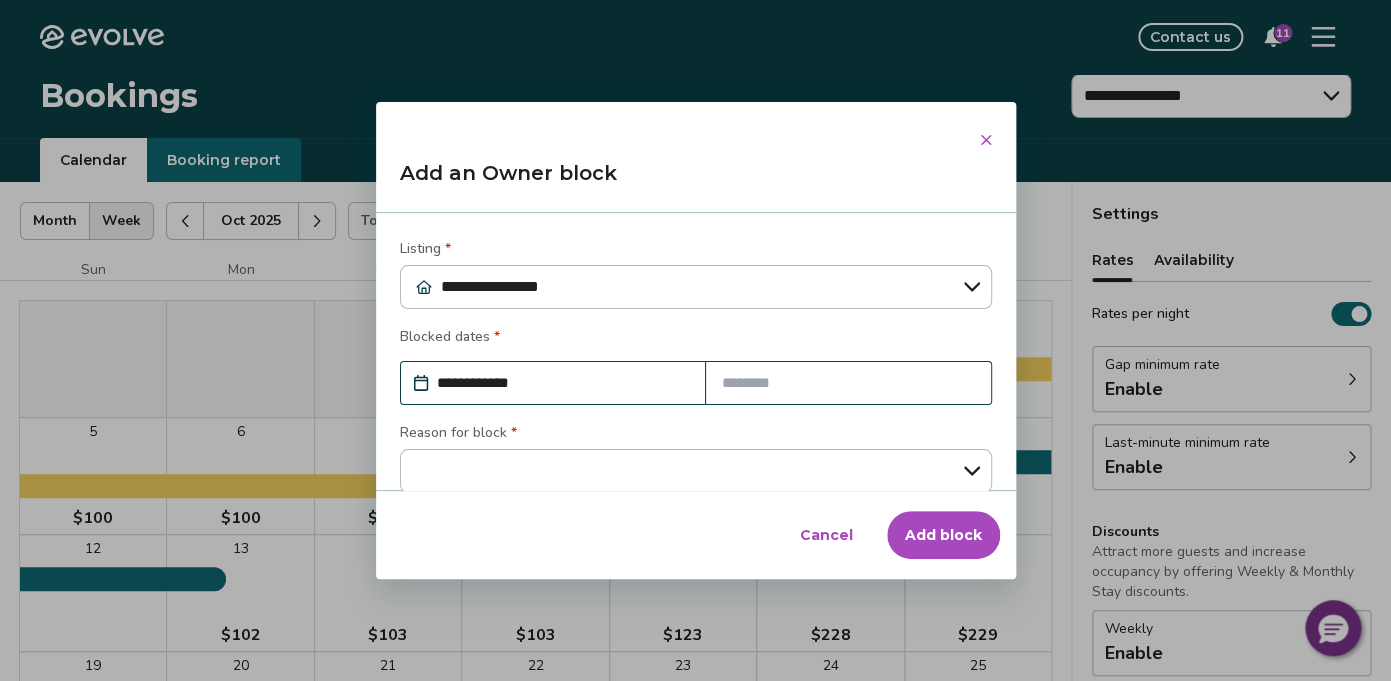 click at bounding box center (848, 383) 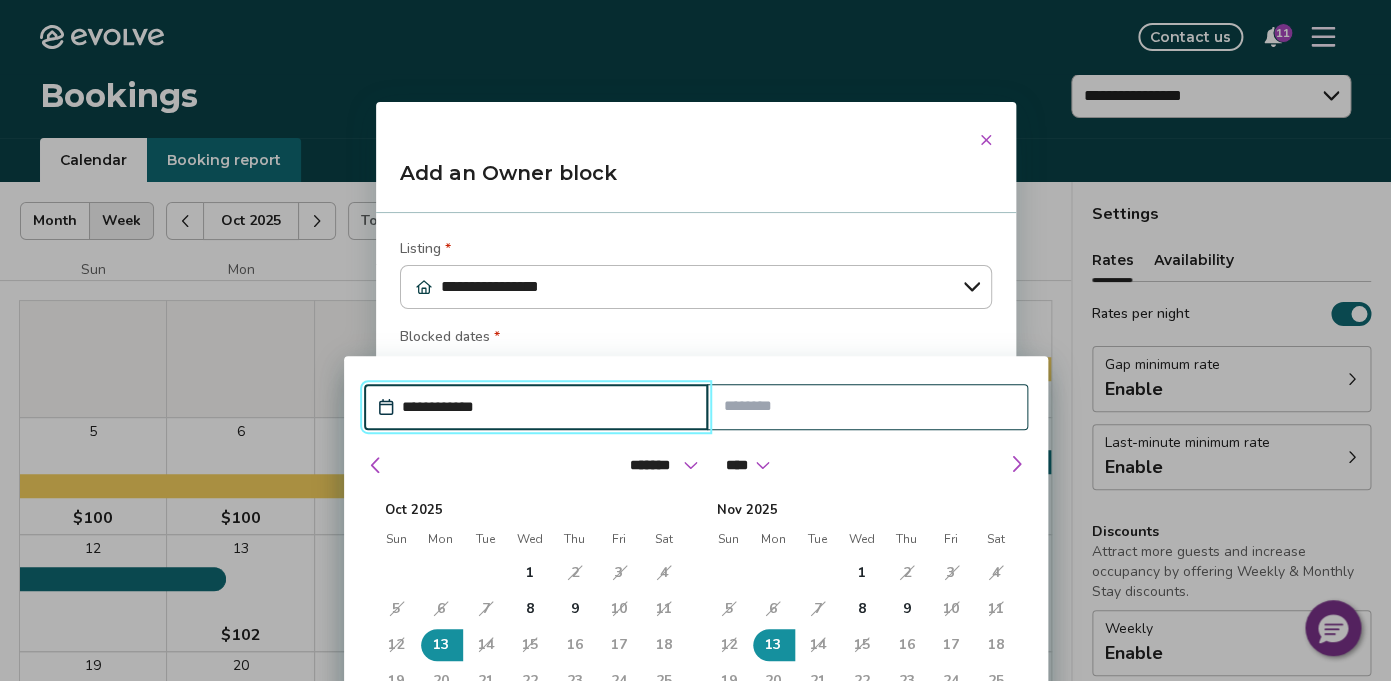 click on "16" at bounding box center (574, 645) 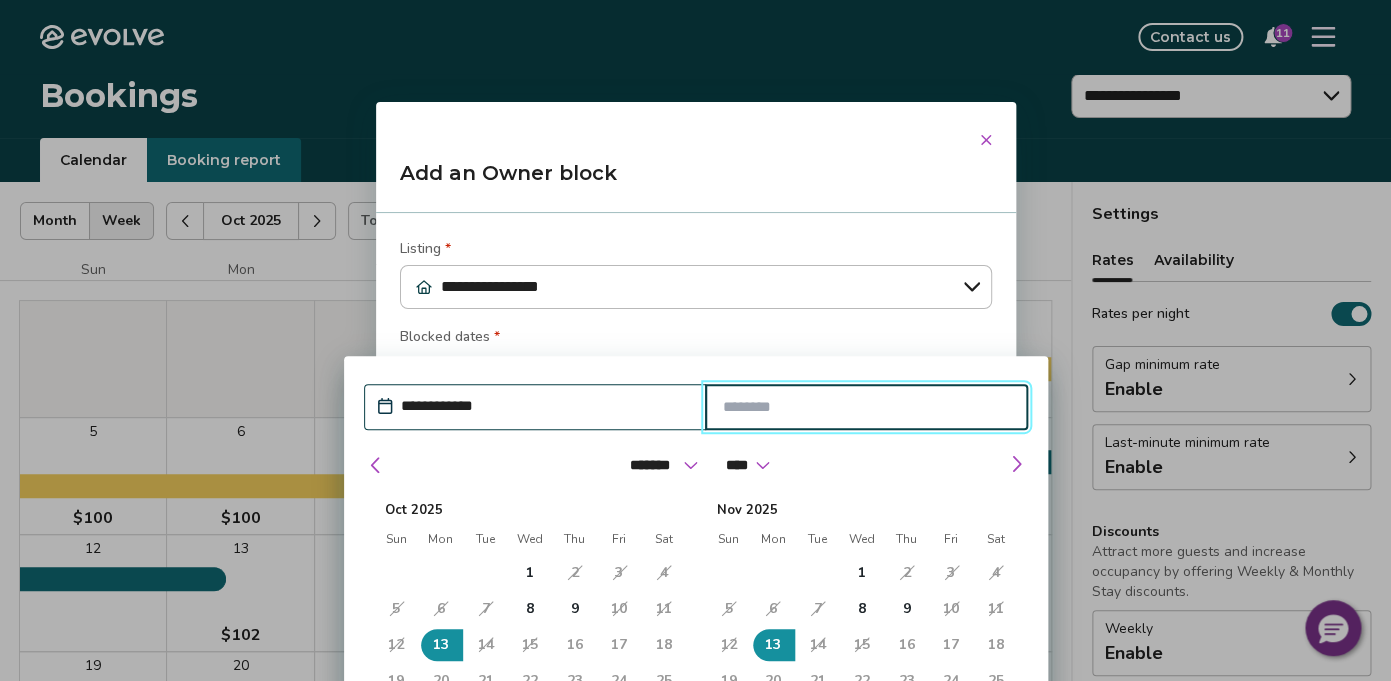 click at bounding box center (866, 407) 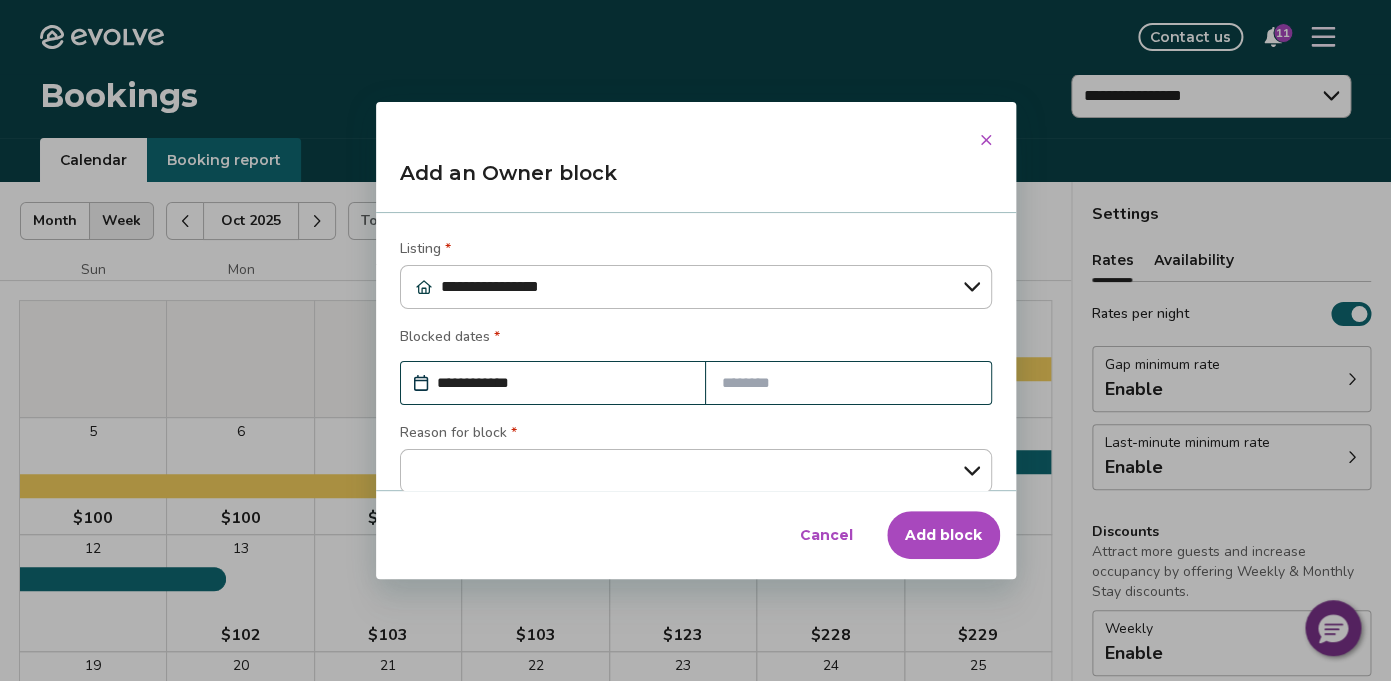 click 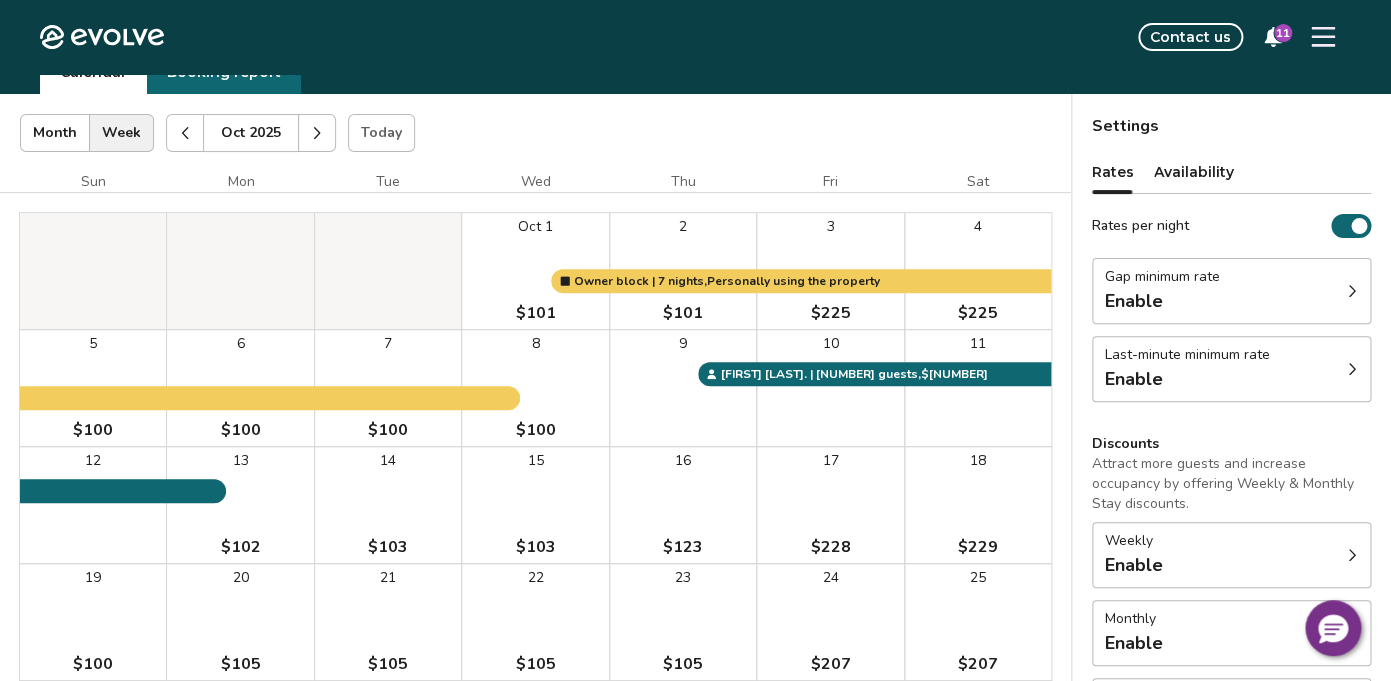 scroll, scrollTop: 0, scrollLeft: 0, axis: both 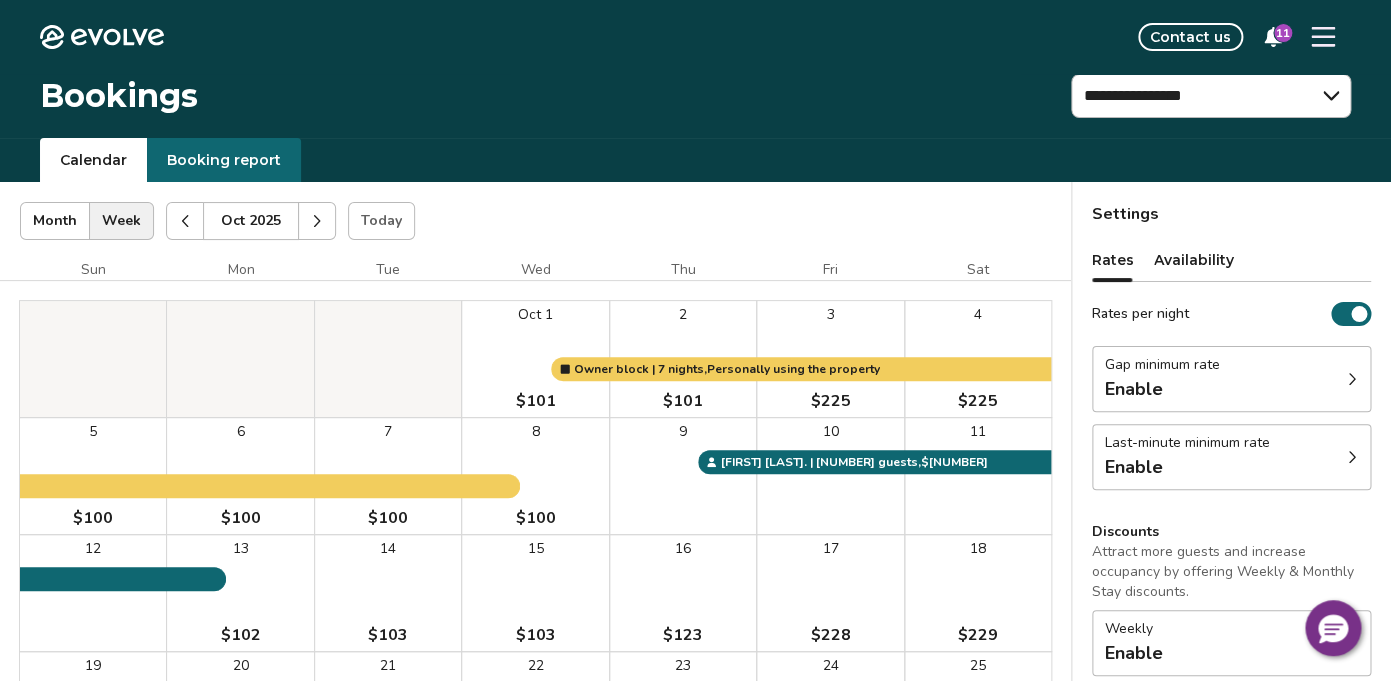 click 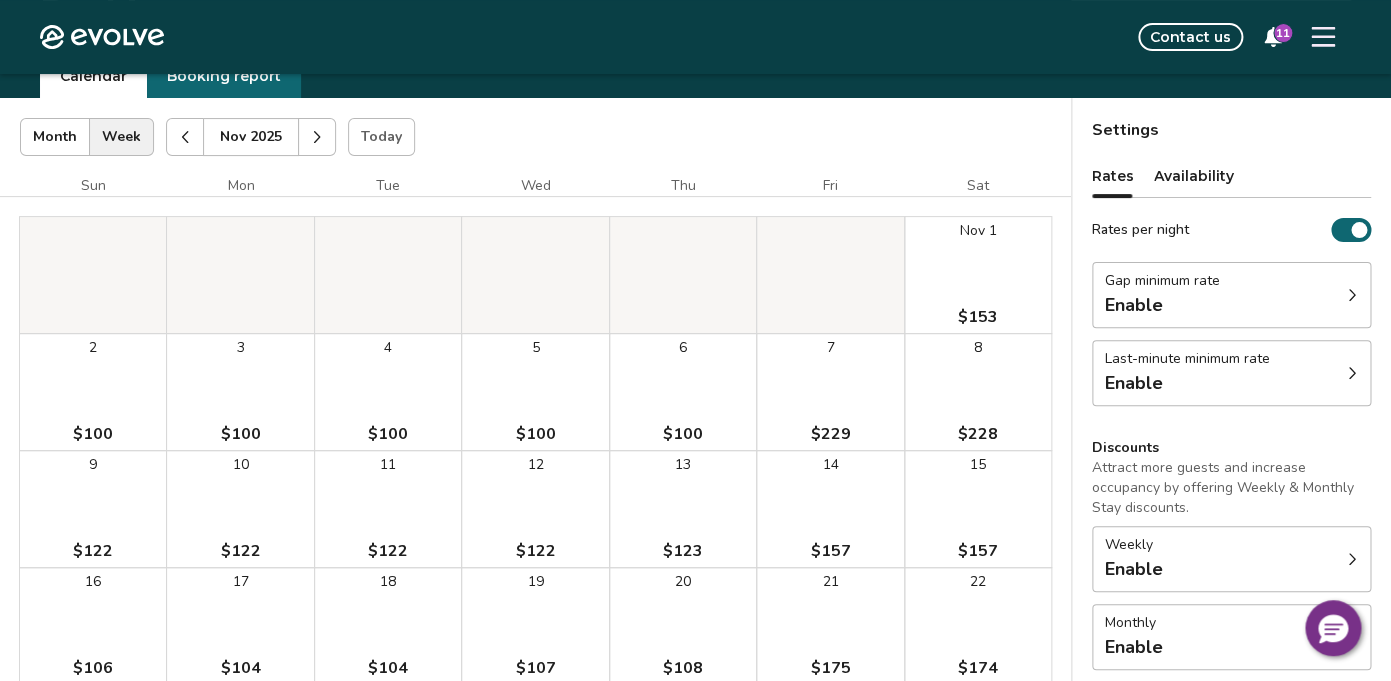 scroll, scrollTop: 81, scrollLeft: 0, axis: vertical 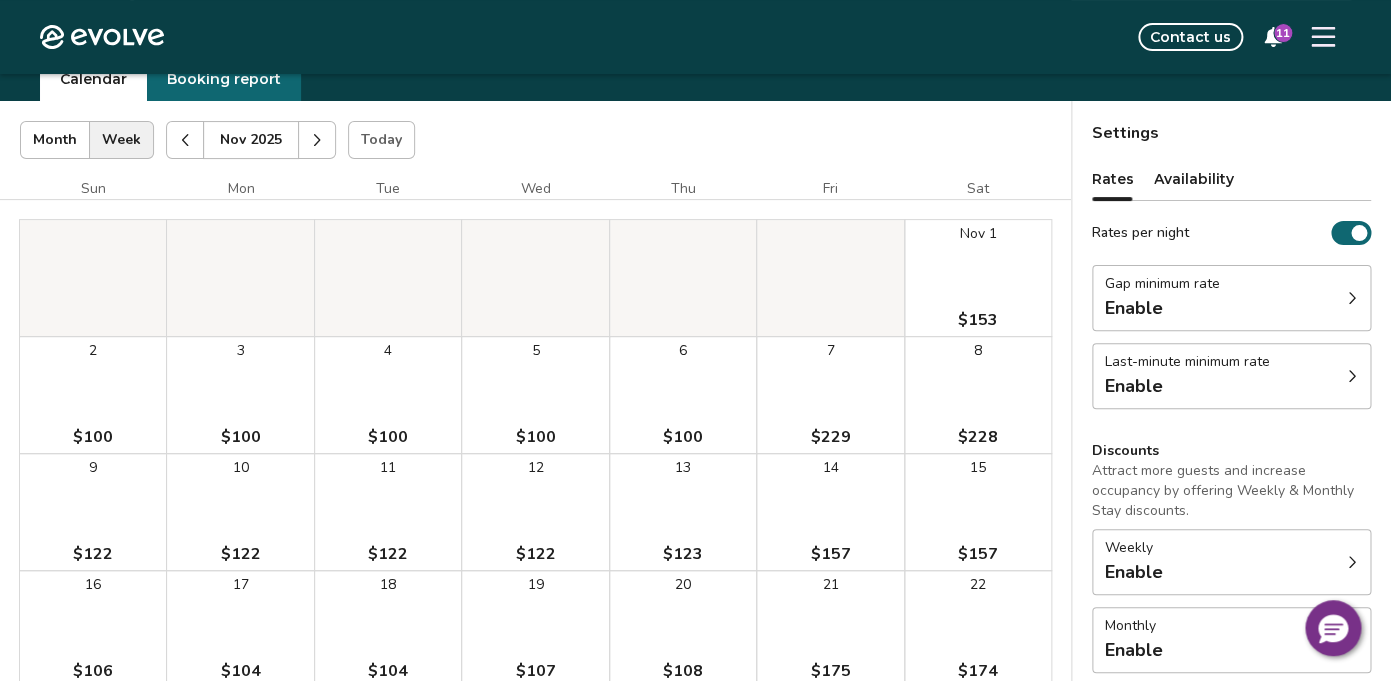 click 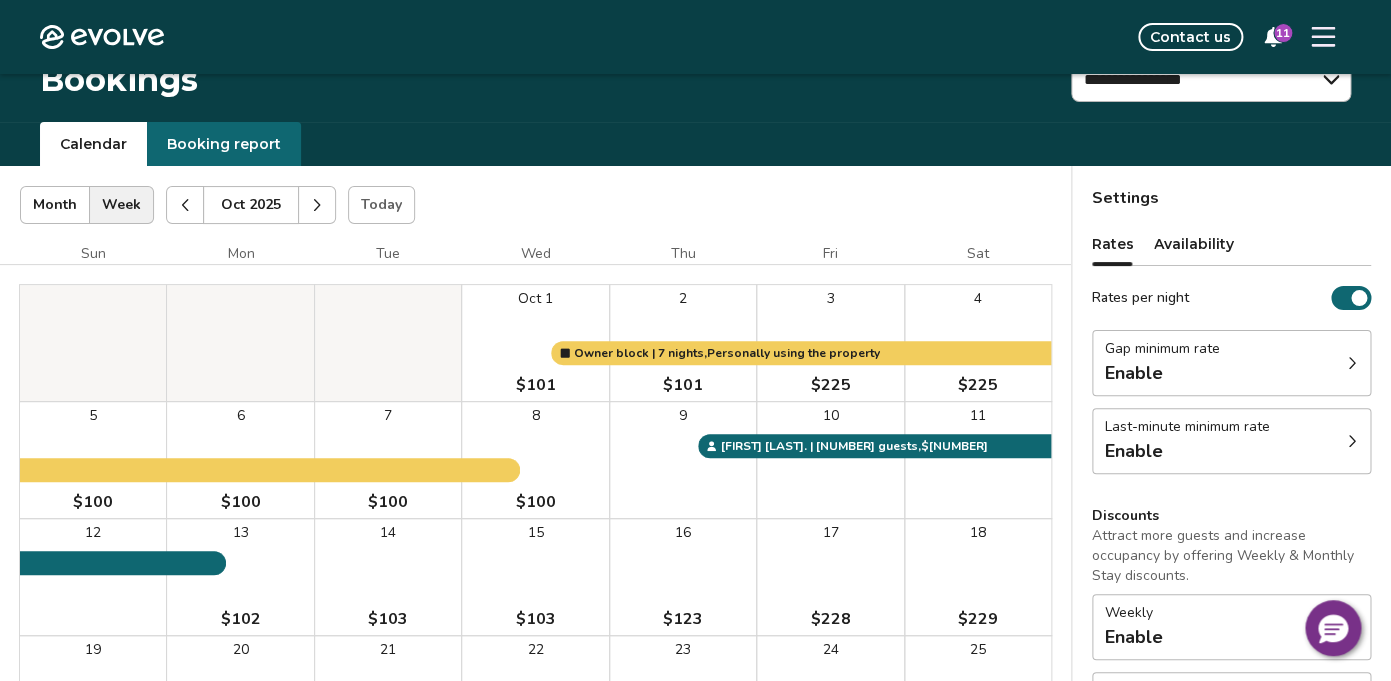 scroll, scrollTop: 0, scrollLeft: 0, axis: both 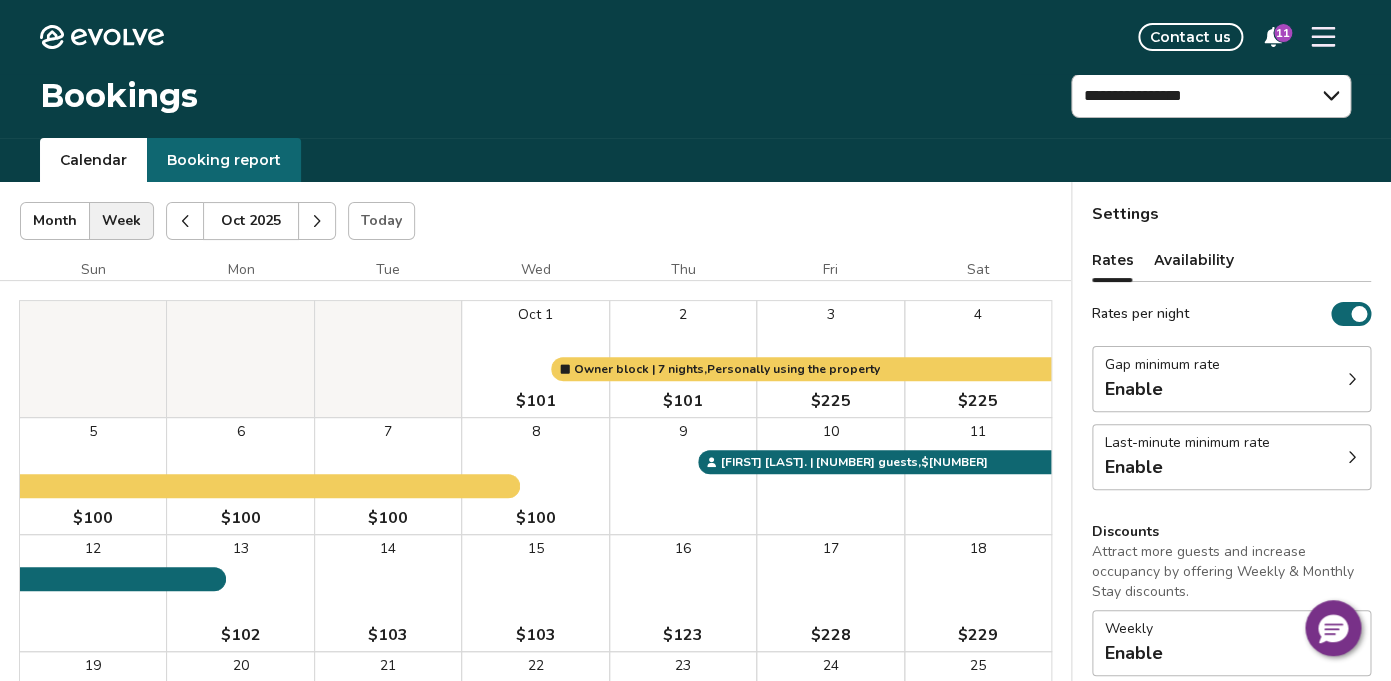 click on "11" at bounding box center (1283, 33) 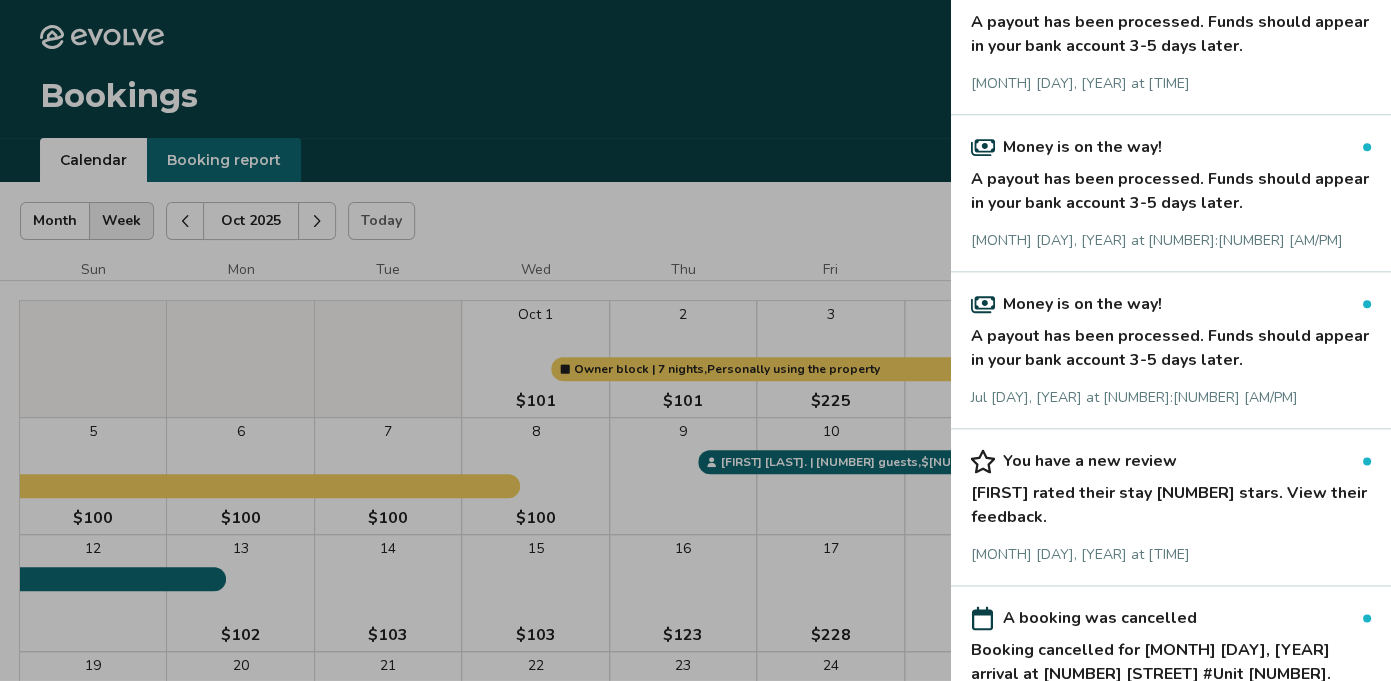 scroll, scrollTop: 0, scrollLeft: 0, axis: both 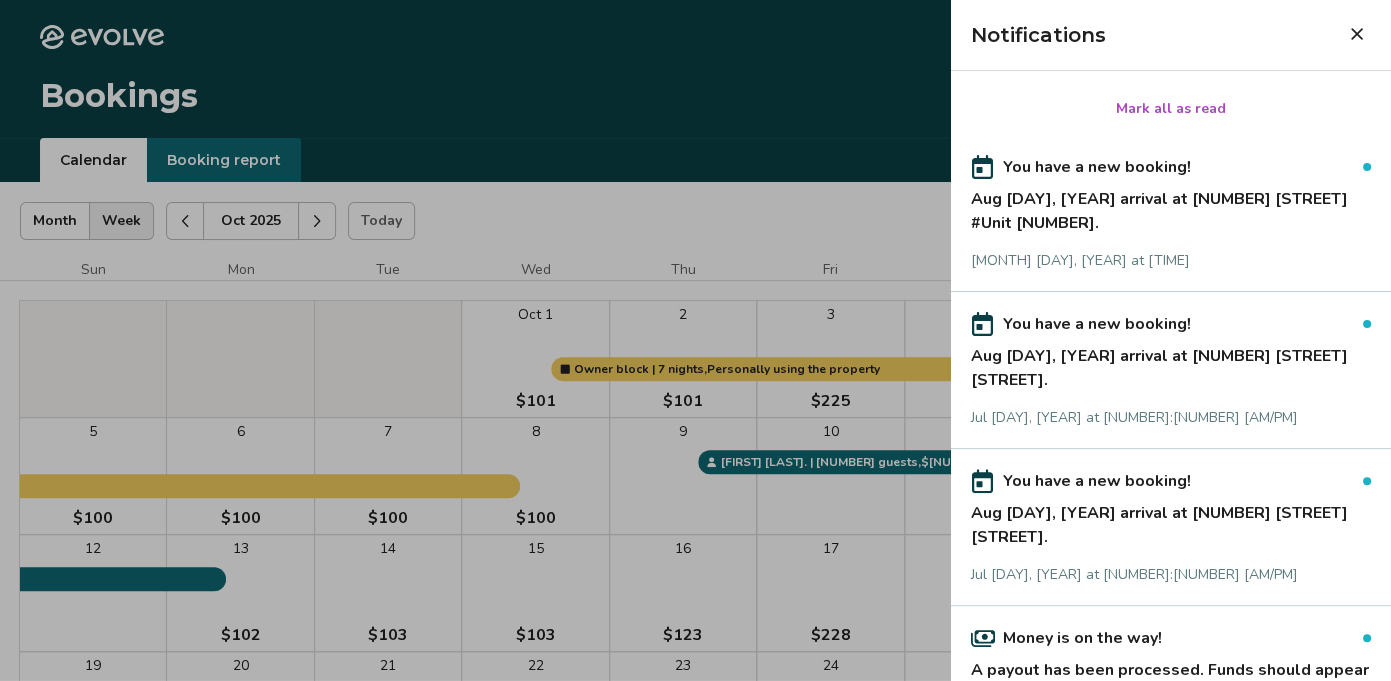 click on "Mark all as read" at bounding box center (1171, 109) 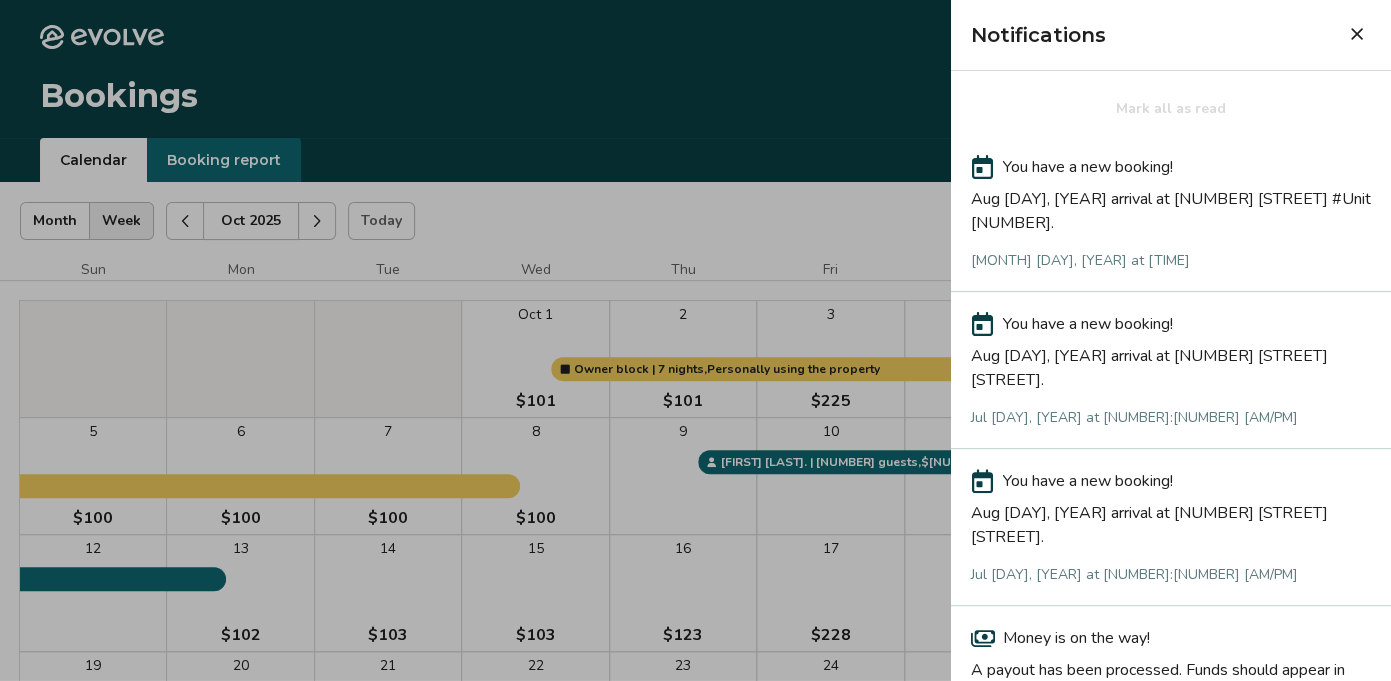 click 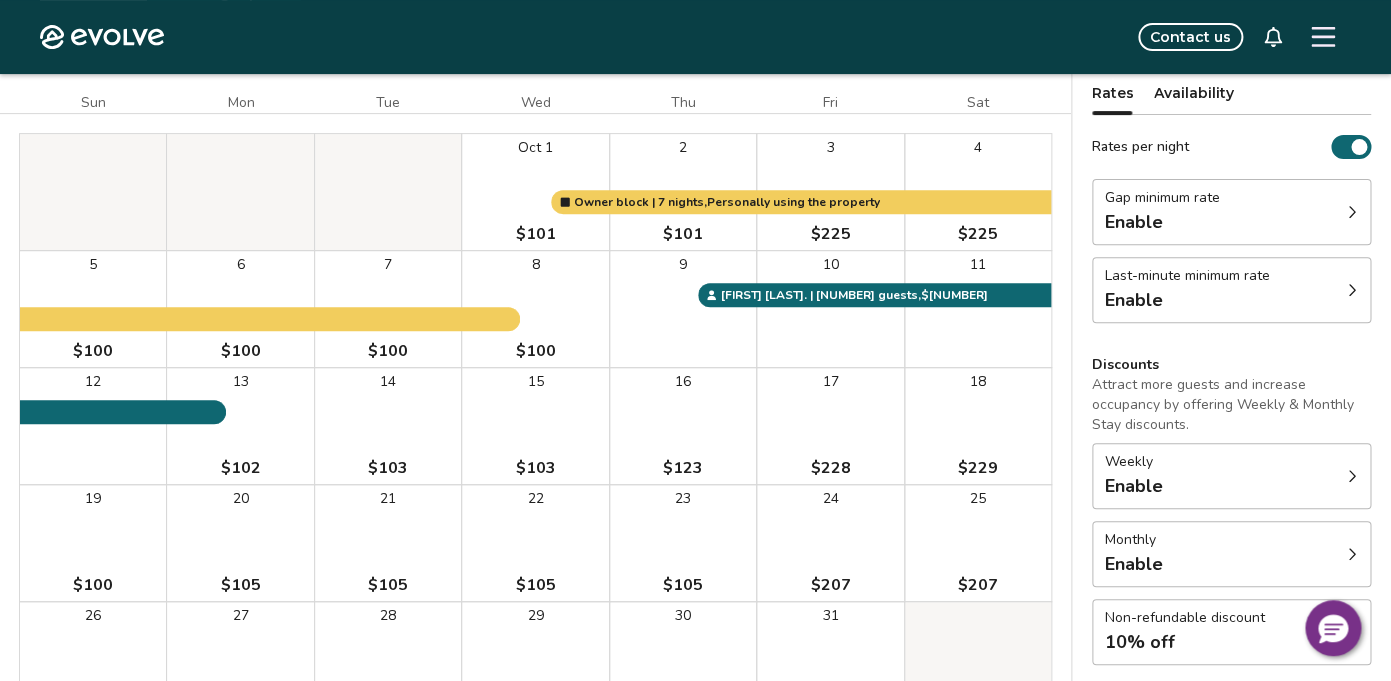 scroll, scrollTop: 170, scrollLeft: 0, axis: vertical 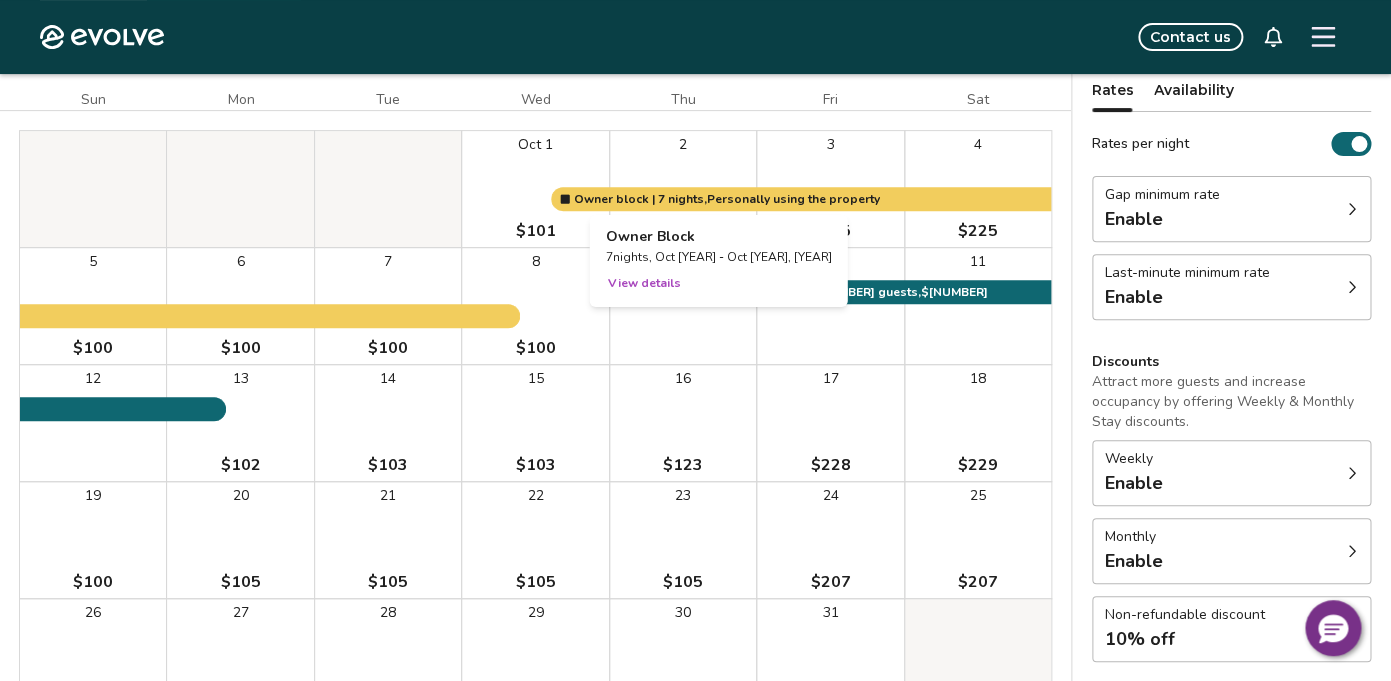 click on "View details" at bounding box center [644, 283] 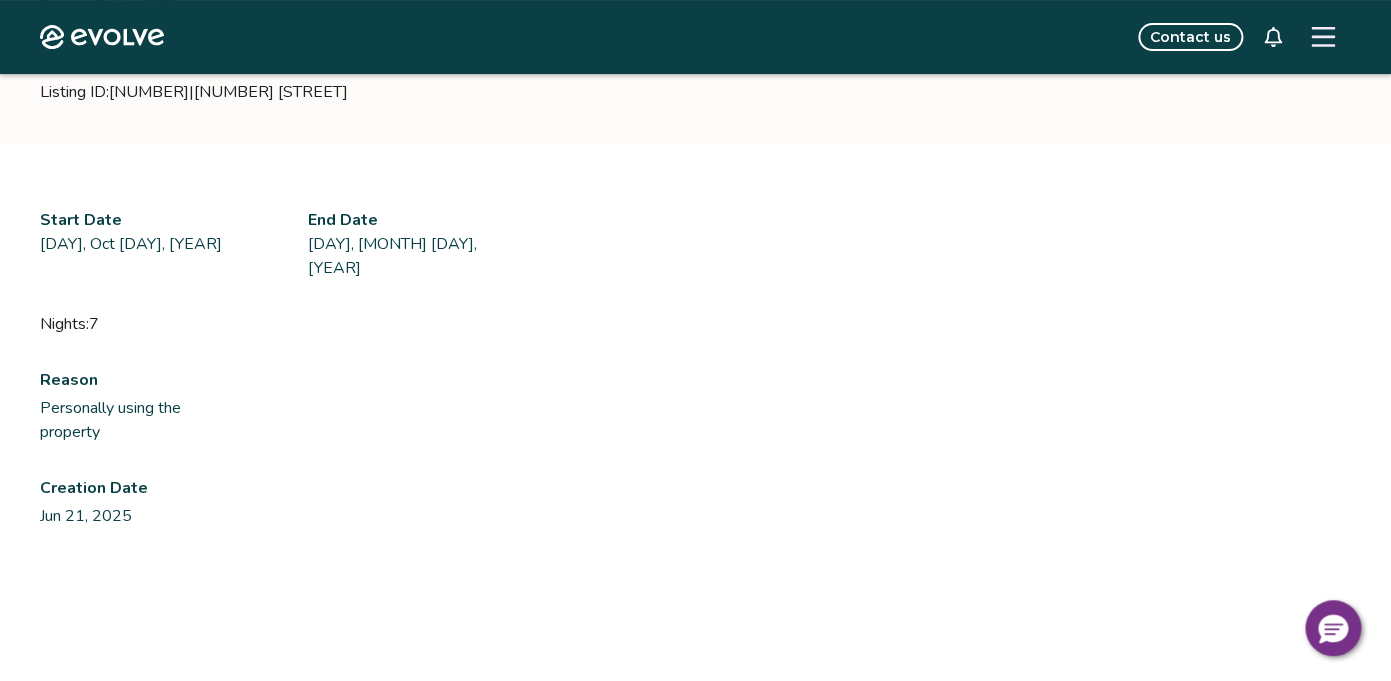 select on "**********" 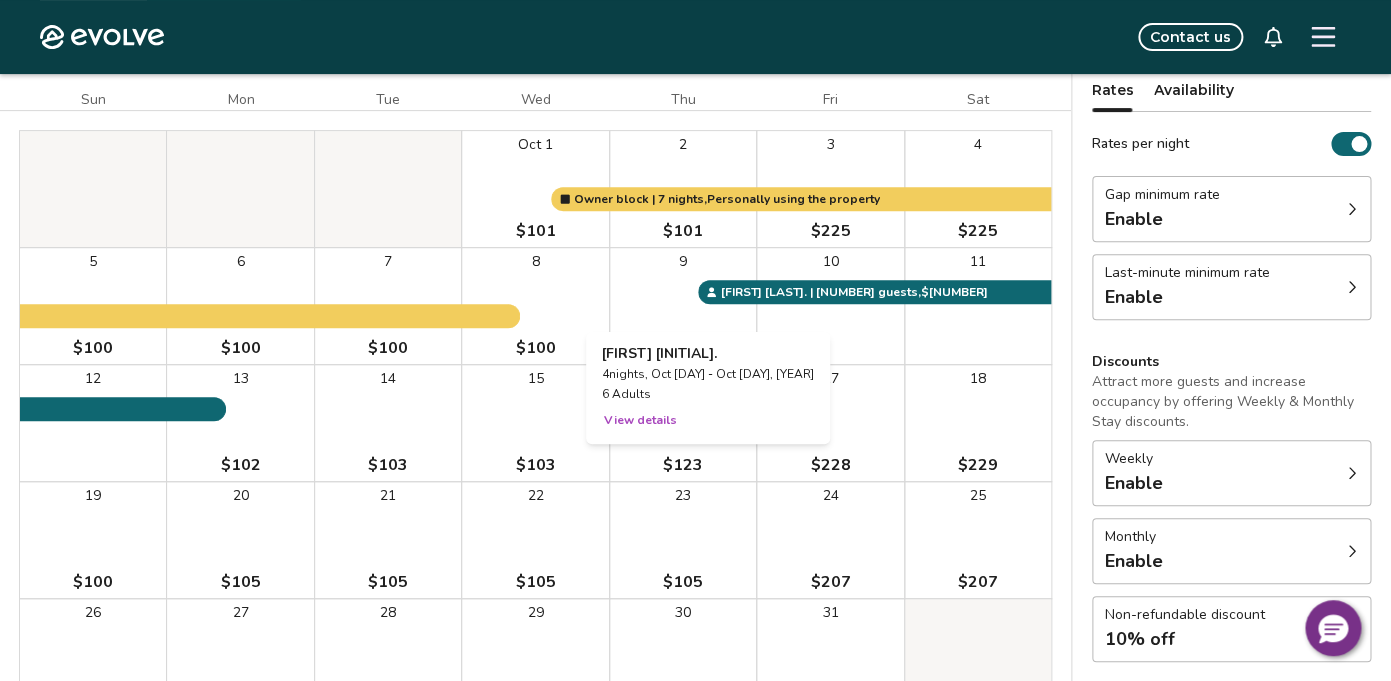 click on "9" at bounding box center [683, 306] 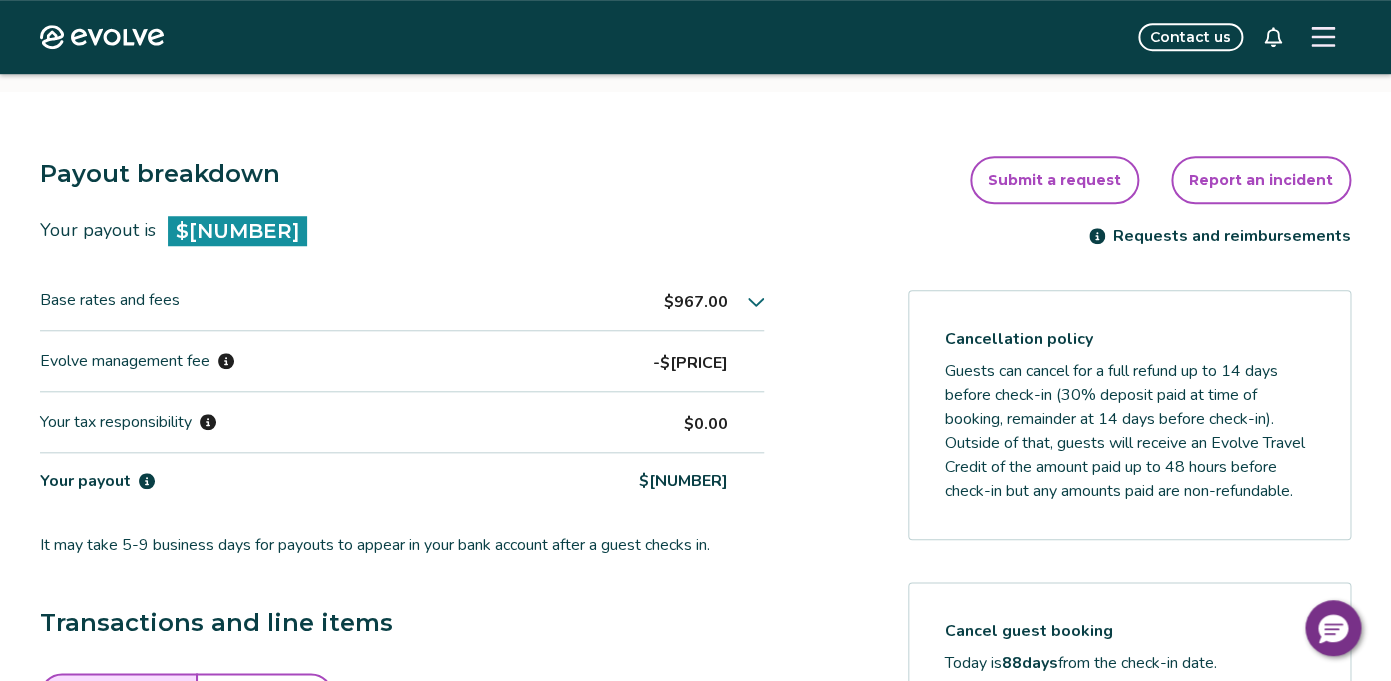 scroll, scrollTop: 468, scrollLeft: 0, axis: vertical 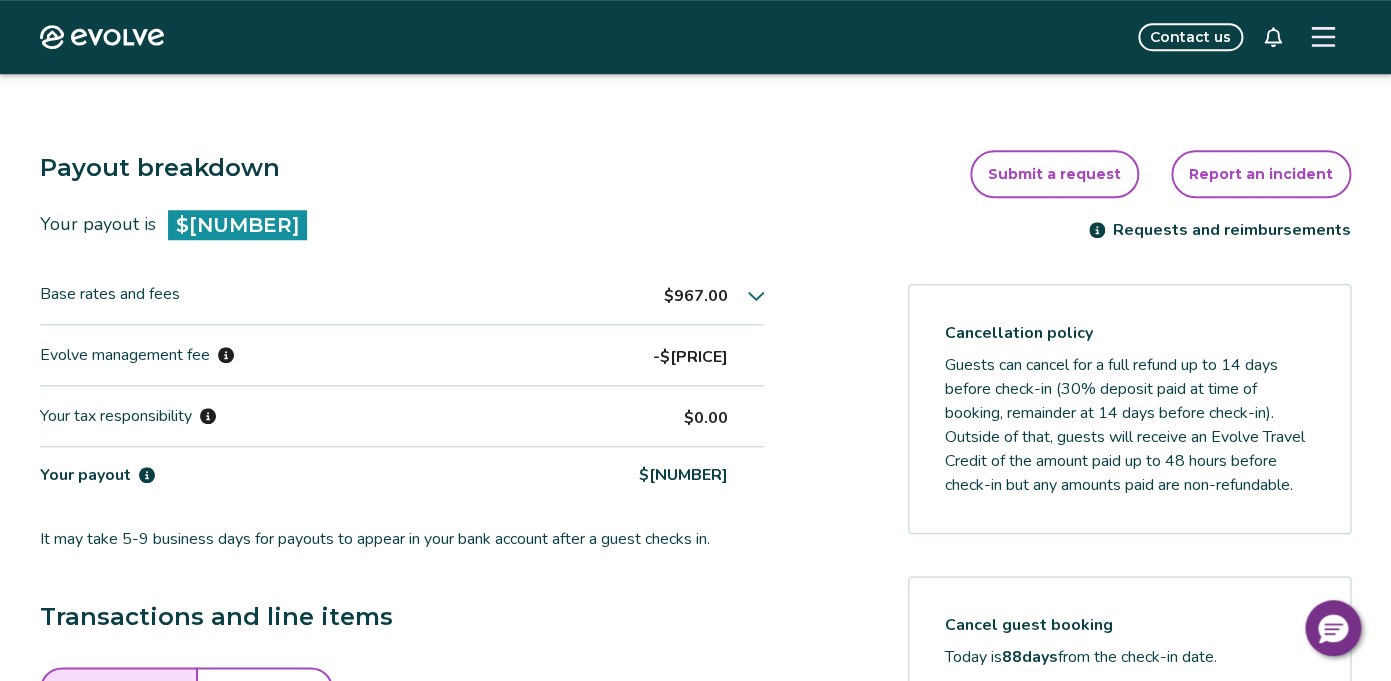 click 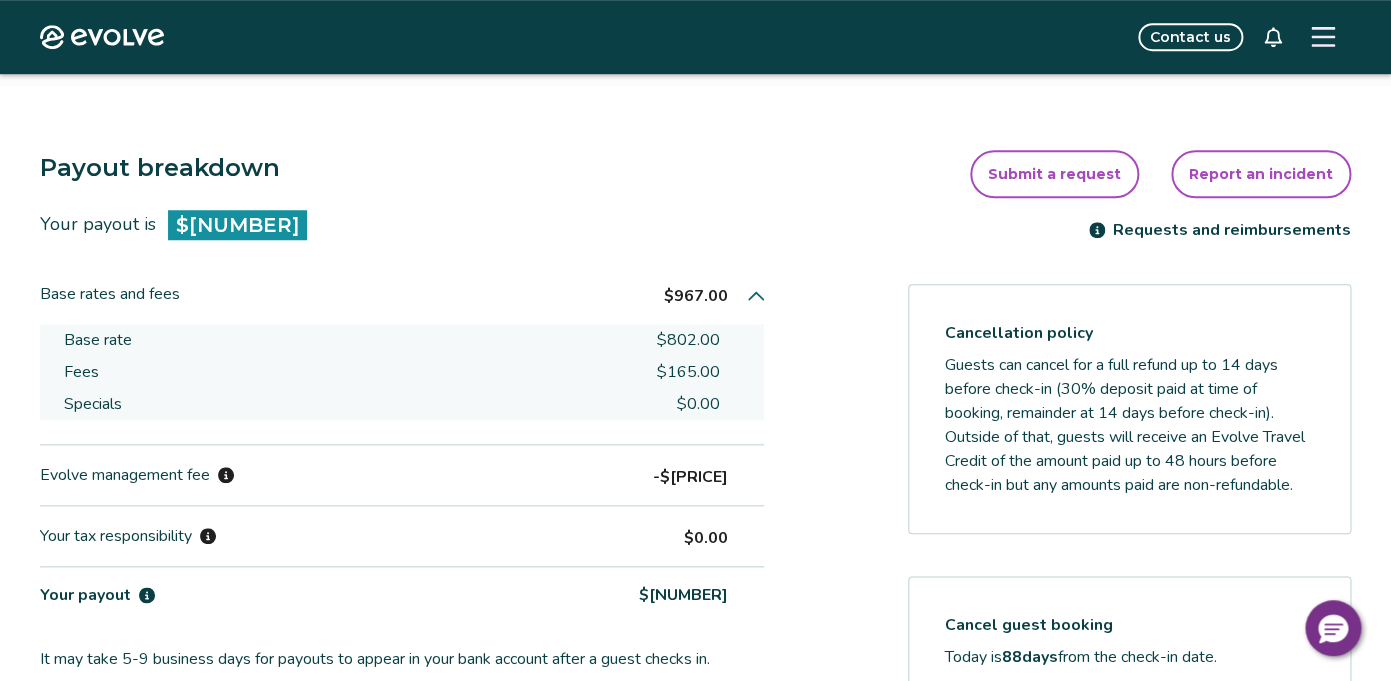 click on "Payout breakdown Your payout is $[PRICE] Base rates and fees $[PRICE] Base rate $[PRICE] Fees $[PRICE] Specials $[PRICE] Evolve management fee -$[PRICE] Your tax responsibility $[PRICE] Your payout $[PRICE] It may take 5-9 business days for payouts to appear in your bank account after a guest checks in. Transactions and line items Transactions line items Processing date Amount Transactions total $[PRICE] [MONTH] [DAY], [YEAR] $[PRICE] Submit a request Report an incident Requests and reimbursements Cancellation policy Guests can cancel for a full refund up to 14 days before check-in ([PERCENTAGE]% deposit paid at time of booking, remainder at 14 days before check-in). Outside of that, guests will receive an Evolve Travel Credit of the amount paid up to 48 hours before check-in but any amounts paid are non-refundable. Cancel guest booking Today is  [NUMBER]  days  from the check-in date. Request to cancel booking" at bounding box center (695, 632) 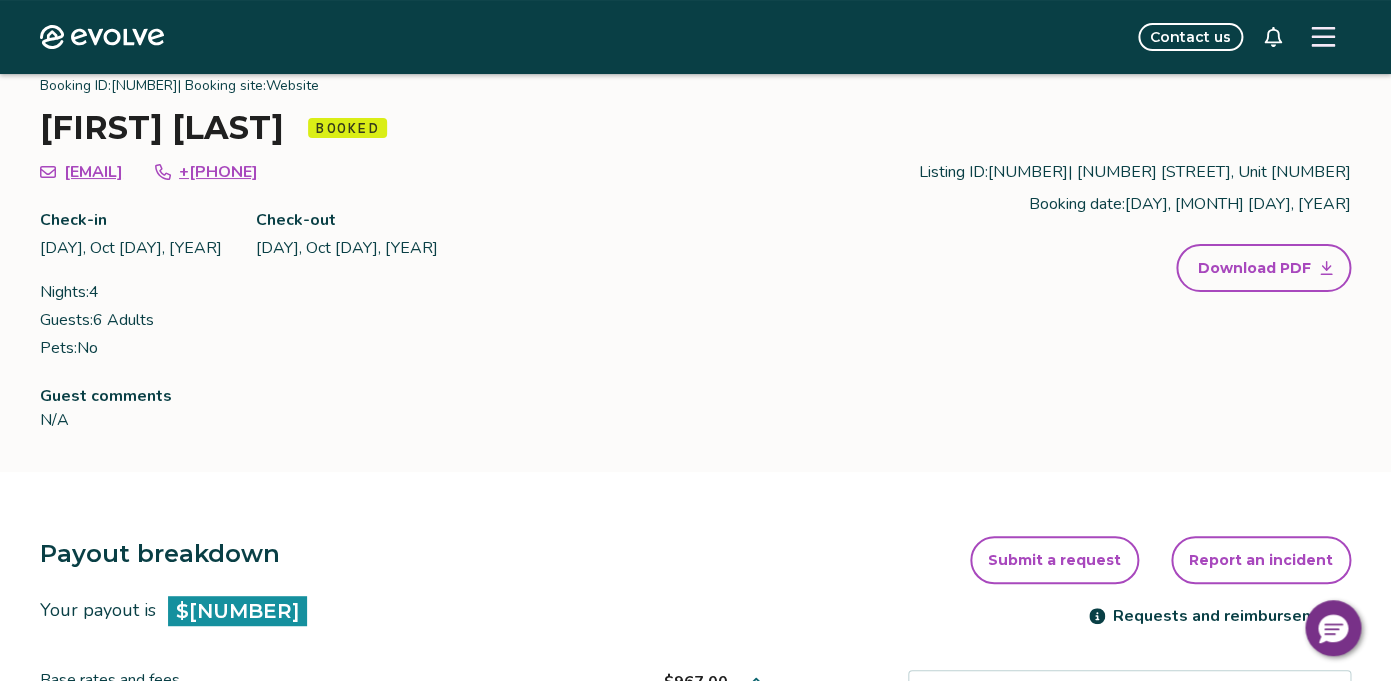 scroll, scrollTop: 77, scrollLeft: 0, axis: vertical 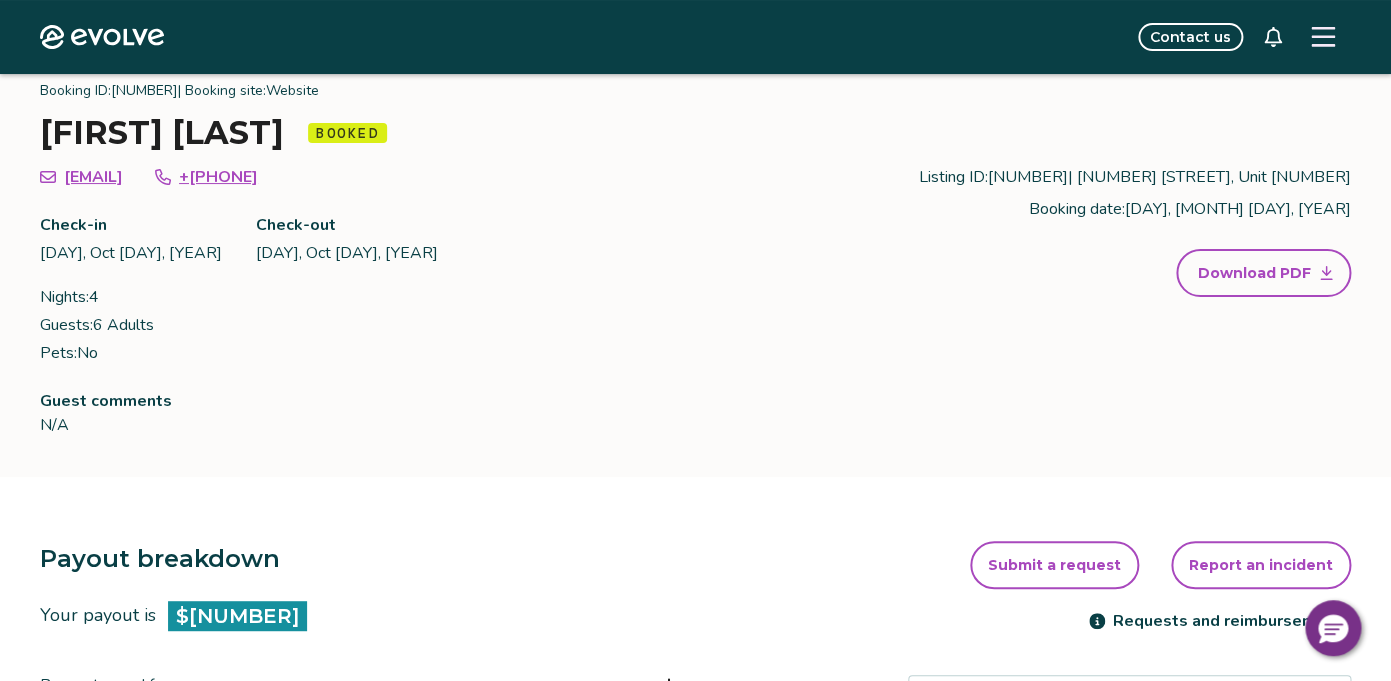 select on "**********" 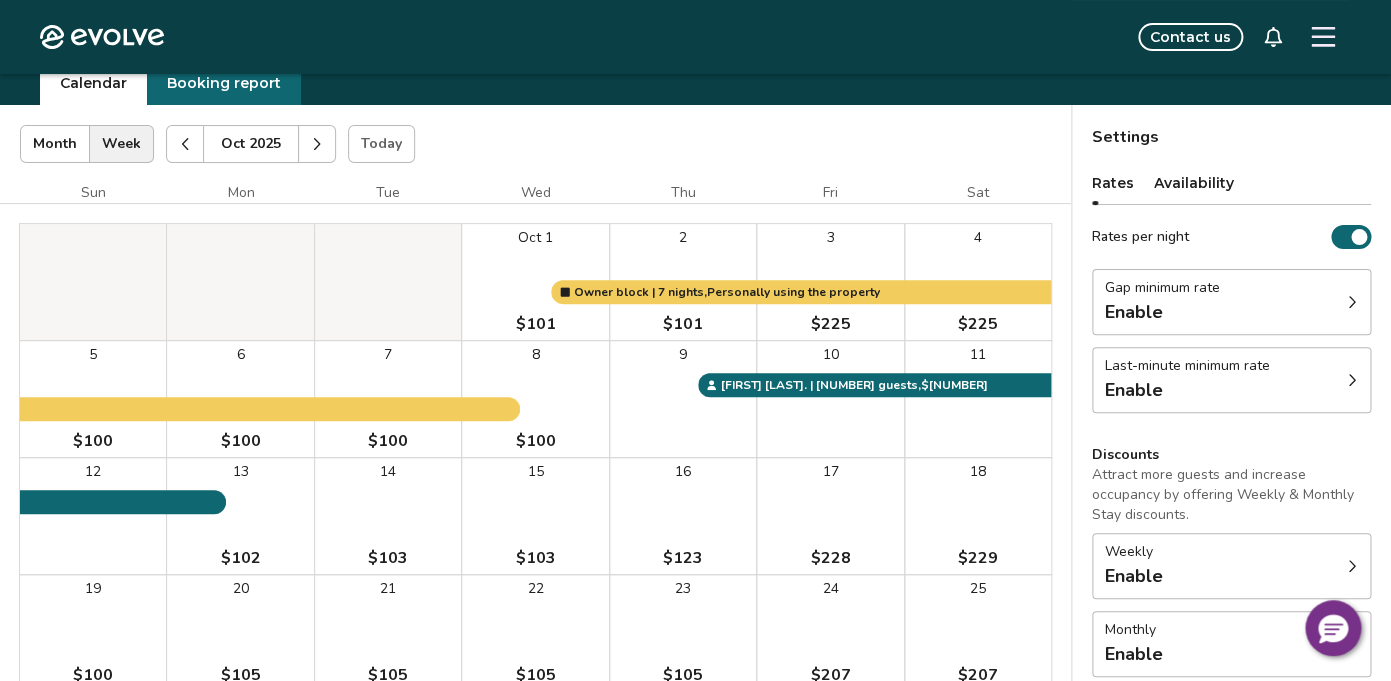 scroll, scrollTop: 170, scrollLeft: 0, axis: vertical 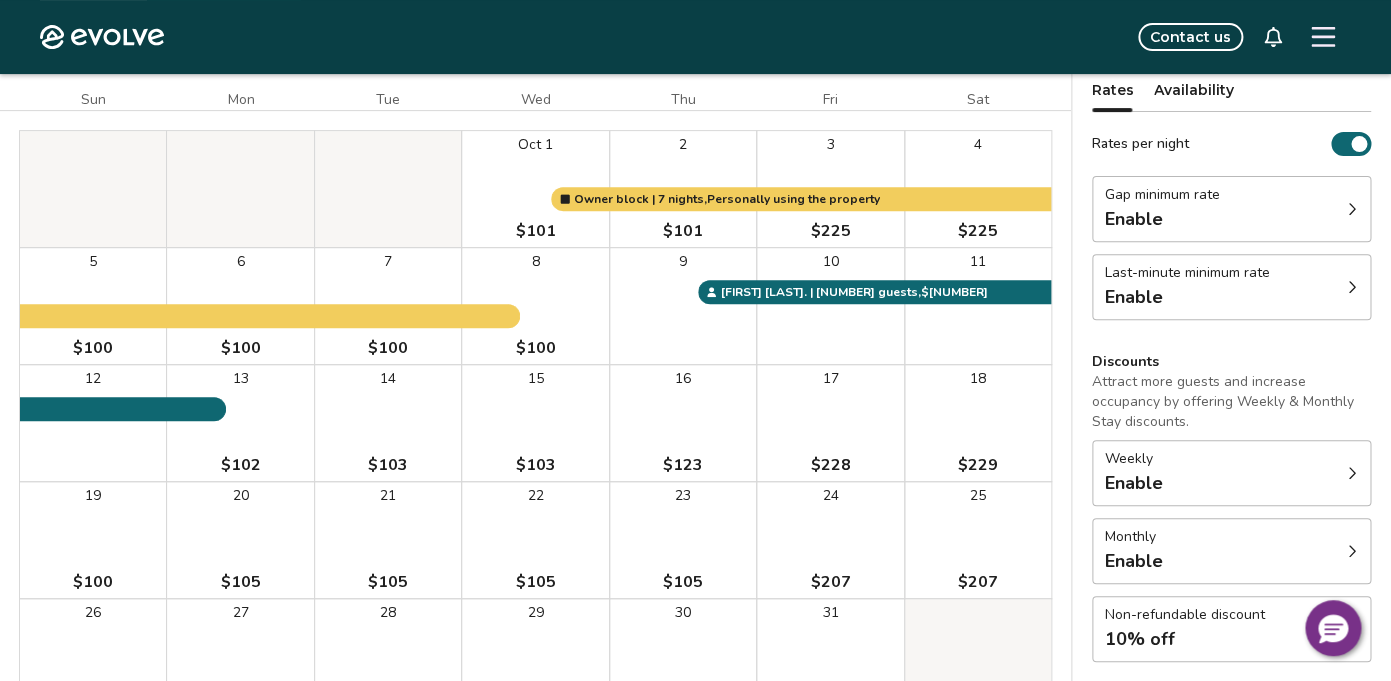 click on "Oct 1 $[PRICE] 2 $[PRICE] 3 $[PRICE] 4 $[PRICE] 5 $[PRICE] 6 $[PRICE] 7 $[PRICE] 8 $[PRICE] 9 10 11 12 13 $[PRICE] 14 $[PRICE] 15 $[PRICE] 16 $[PRICE] 17 $[PRICE] 18 $[PRICE] 19 $[PRICE] 20 $[PRICE] 21 $[PRICE] 22 $[PRICE] 23 $[PRICE] 24 $[PRICE] 25 $[PRICE] 26 $[PRICE] 27 $[PRICE] 28 $[PRICE] 29 $[PRICE] 30 $[PRICE] 31 $[PRICE]" at bounding box center (535, 423) 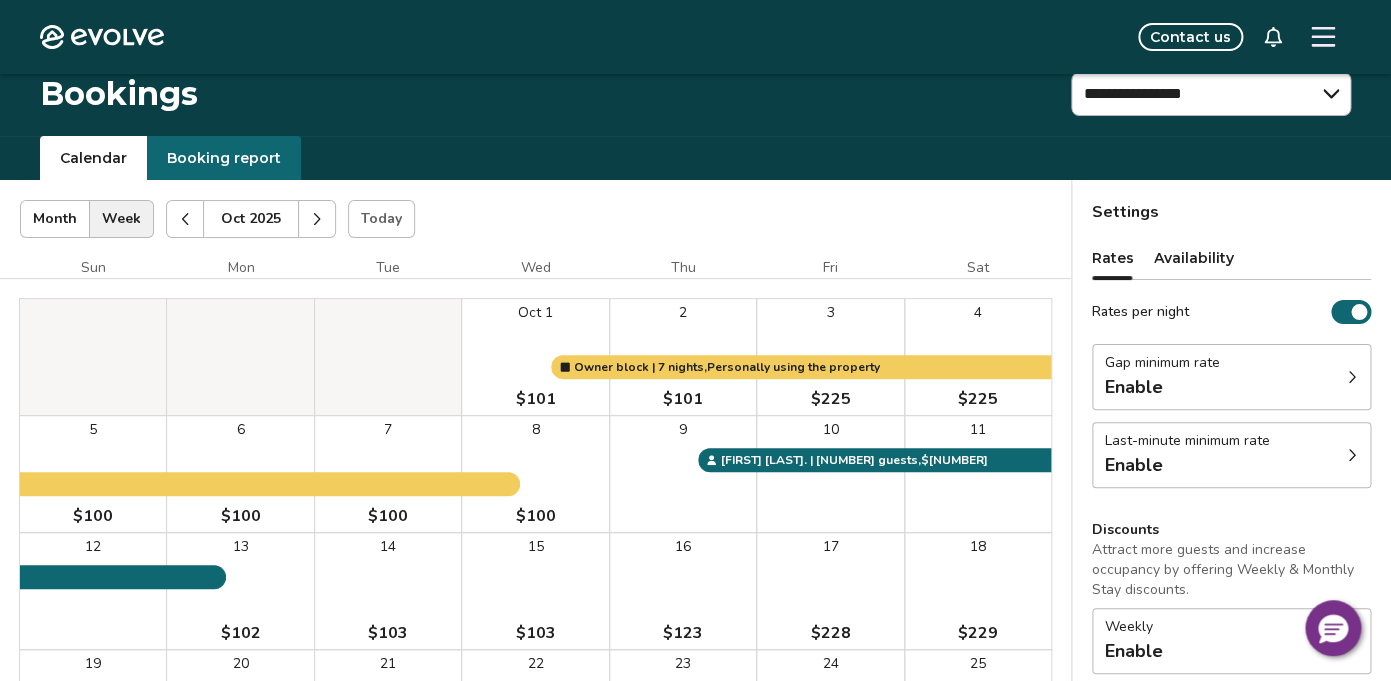 scroll, scrollTop: 0, scrollLeft: 0, axis: both 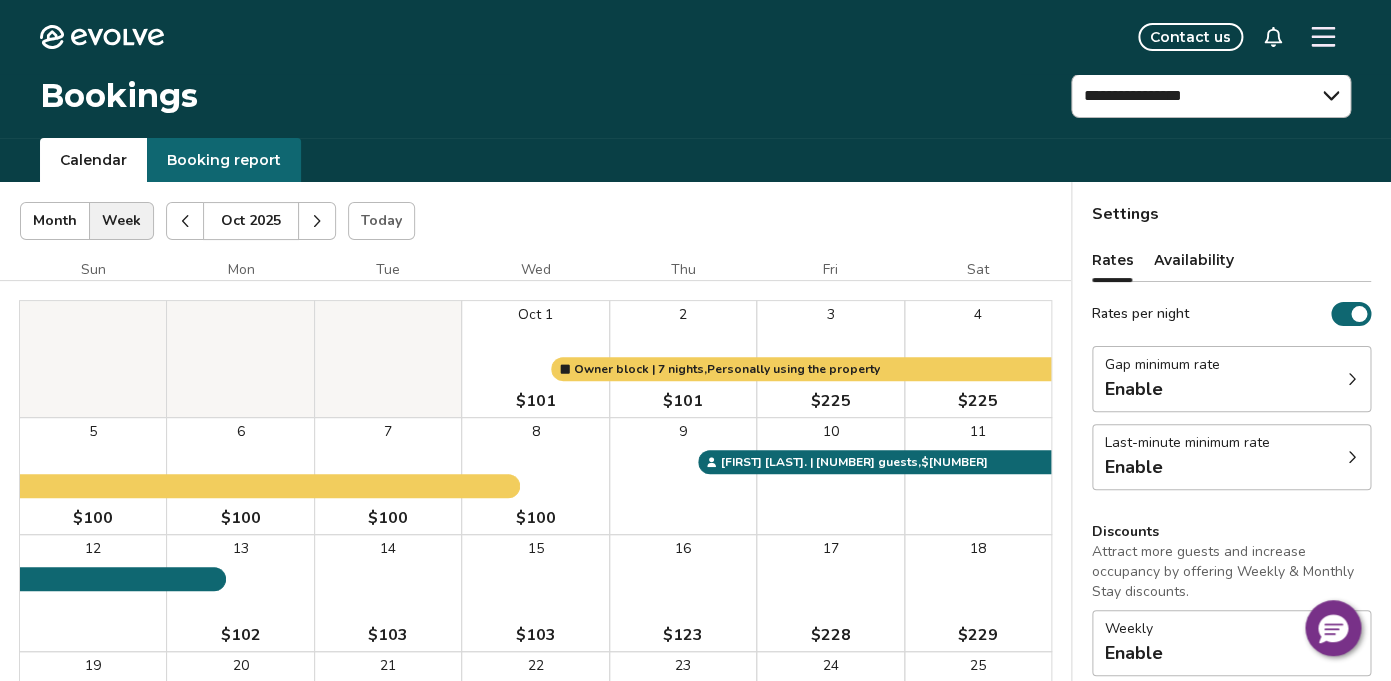 click on "Availability" at bounding box center (1194, 260) 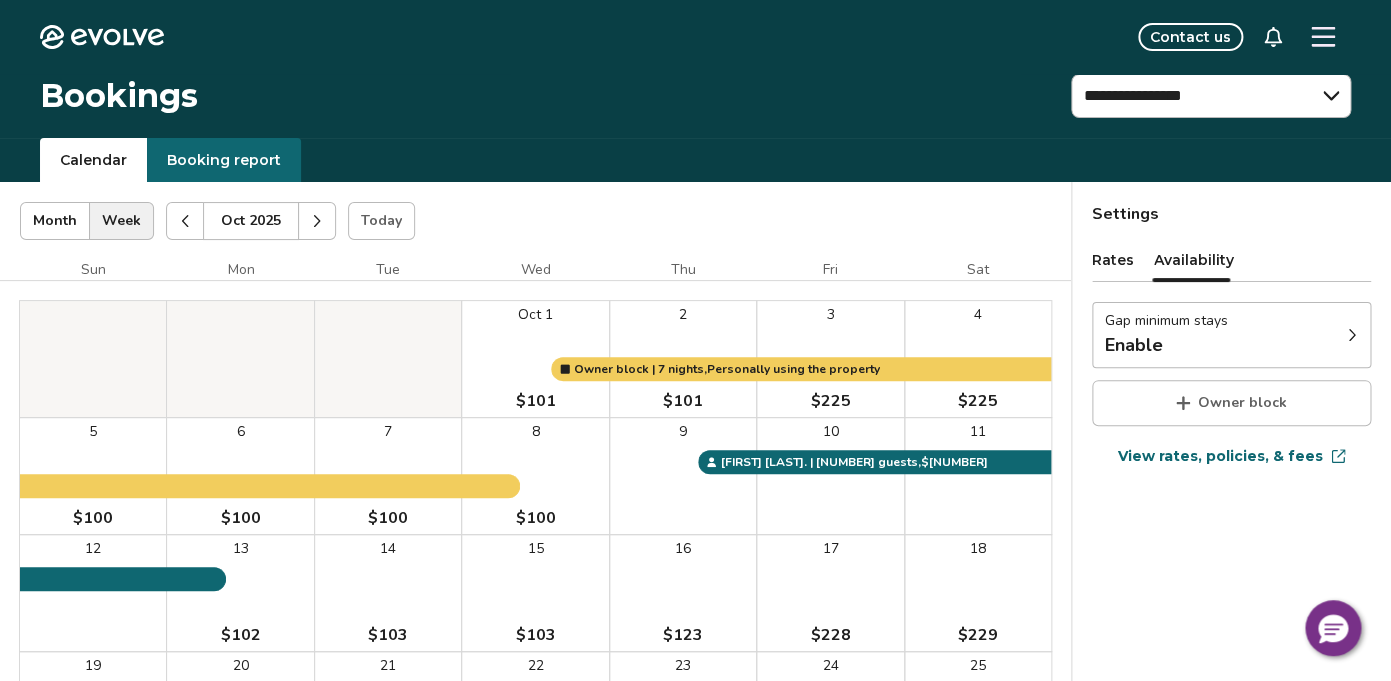 click on "Owner block" at bounding box center (1242, 403) 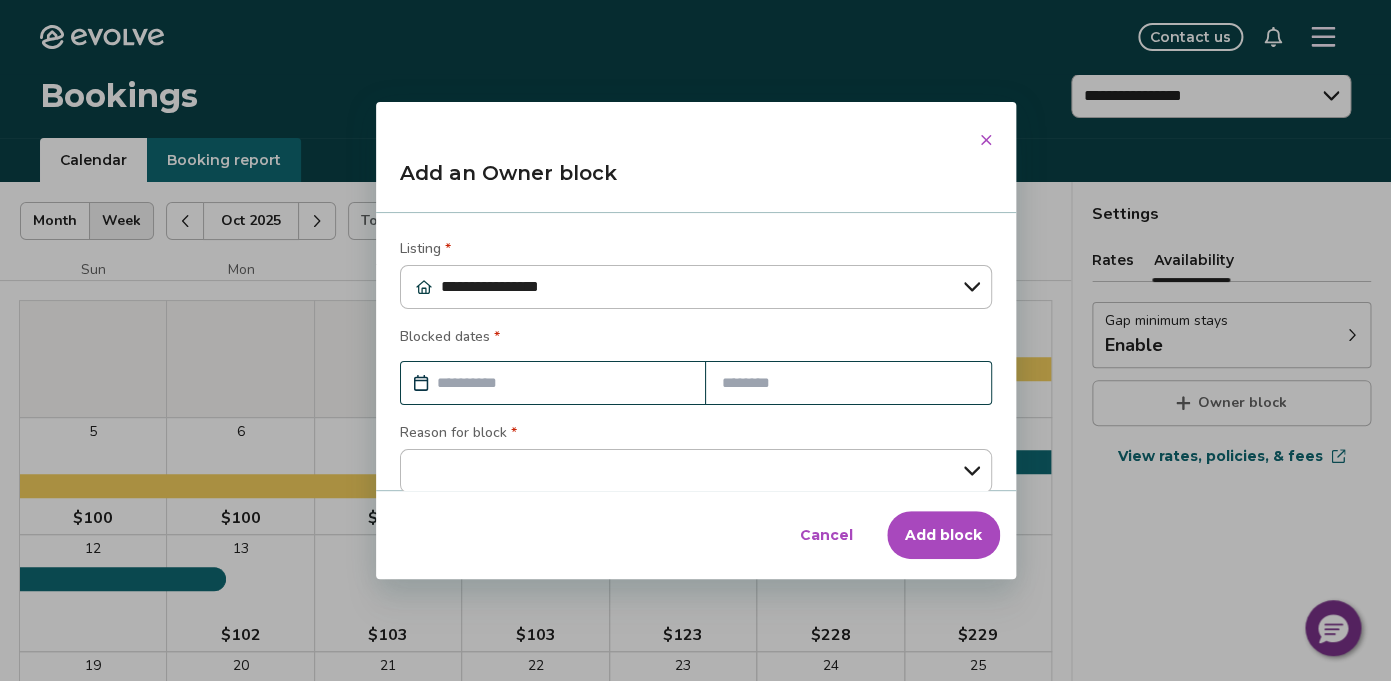 click at bounding box center [563, 383] 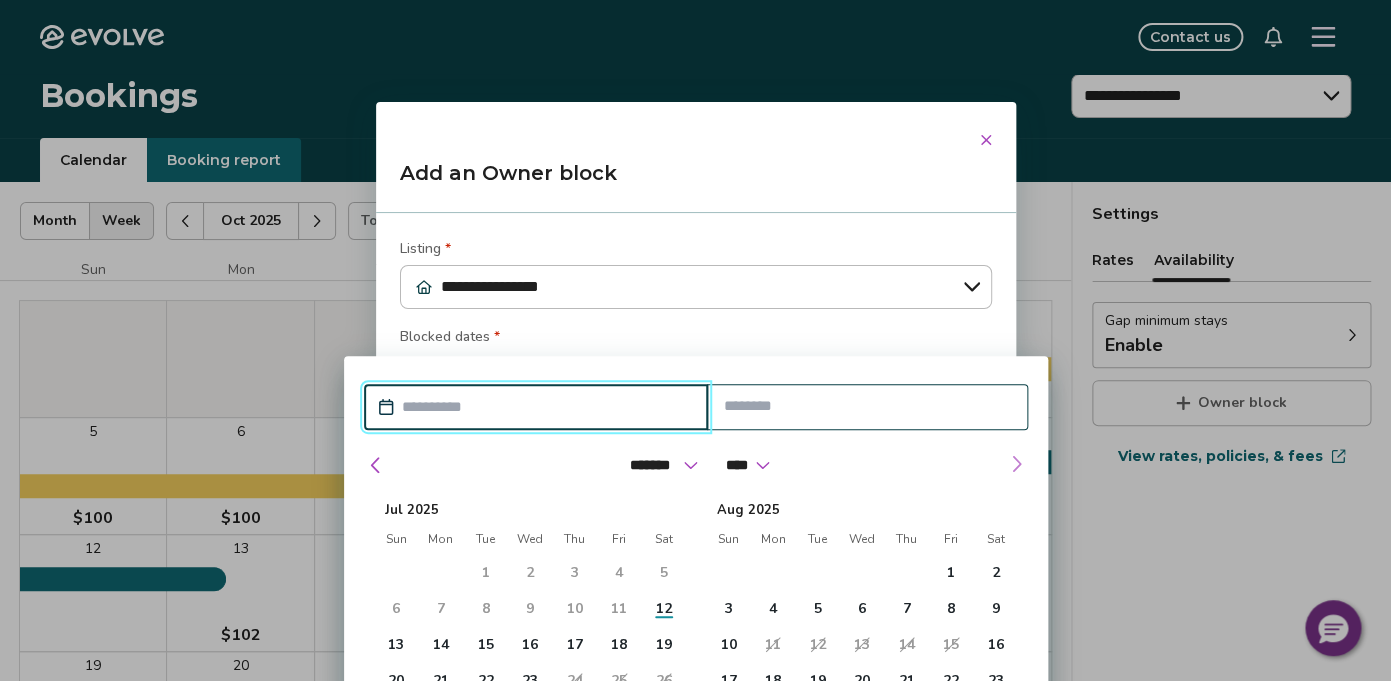 click at bounding box center [1016, 464] 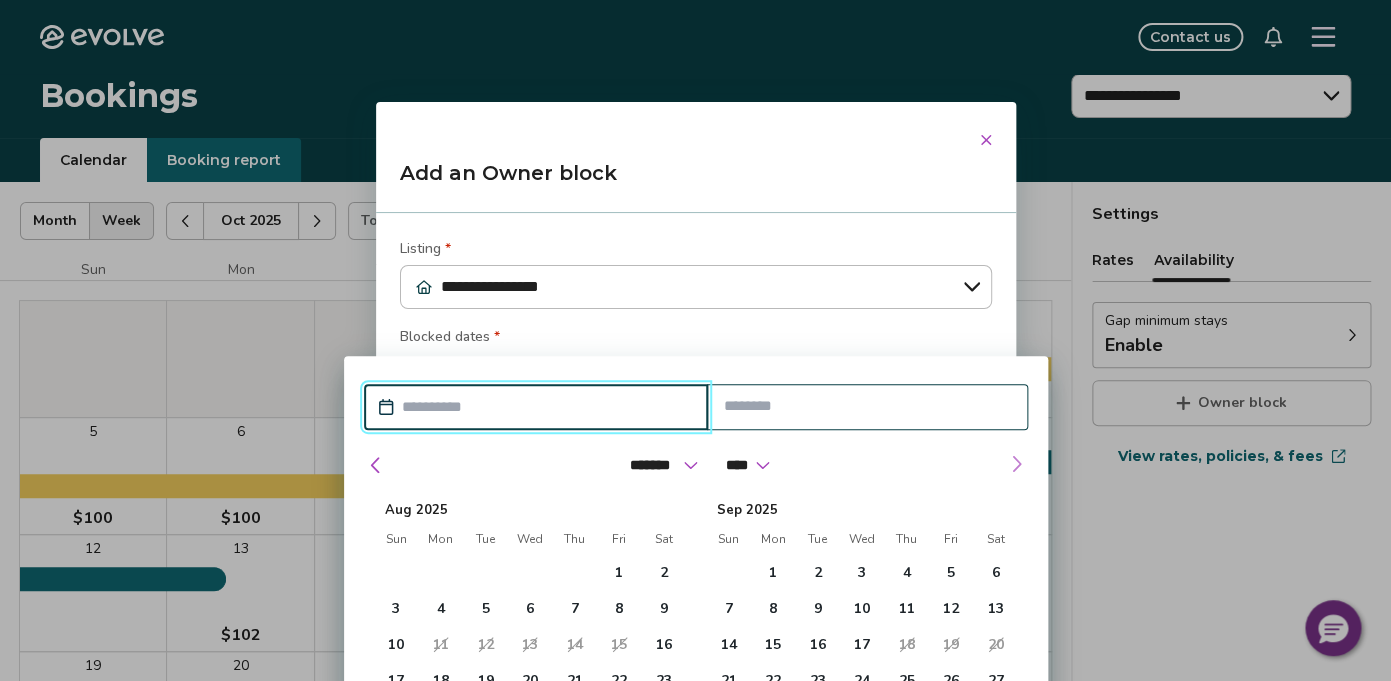 click at bounding box center (1016, 464) 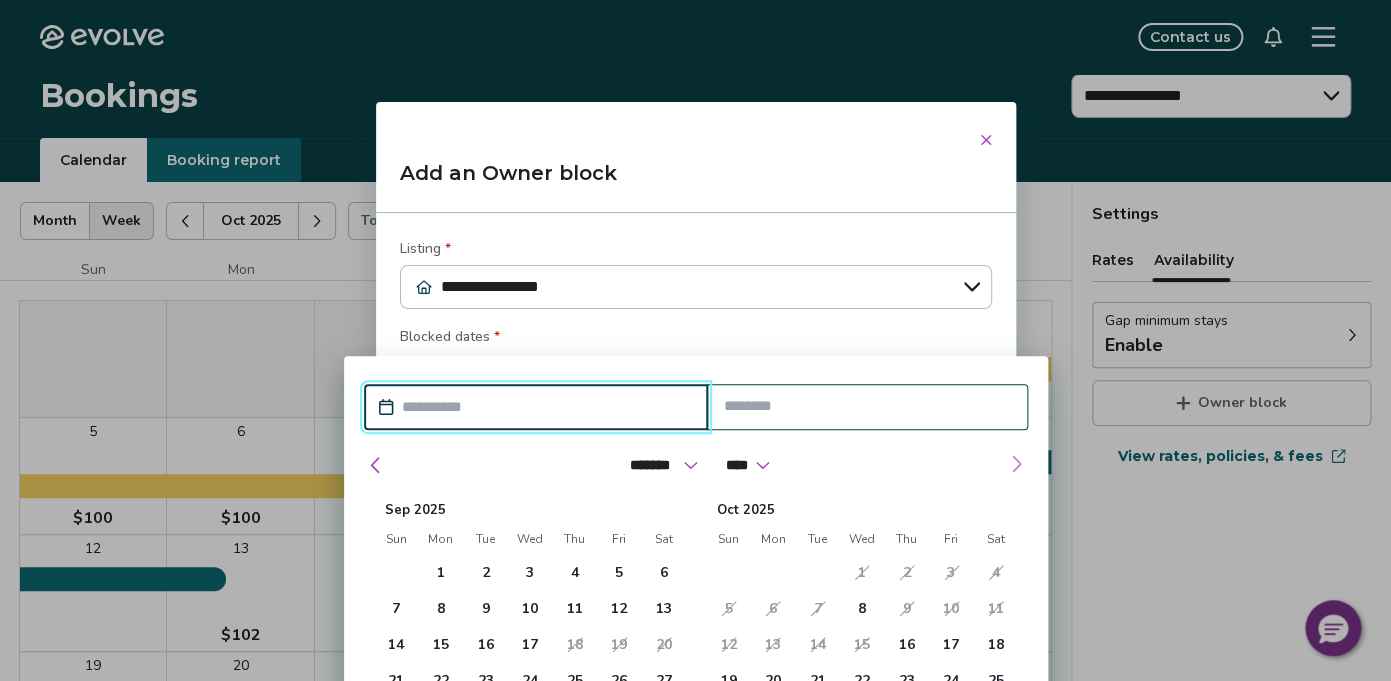 click at bounding box center (1016, 464) 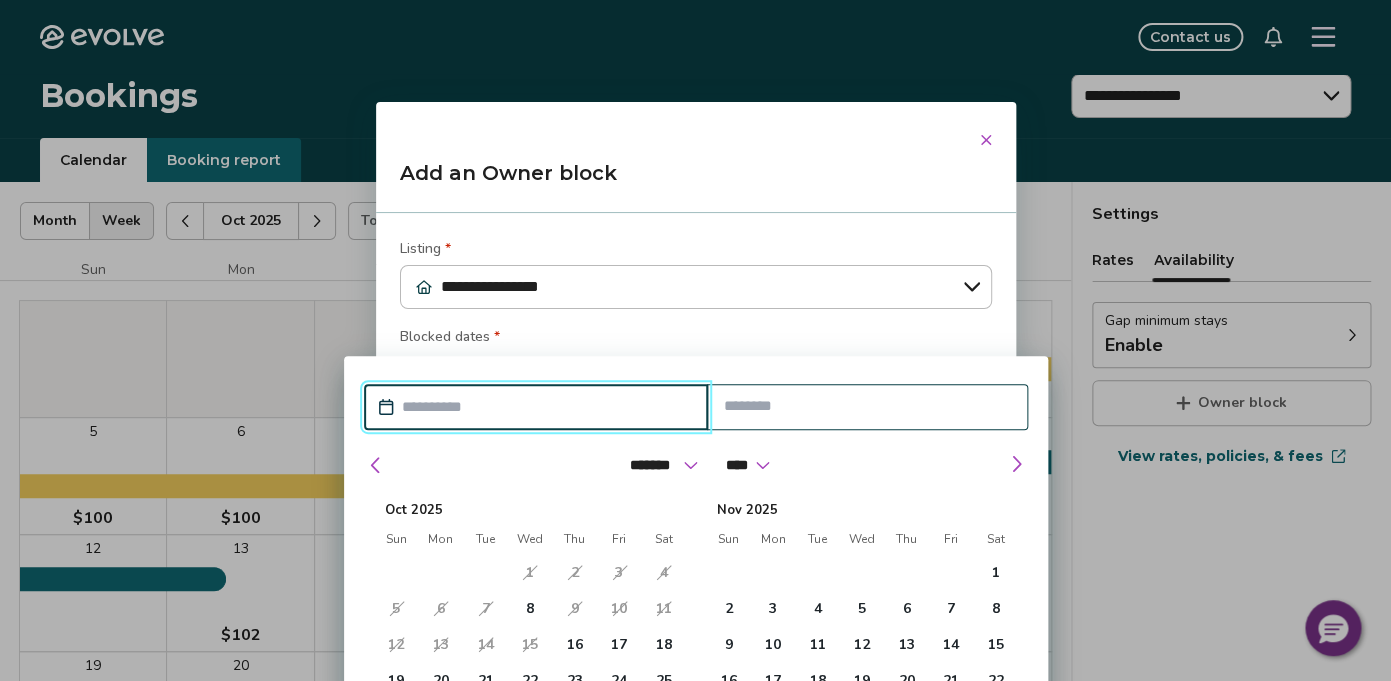 click on "1" at bounding box center (529, 573) 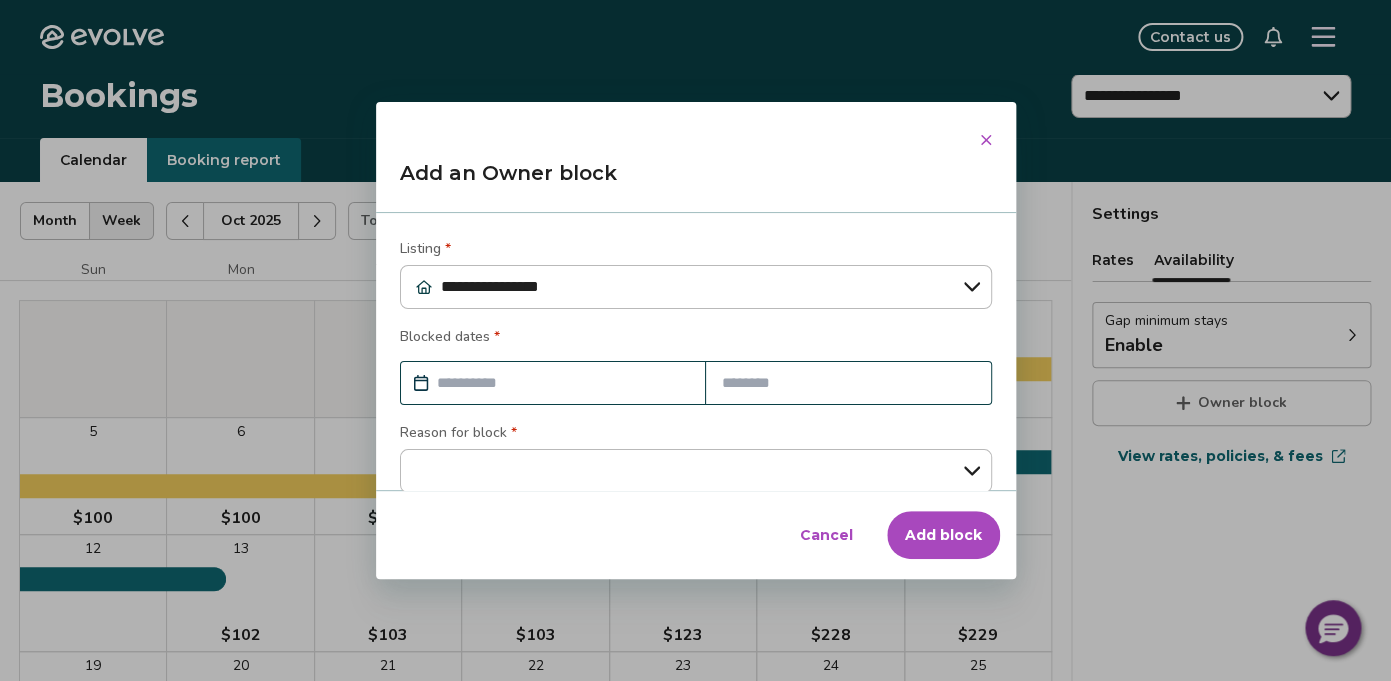 click on "Add block" at bounding box center (943, 535) 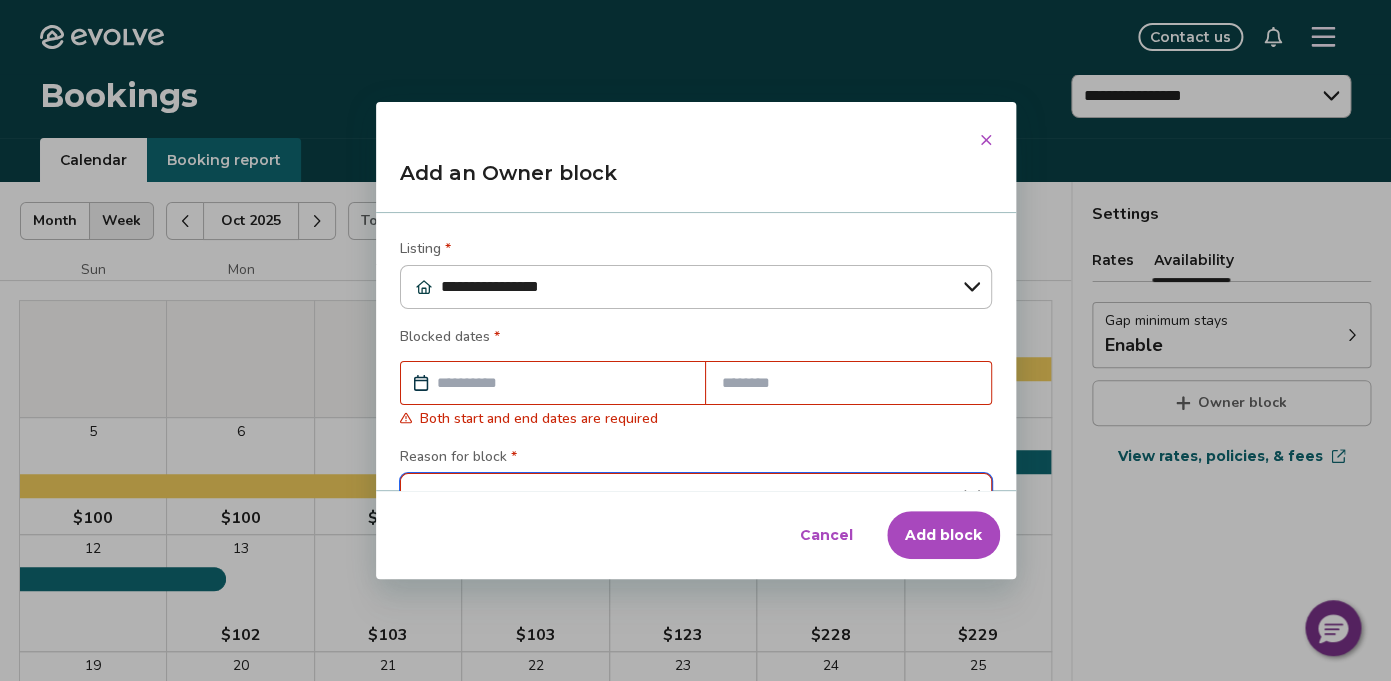 type on "*" 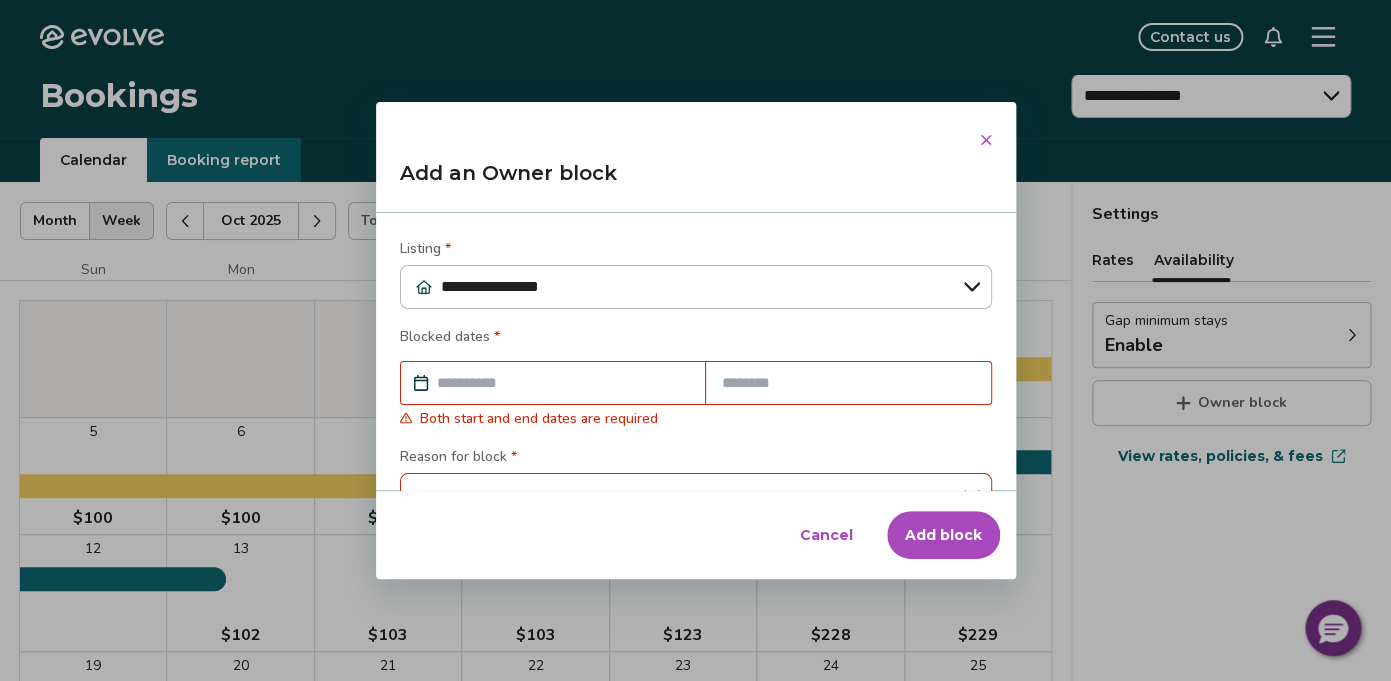 click at bounding box center (563, 383) 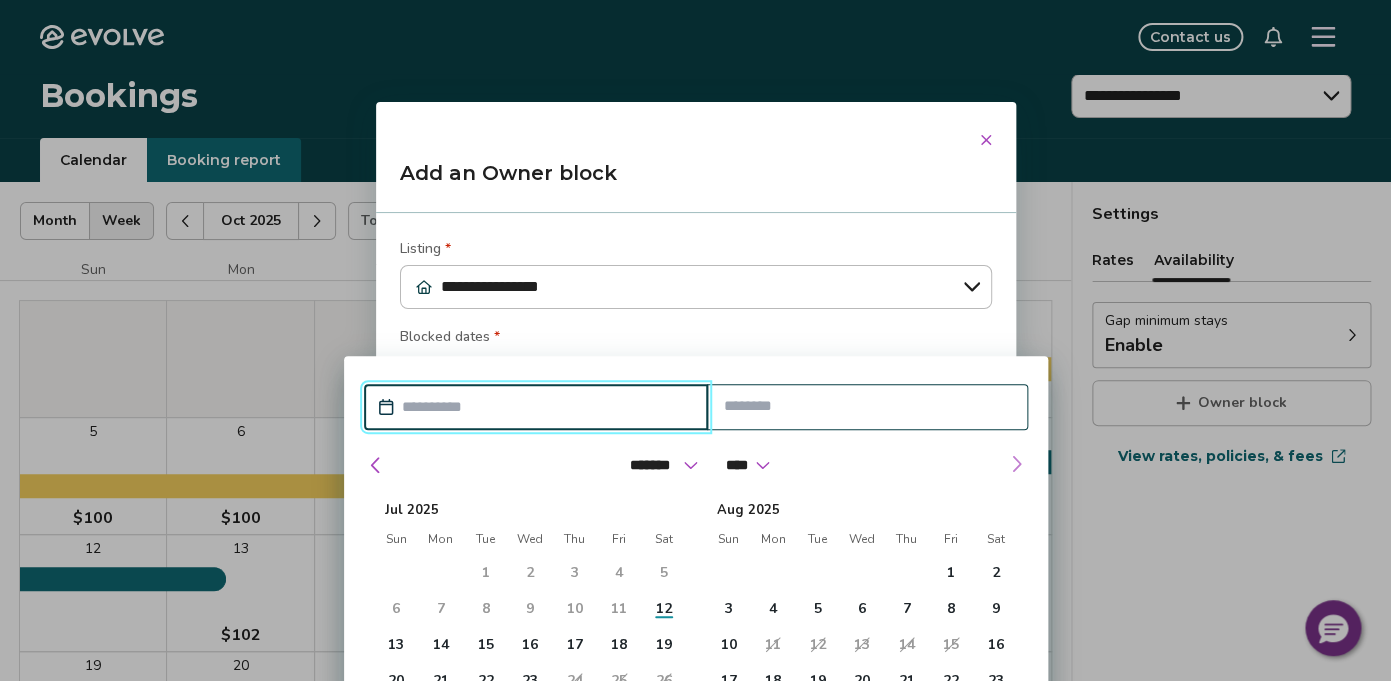 click at bounding box center (1016, 464) 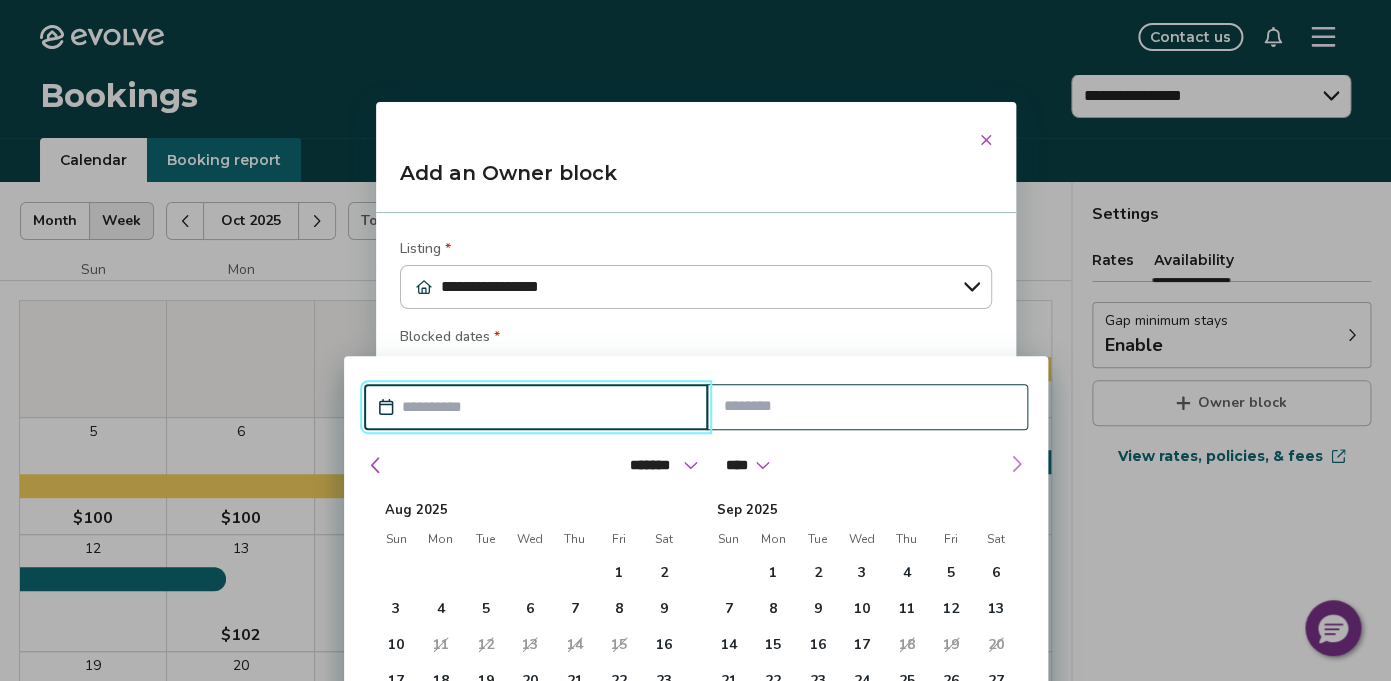 click at bounding box center (1016, 464) 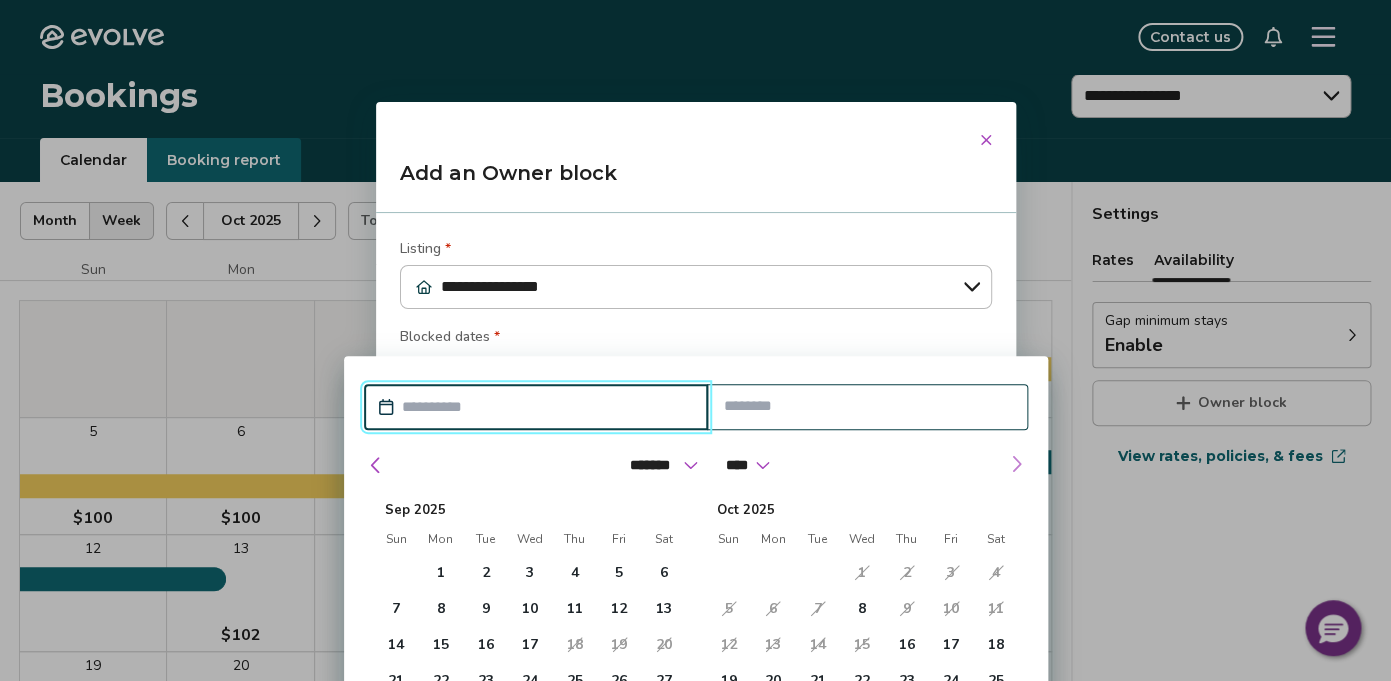 click at bounding box center (1016, 464) 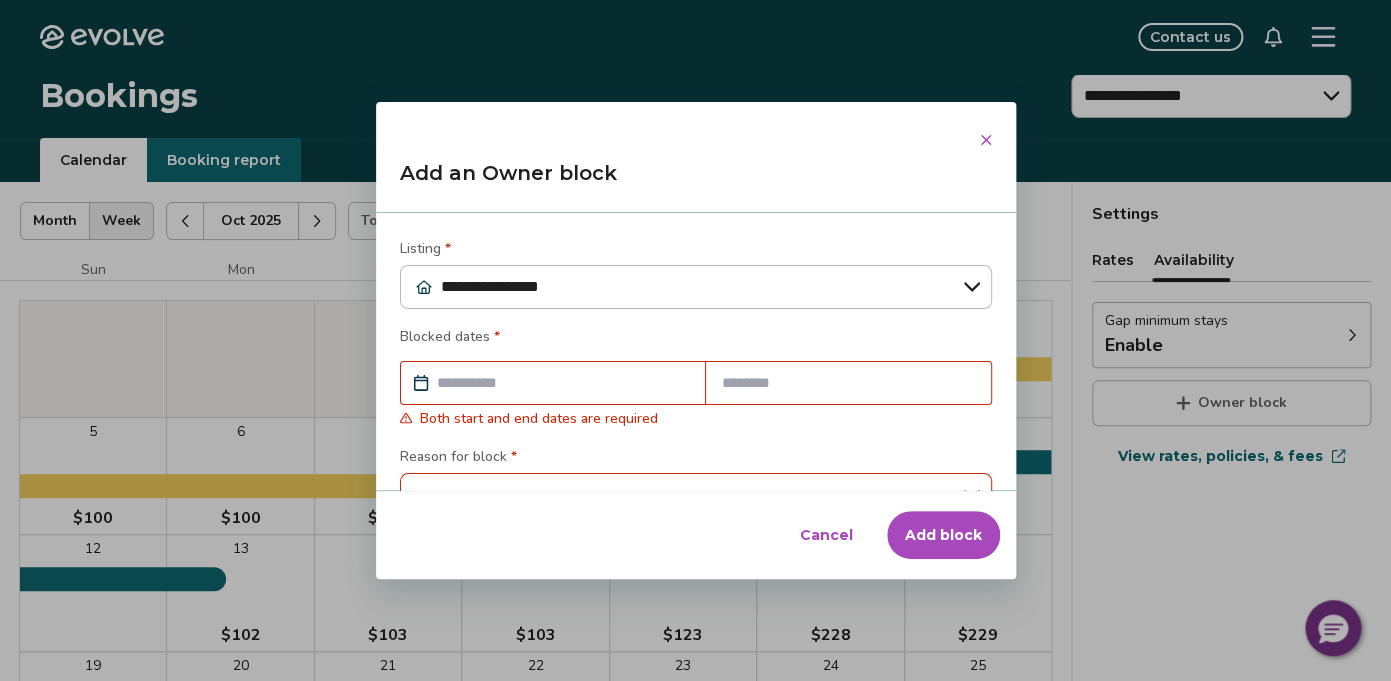 click 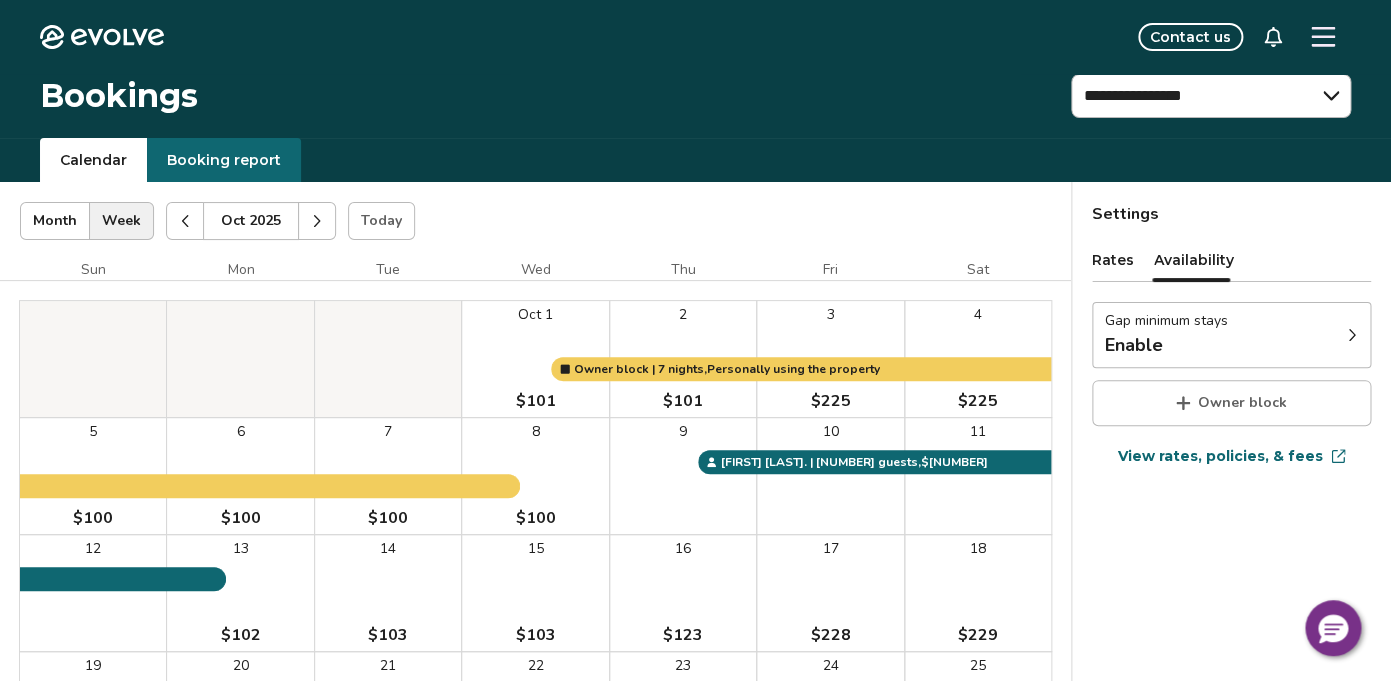 click on "Calendar Booking report" at bounding box center (695, 160) 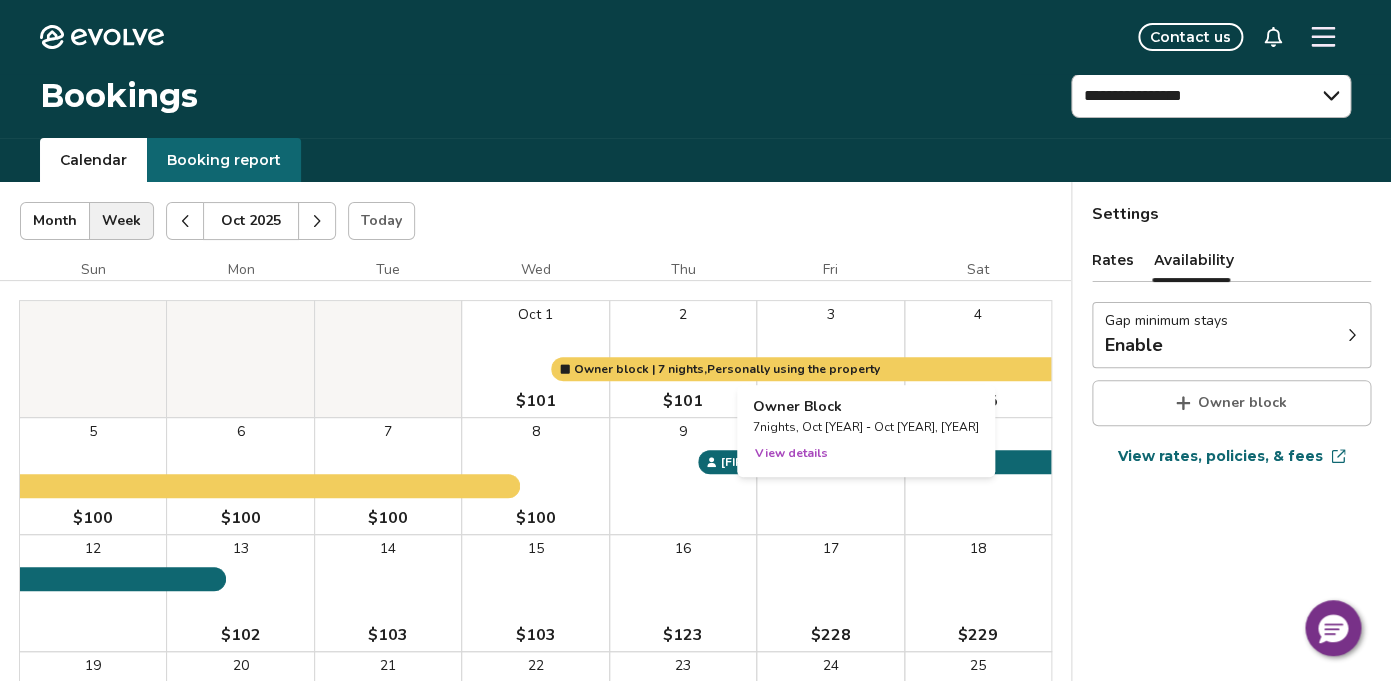 click at bounding box center (830, 359) 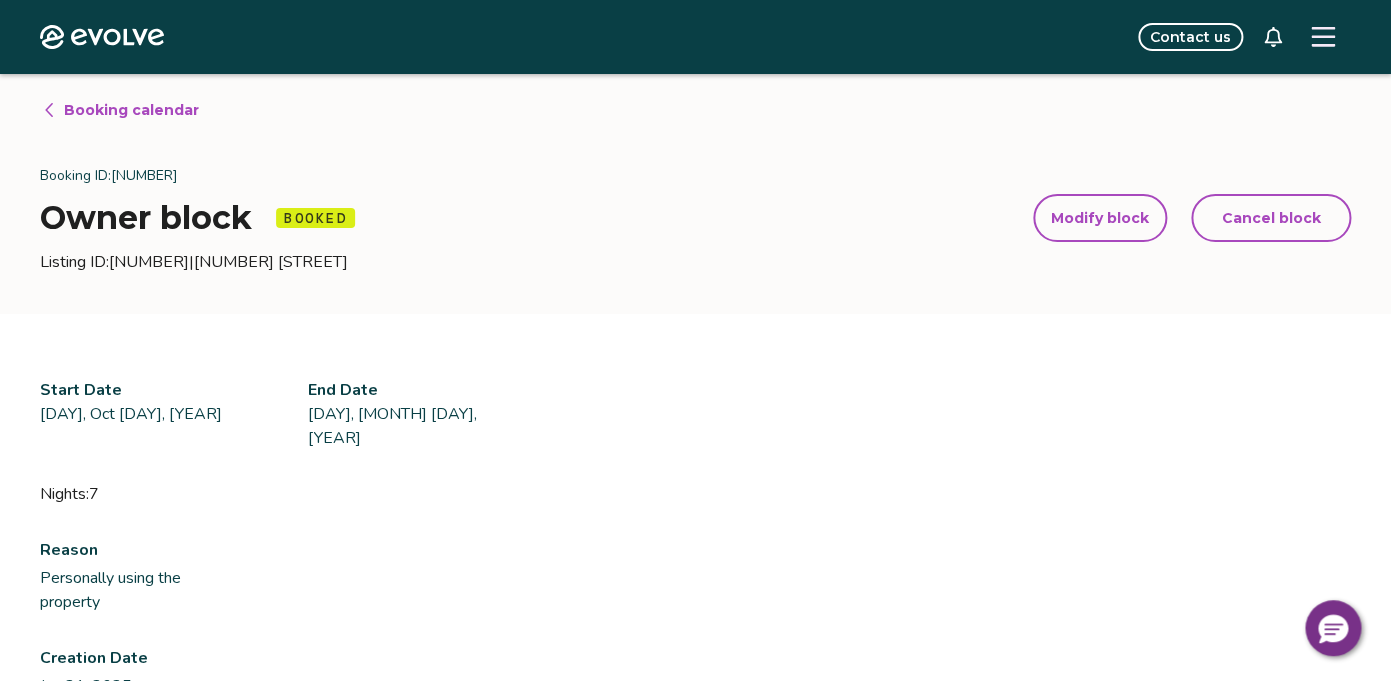 scroll, scrollTop: 3, scrollLeft: 0, axis: vertical 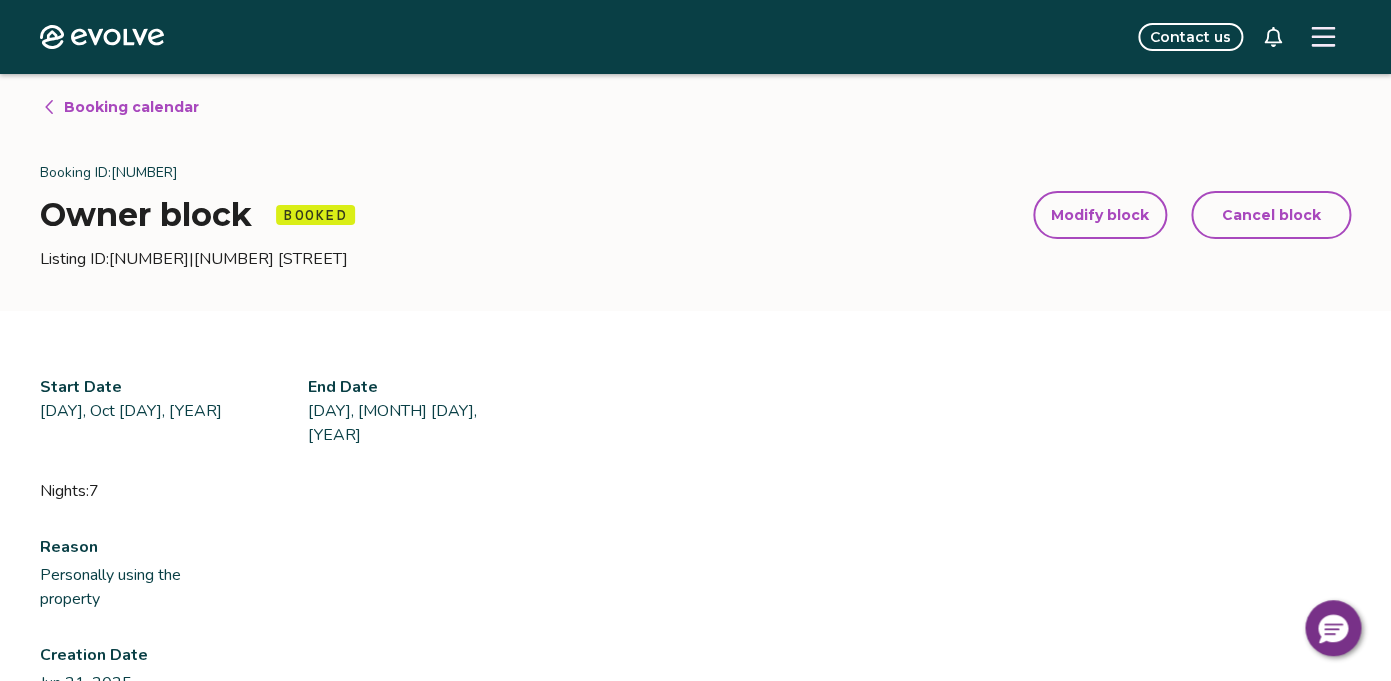 click on "Modify block" at bounding box center (1100, 215) 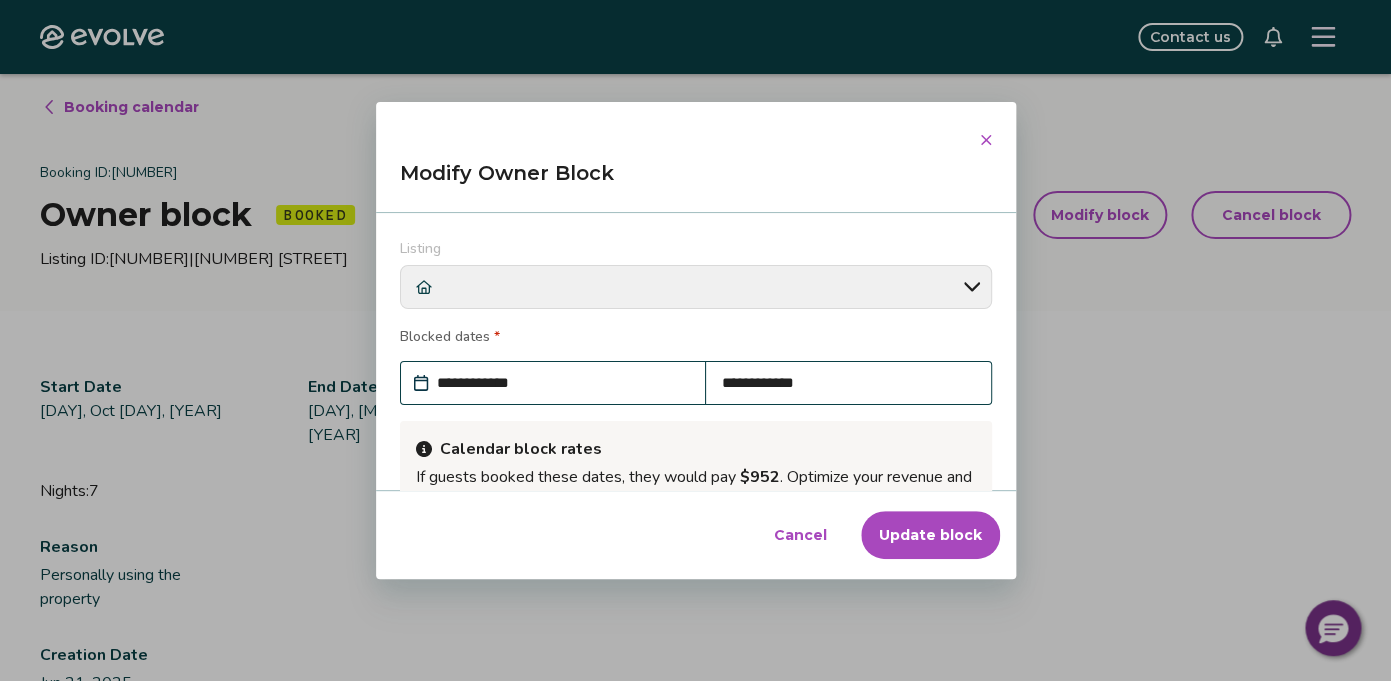 type on "*" 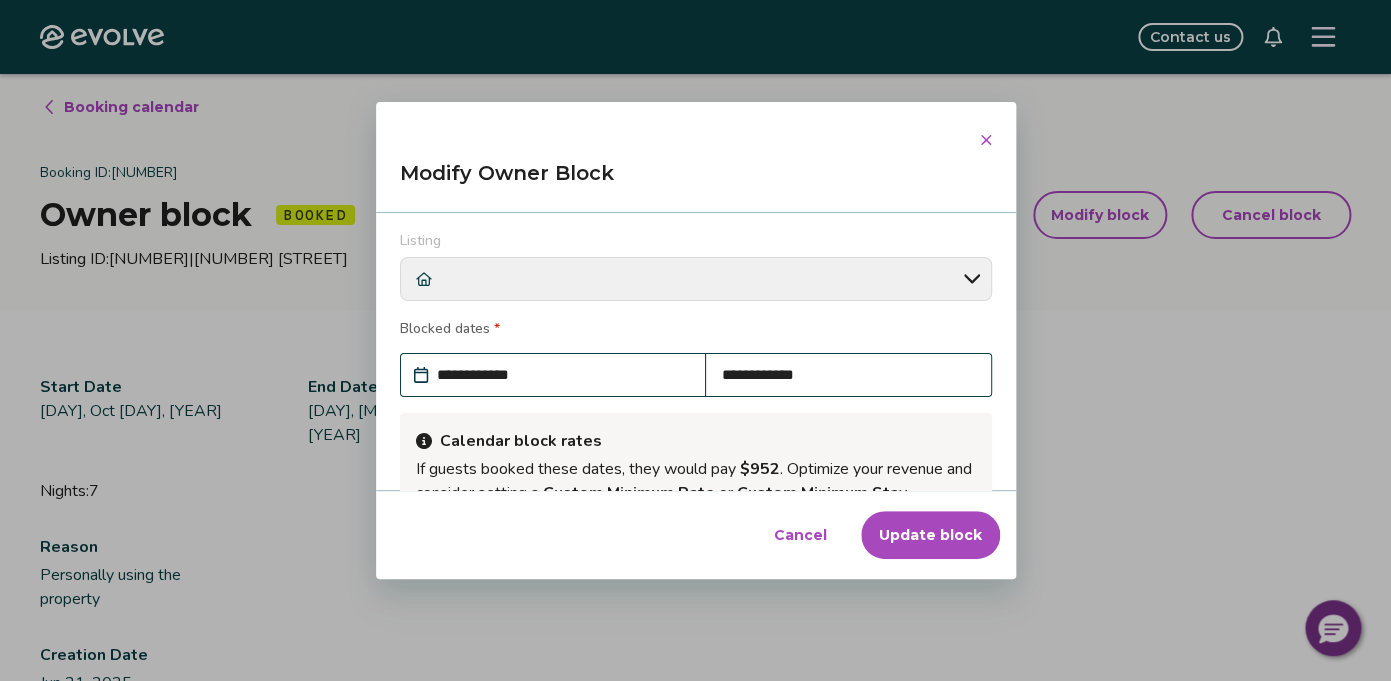 scroll, scrollTop: 0, scrollLeft: 0, axis: both 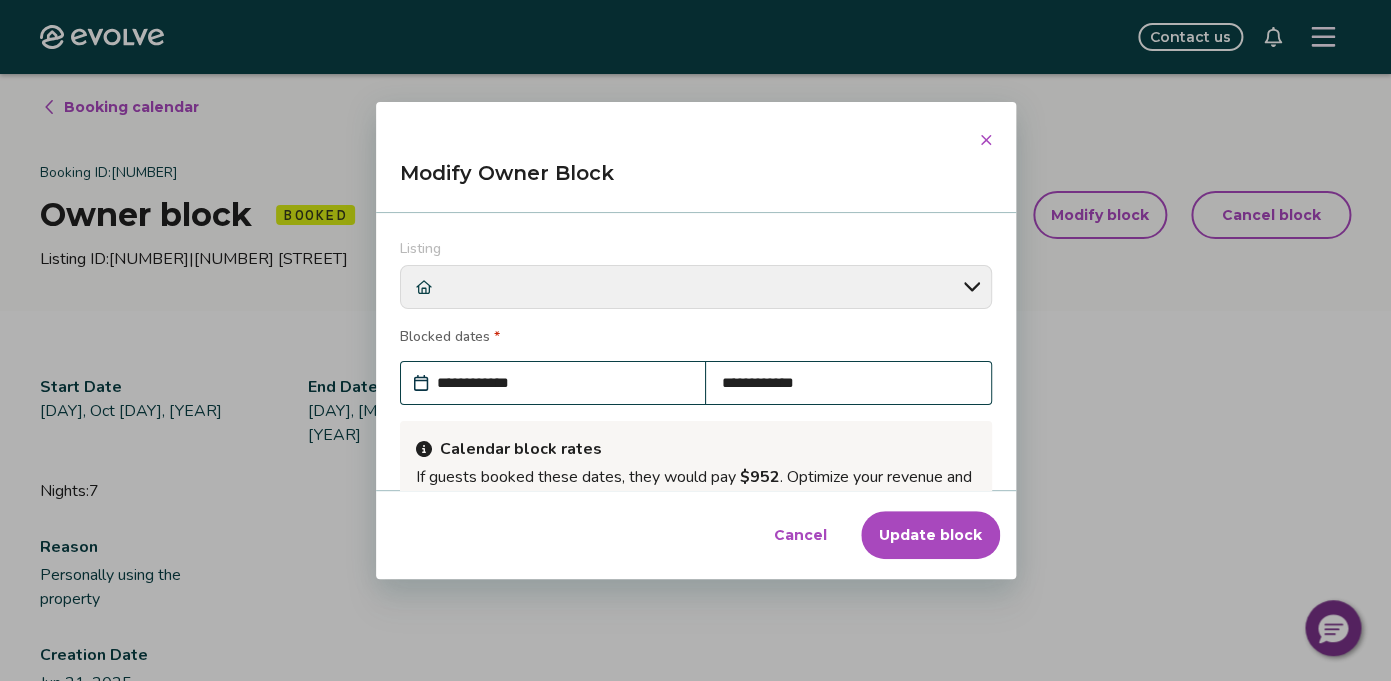 click on "**********" at bounding box center [848, 383] 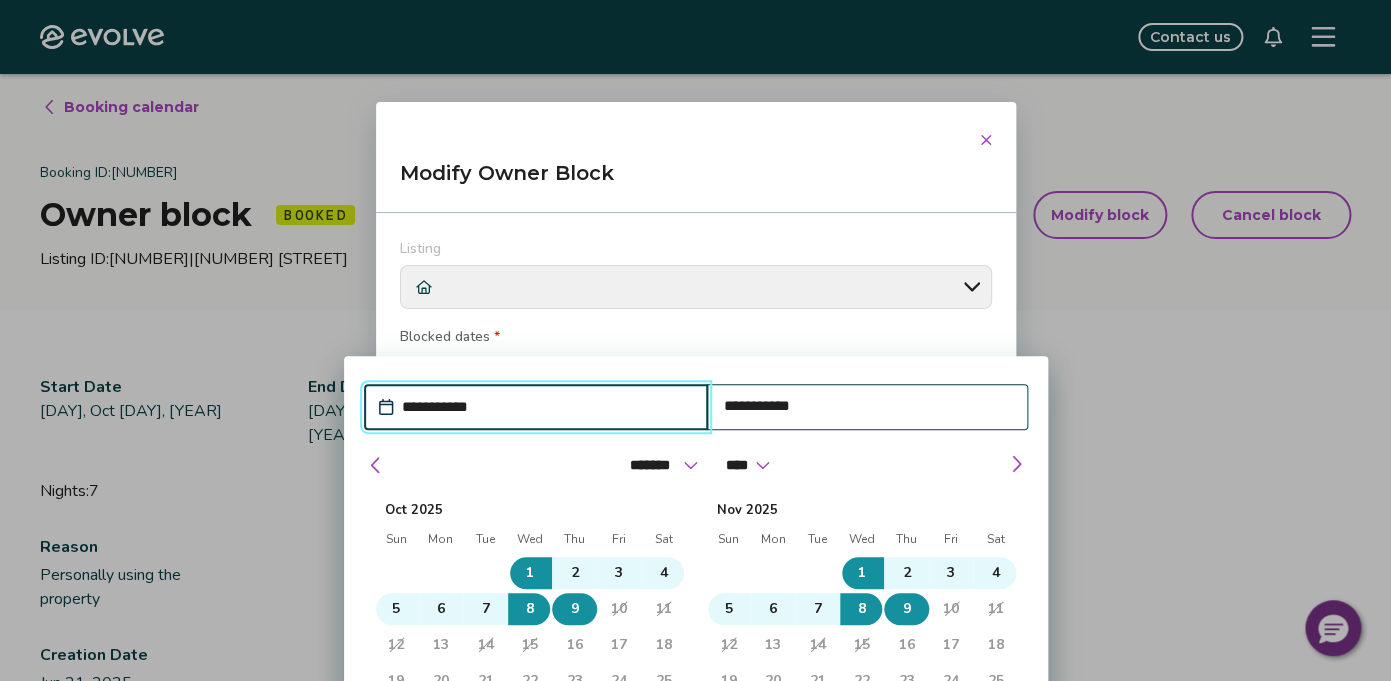 click on "9" at bounding box center [574, 609] 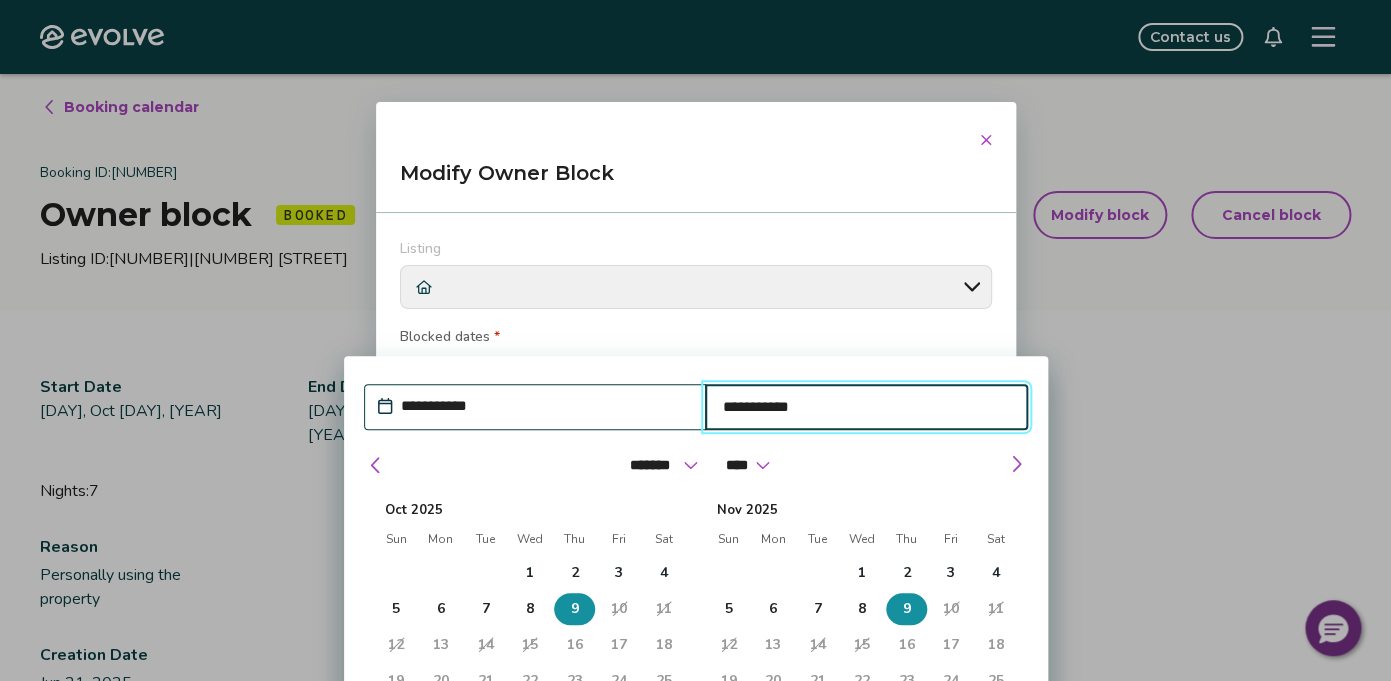 type on "*" 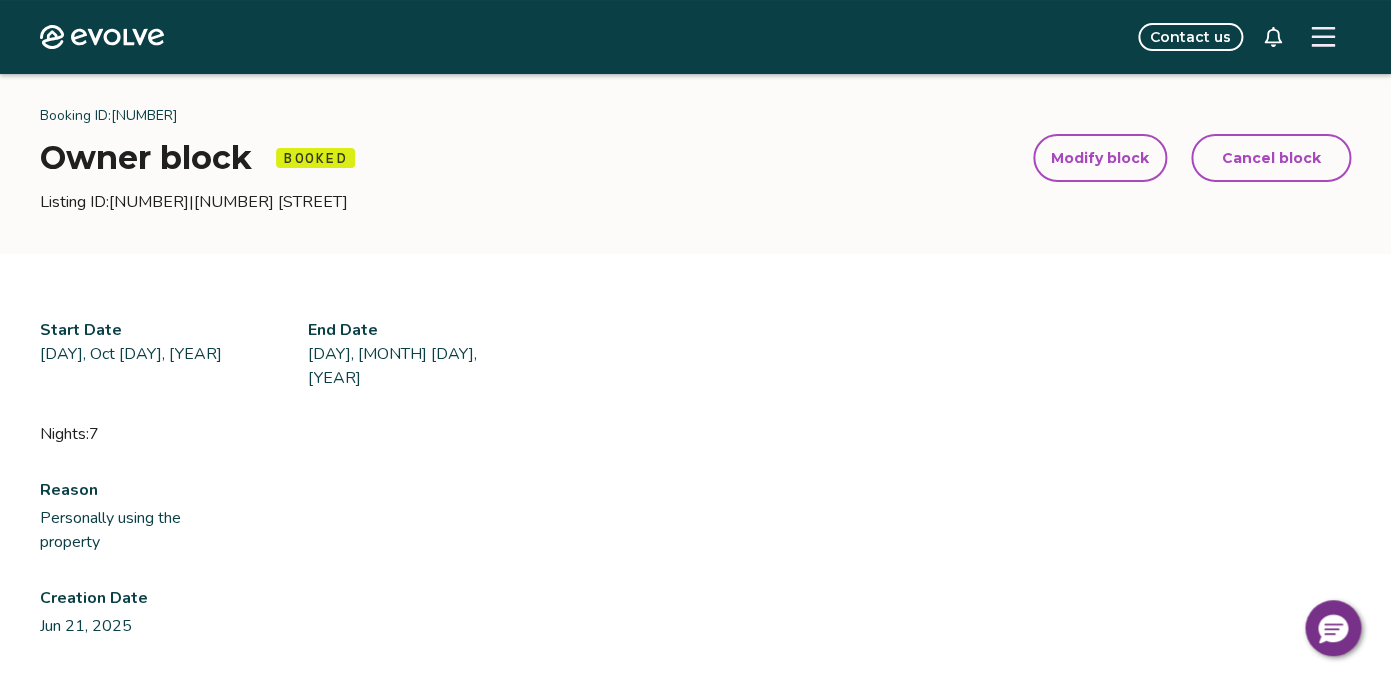 scroll, scrollTop: 77, scrollLeft: 0, axis: vertical 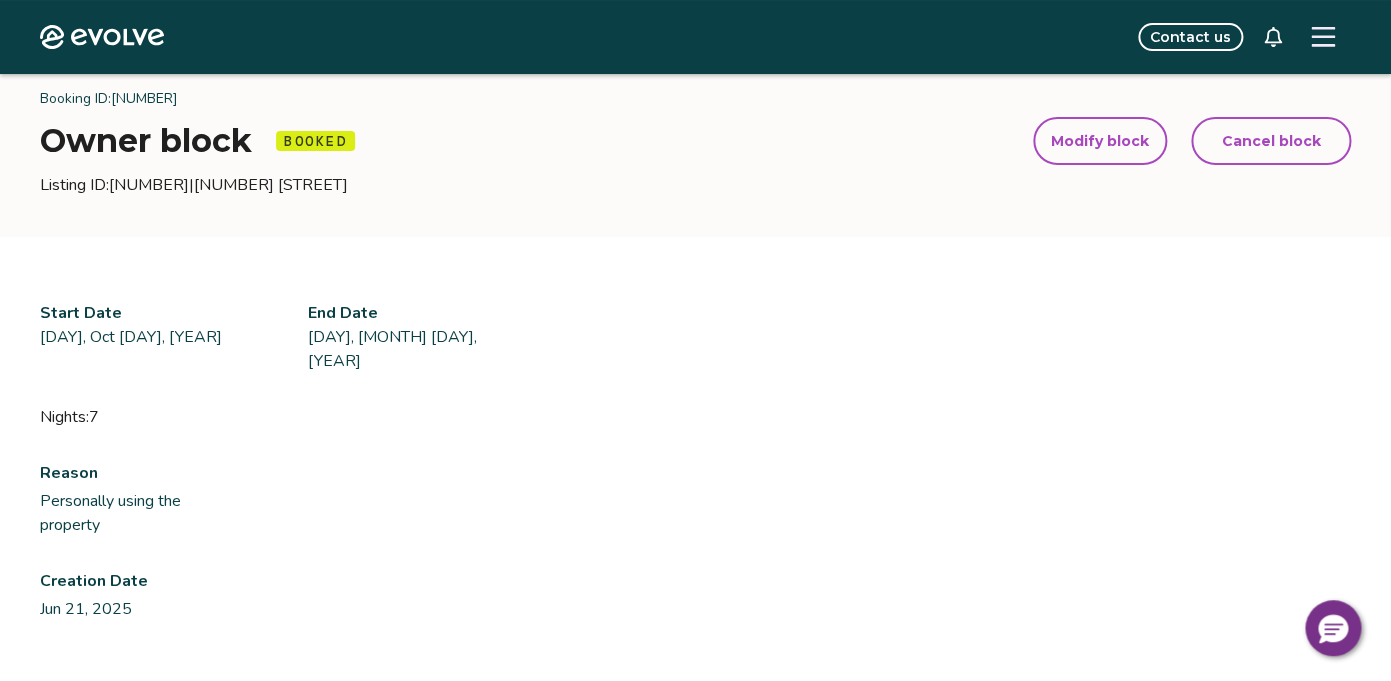 click on "Modify block" at bounding box center (1100, 141) 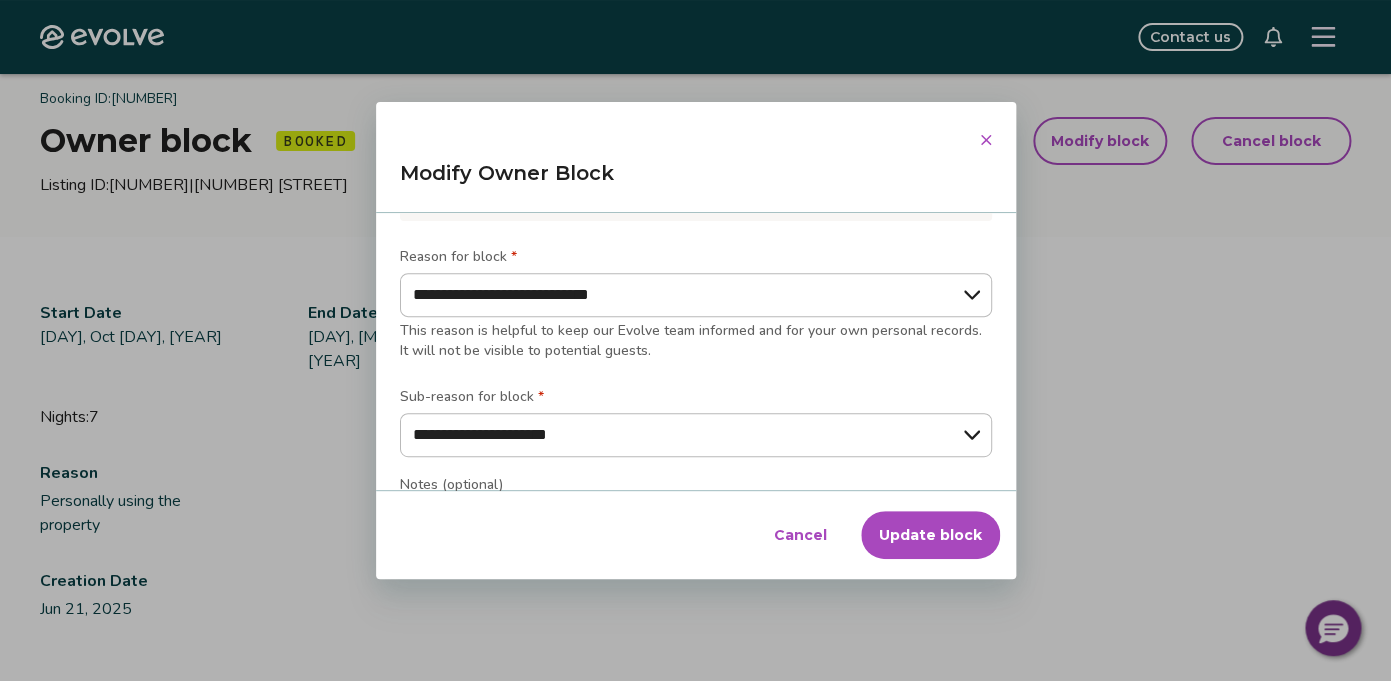 scroll, scrollTop: 0, scrollLeft: 0, axis: both 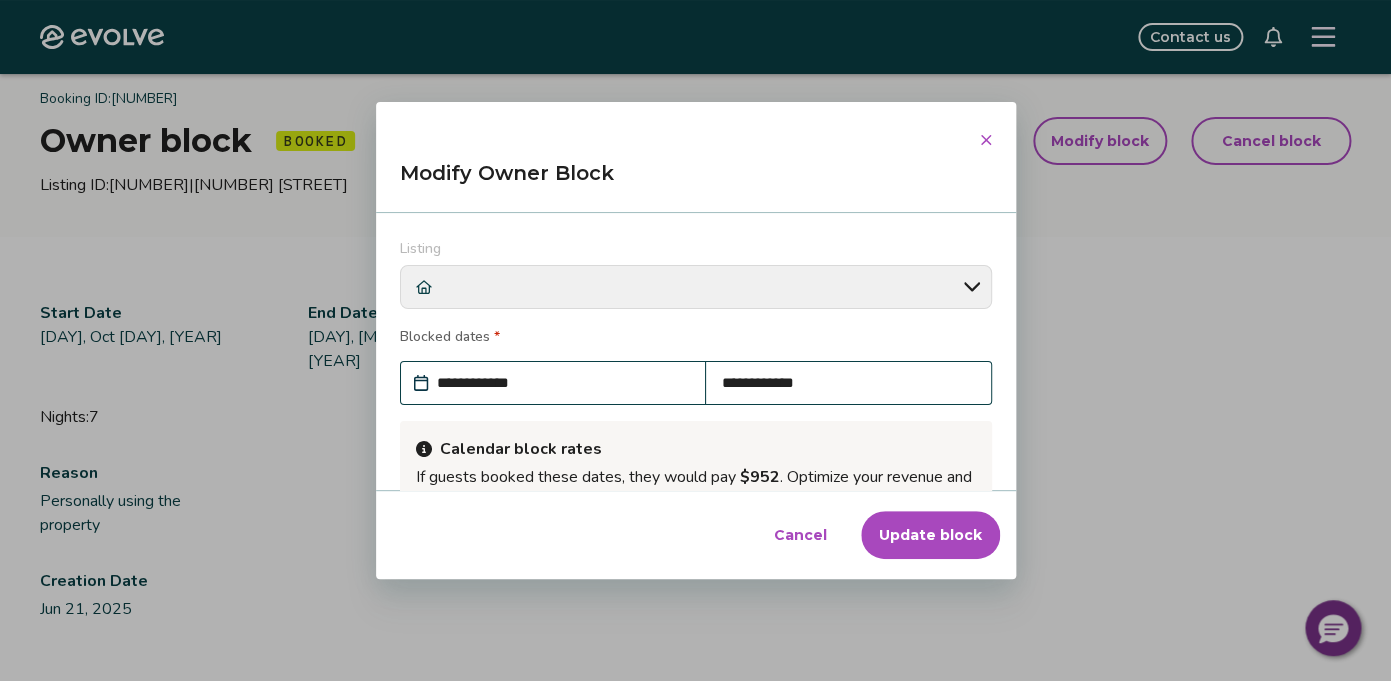 click on "**********" at bounding box center [848, 383] 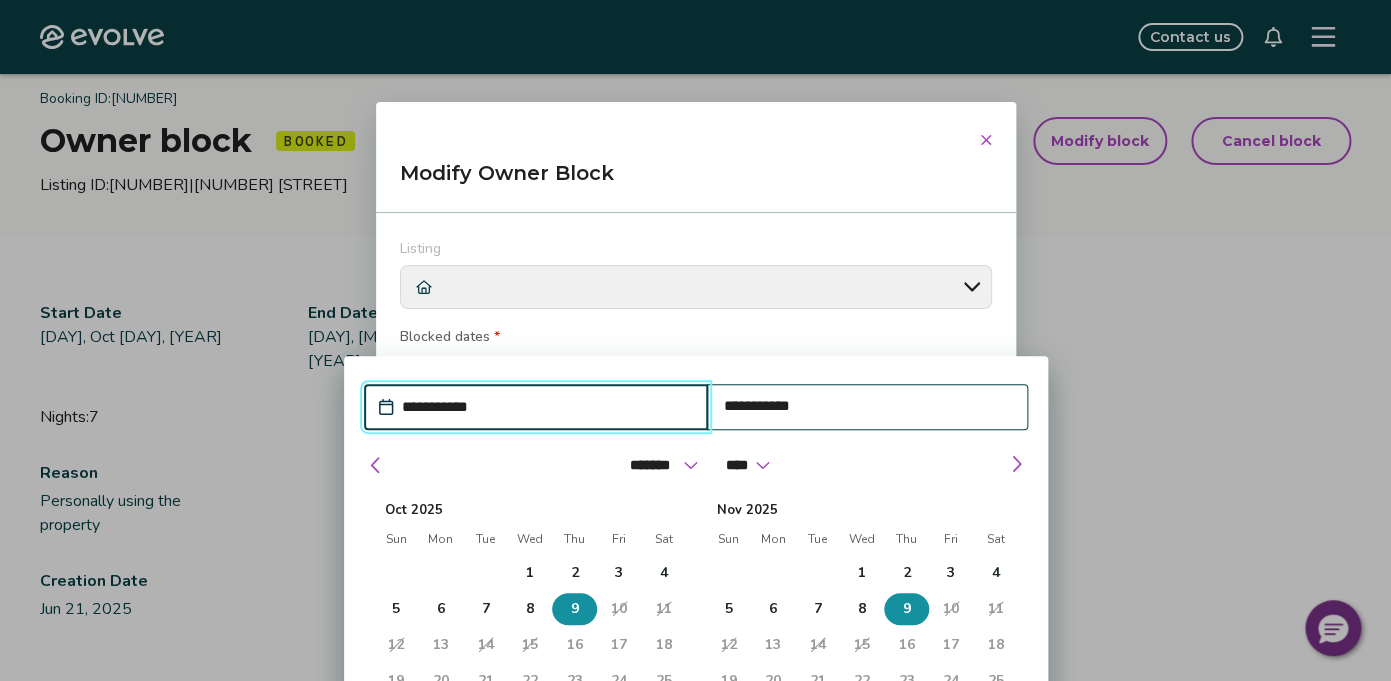 click on "9" at bounding box center [574, 609] 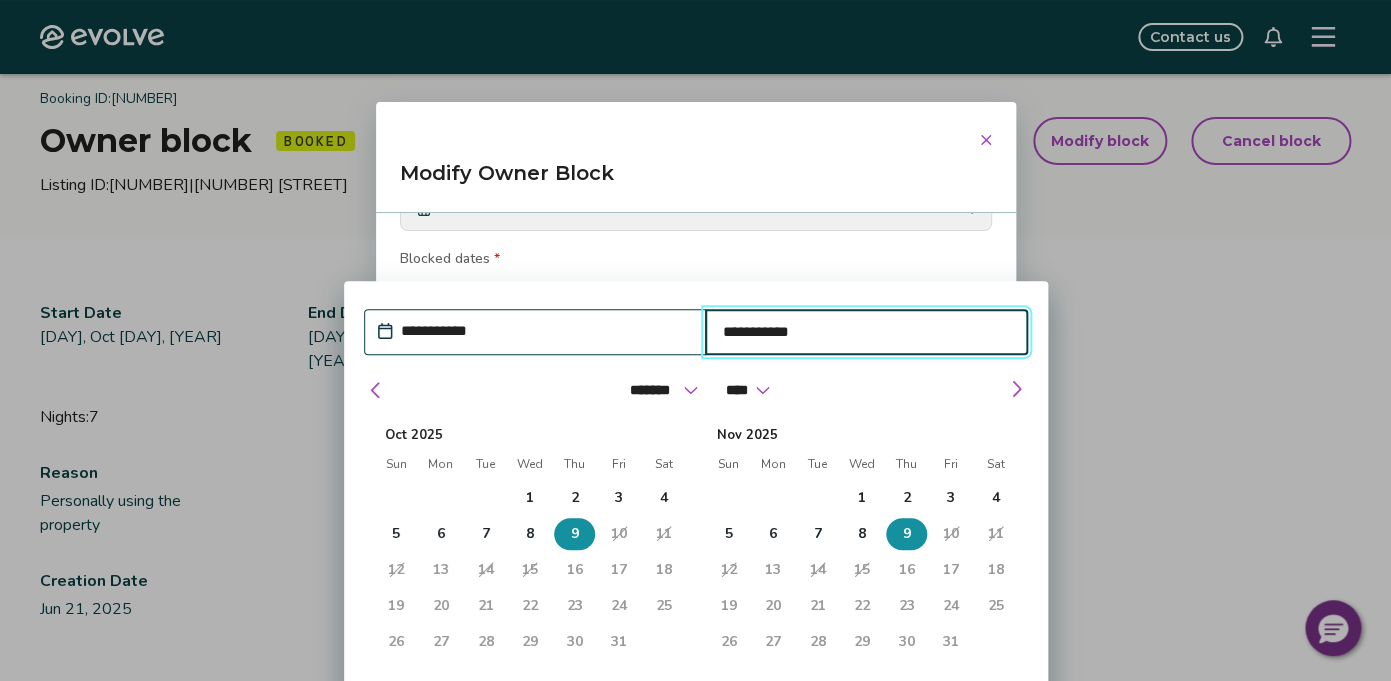 scroll, scrollTop: 88, scrollLeft: 0, axis: vertical 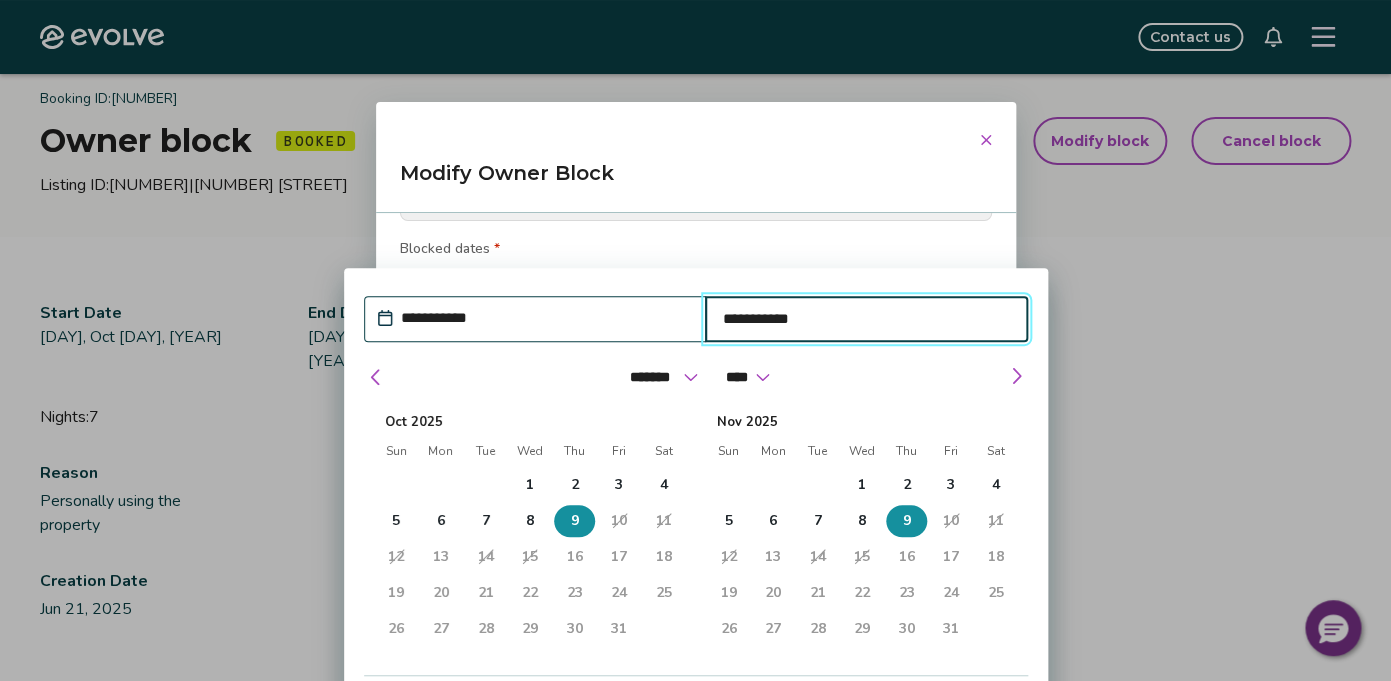 click on "11" at bounding box center (663, 521) 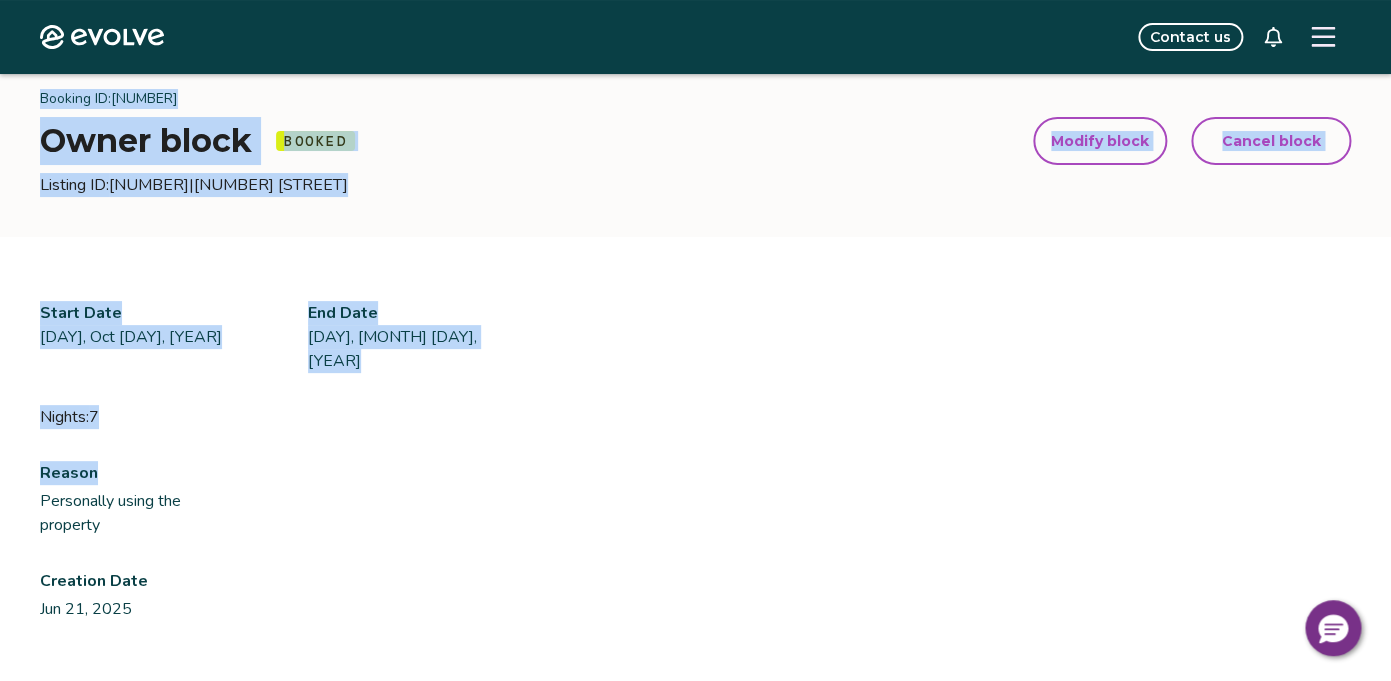 drag, startPoint x: 1201, startPoint y: 392, endPoint x: 1200, endPoint y: 471, distance: 79.00633 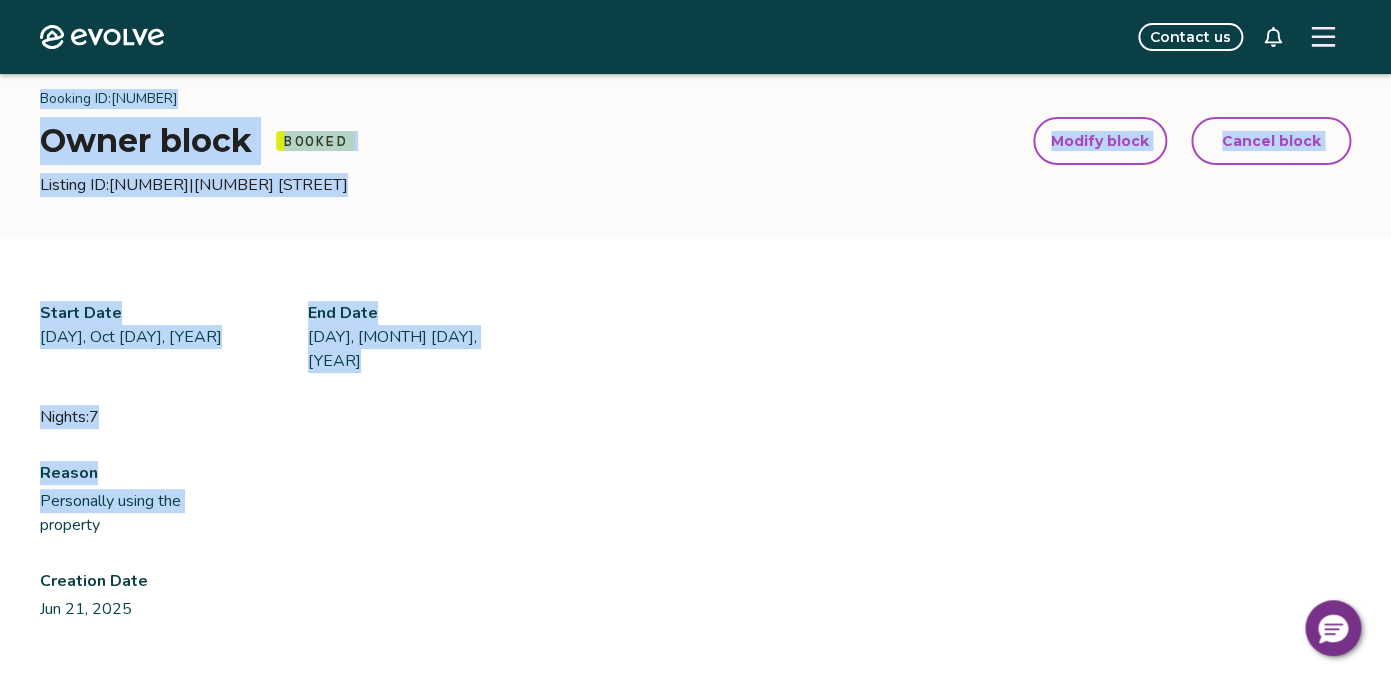 click on "Evolve Contact us Booking calendar Booking ID:  [NUMBER] Owner block Booked Modify block Cancel block Listing ID:  [NUMBER]  |  [NUMBER] [STREET] Modify block Cancel block Start Date [DAY], Oct [DAY], [YEAR] End Date [DAY], Oct [DAY], [YEAR] Nights:  [NUMBER] Reason Personally using the property Creation Date [MONTH] [DAY], [YEAR] © 2013-Present Evolve Vacation Rental Network Privacy Policy | Terms of Service
*" at bounding box center (695, 472) 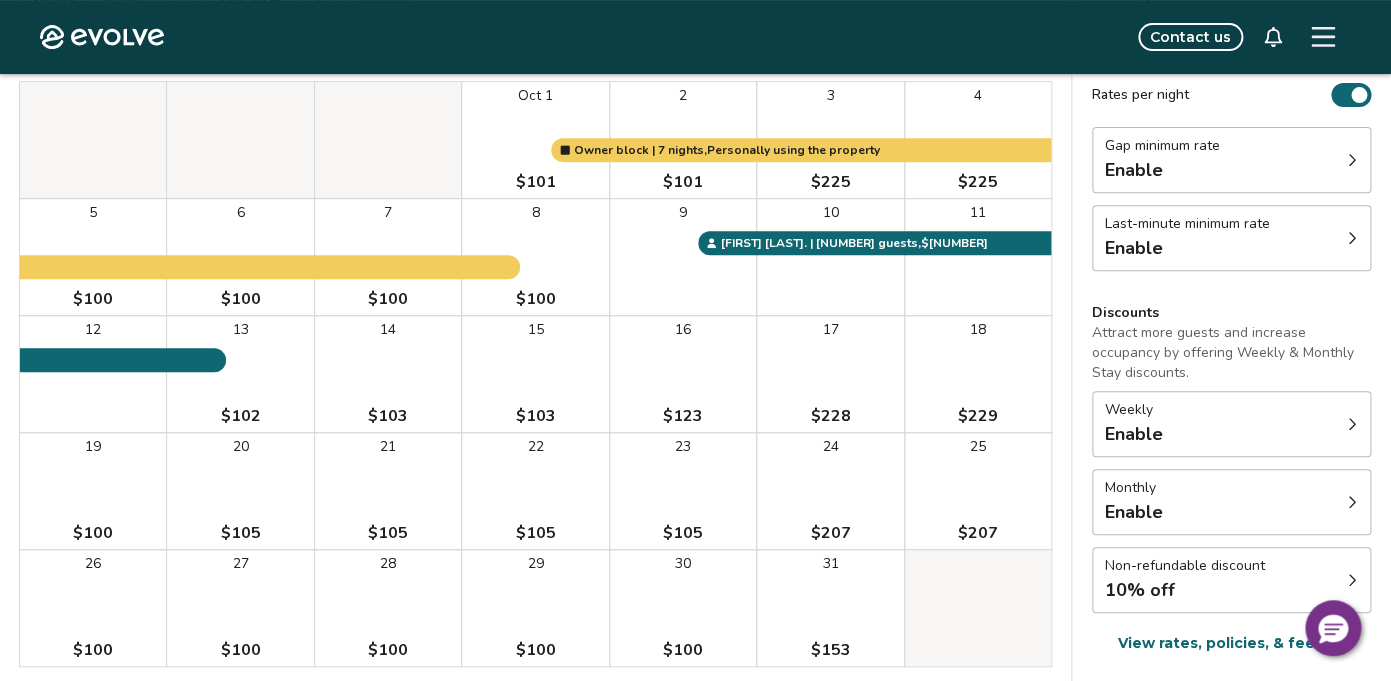 scroll, scrollTop: 223, scrollLeft: 0, axis: vertical 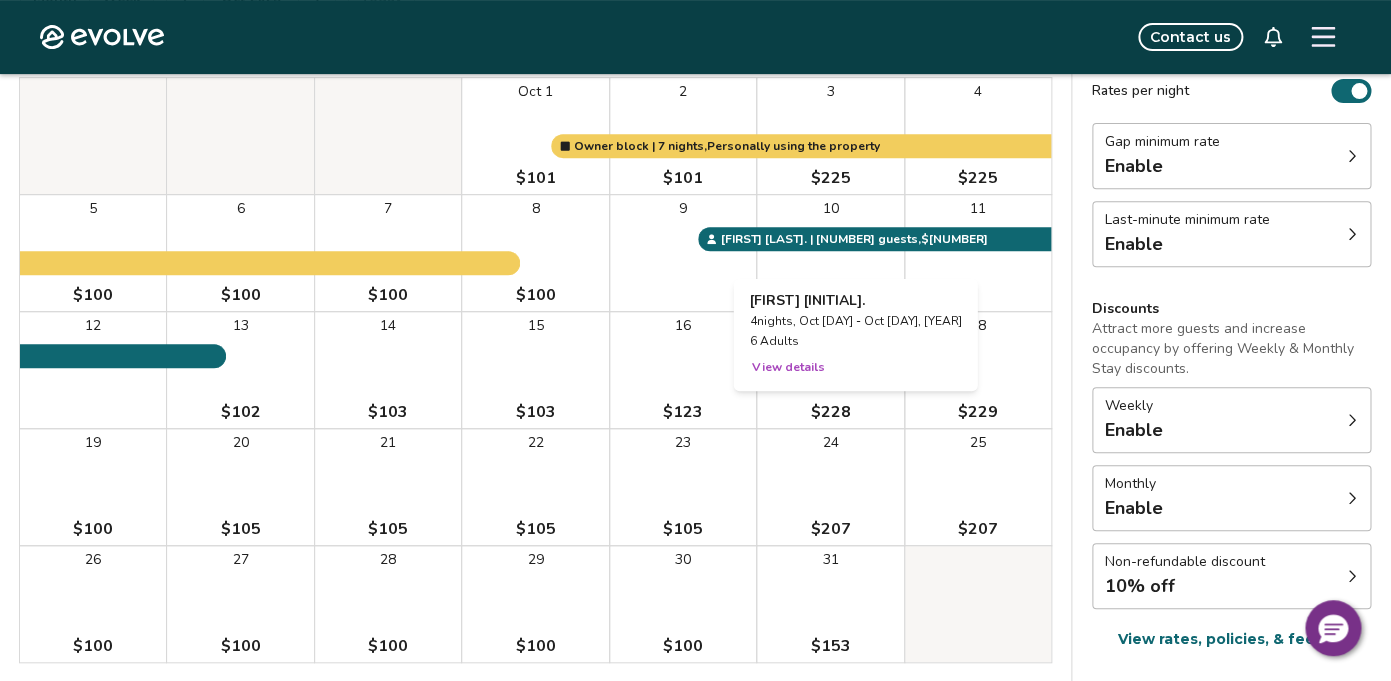 click on "10" at bounding box center (830, 253) 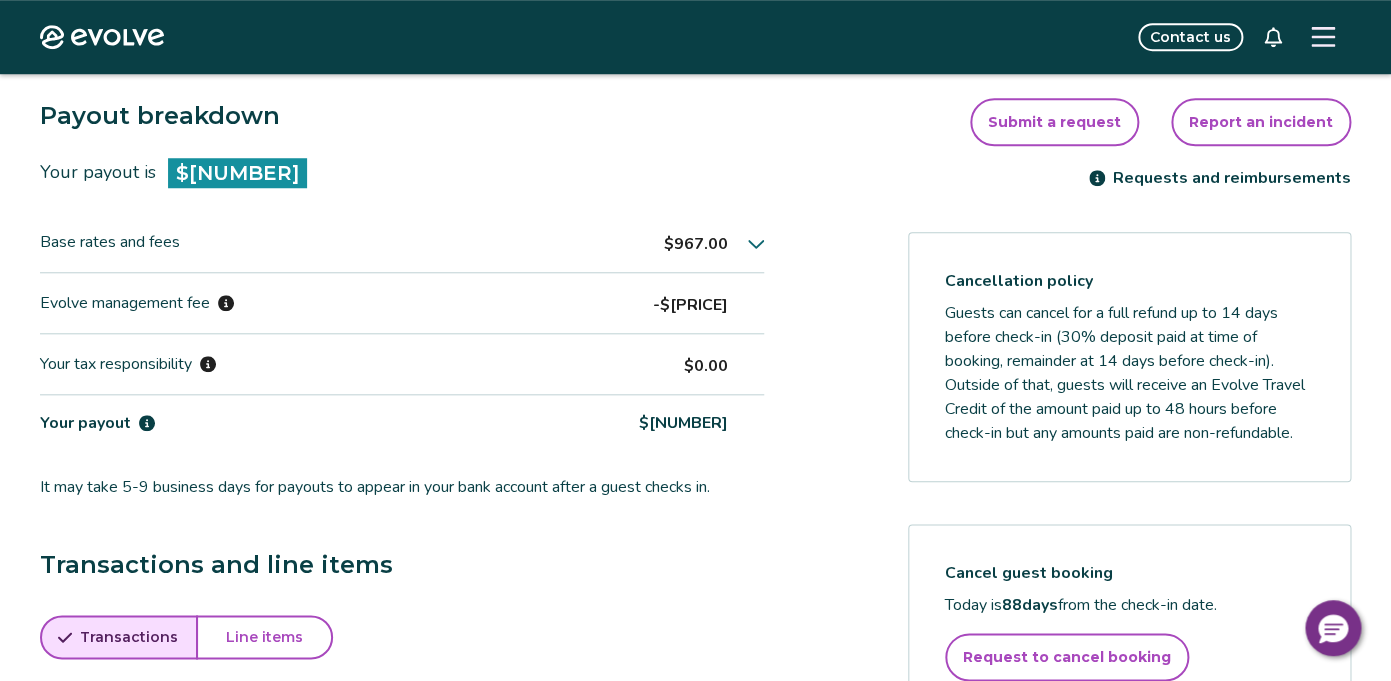 scroll, scrollTop: 496, scrollLeft: 0, axis: vertical 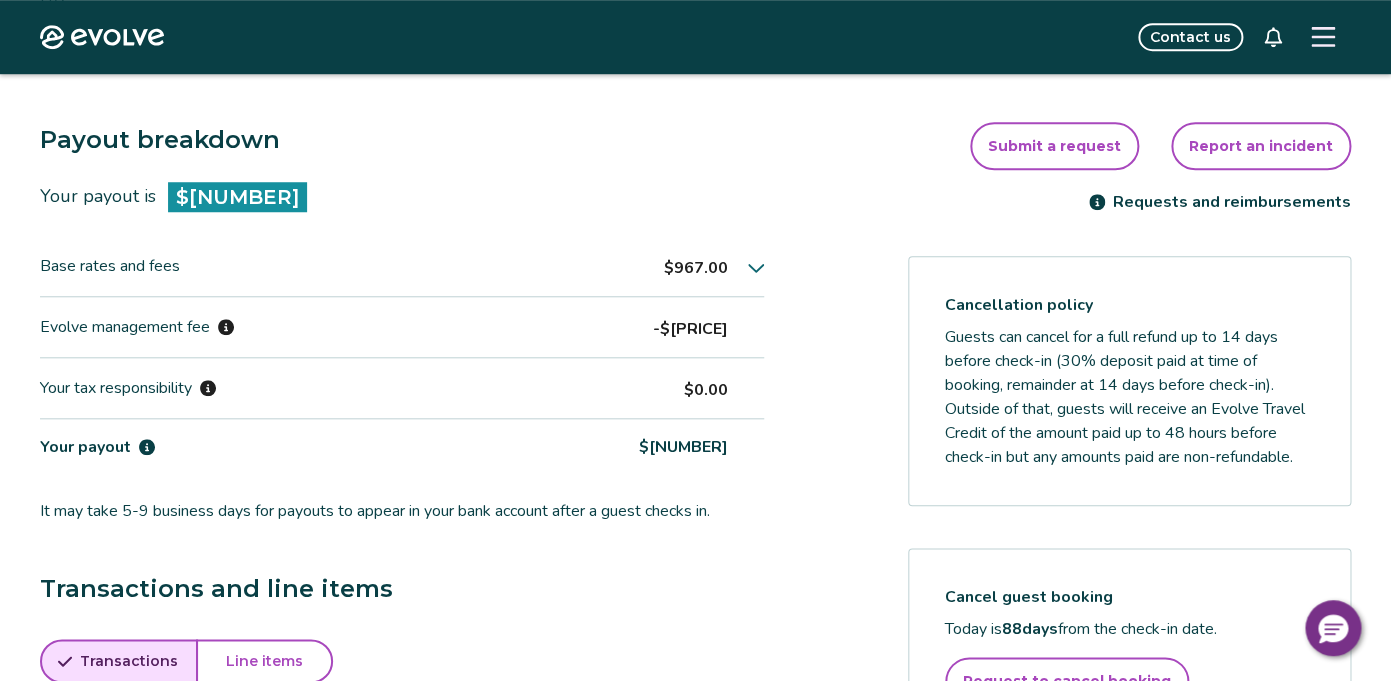 click 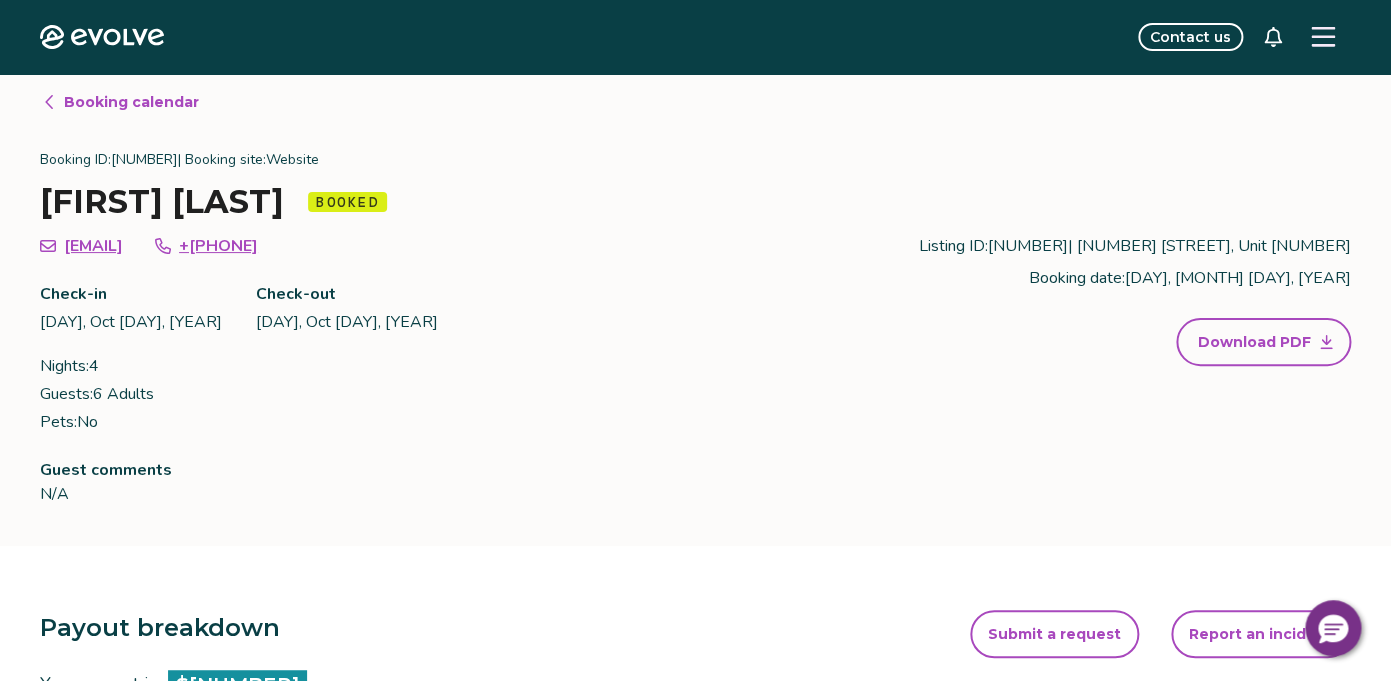 scroll, scrollTop: 0, scrollLeft: 0, axis: both 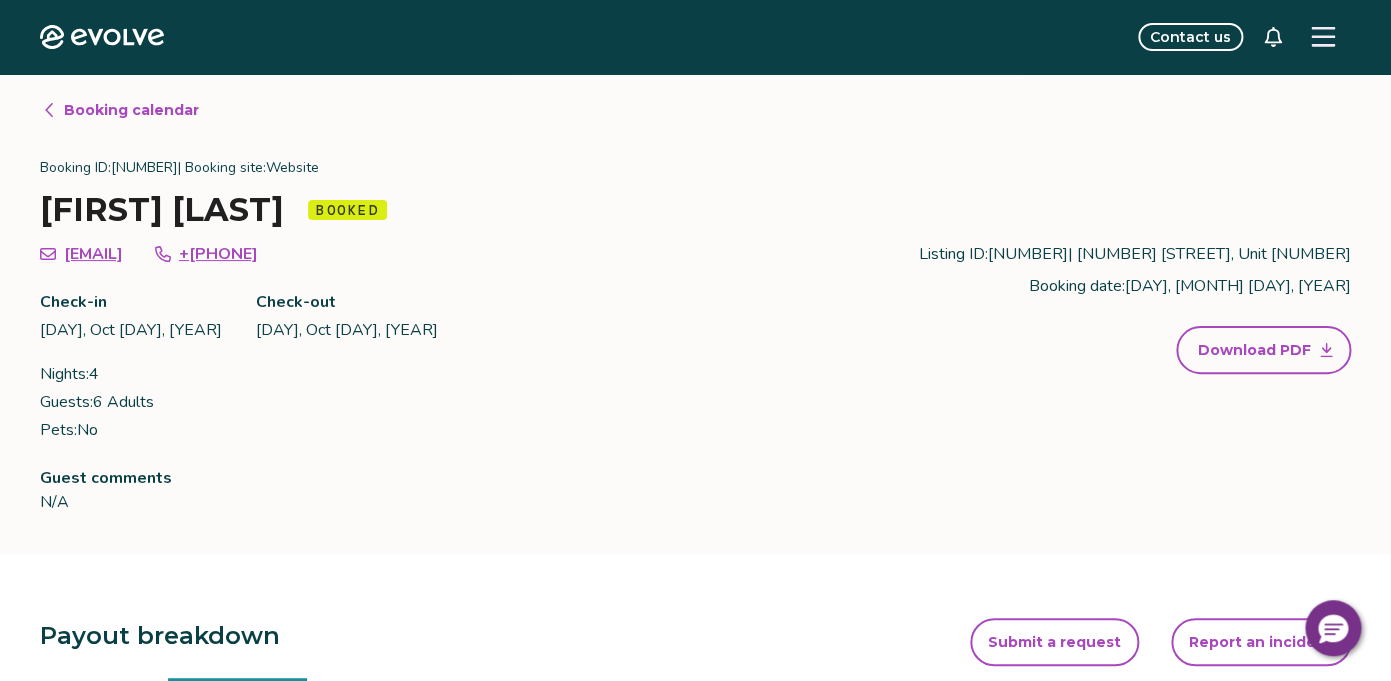 click on "Booking calendar" at bounding box center (131, 110) 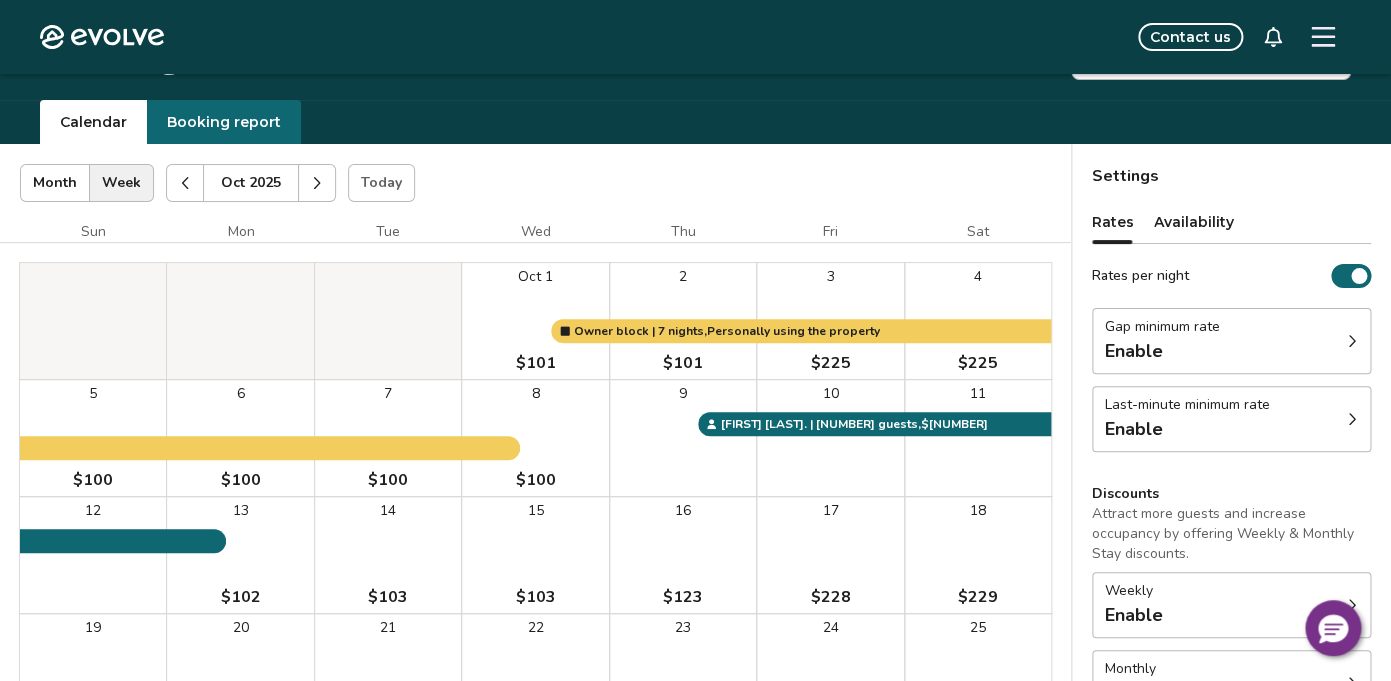 scroll, scrollTop: 0, scrollLeft: 0, axis: both 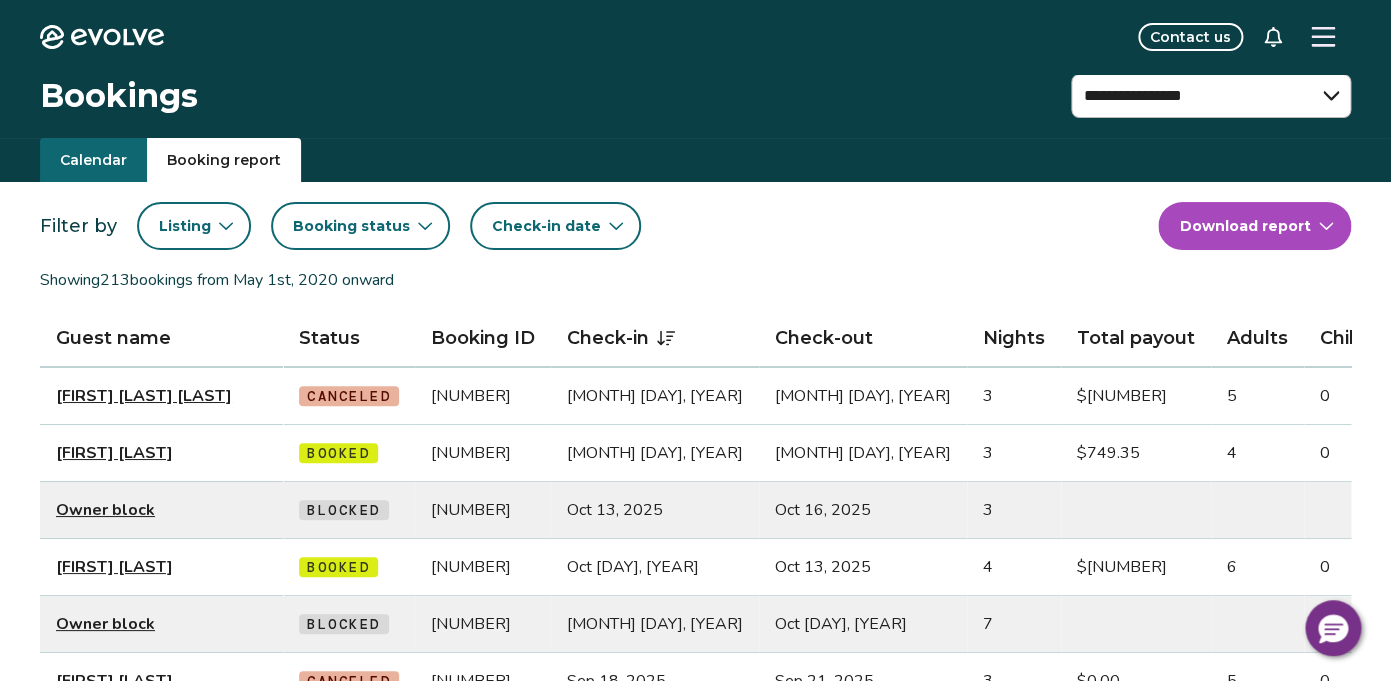 click on "Booking report" at bounding box center (224, 160) 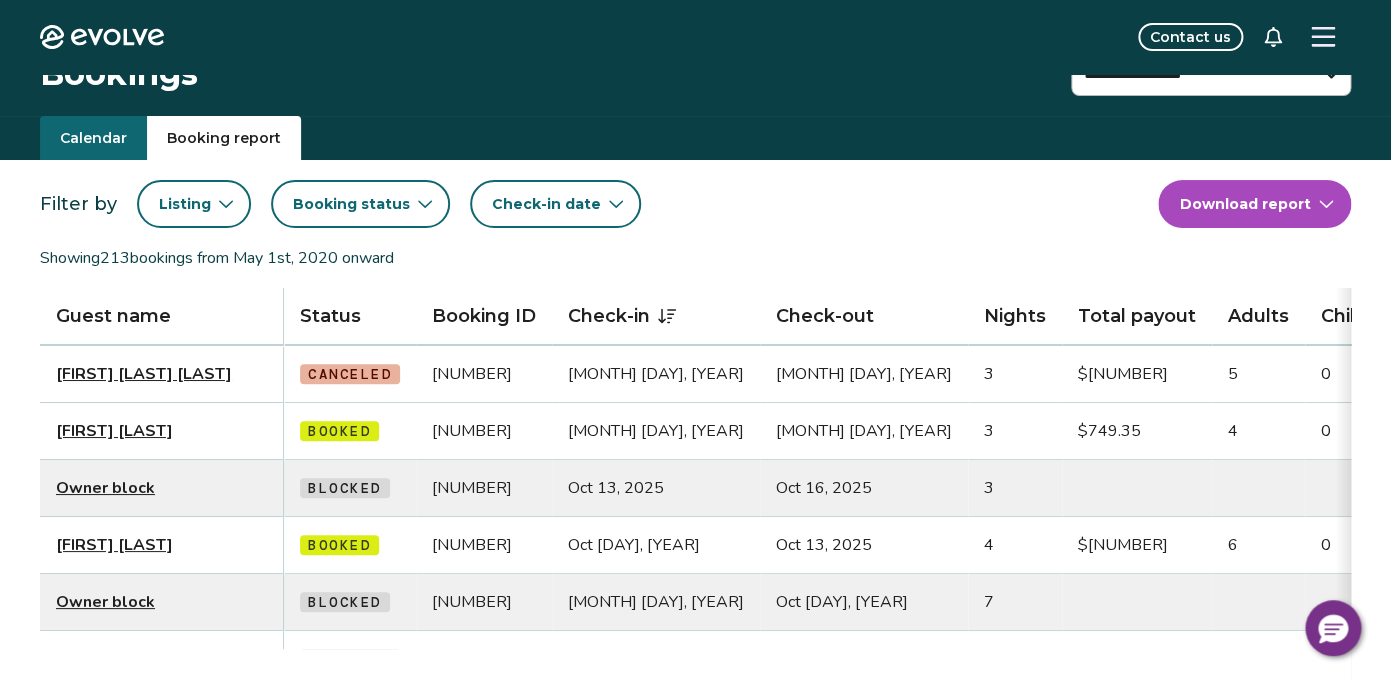 scroll, scrollTop: 0, scrollLeft: 0, axis: both 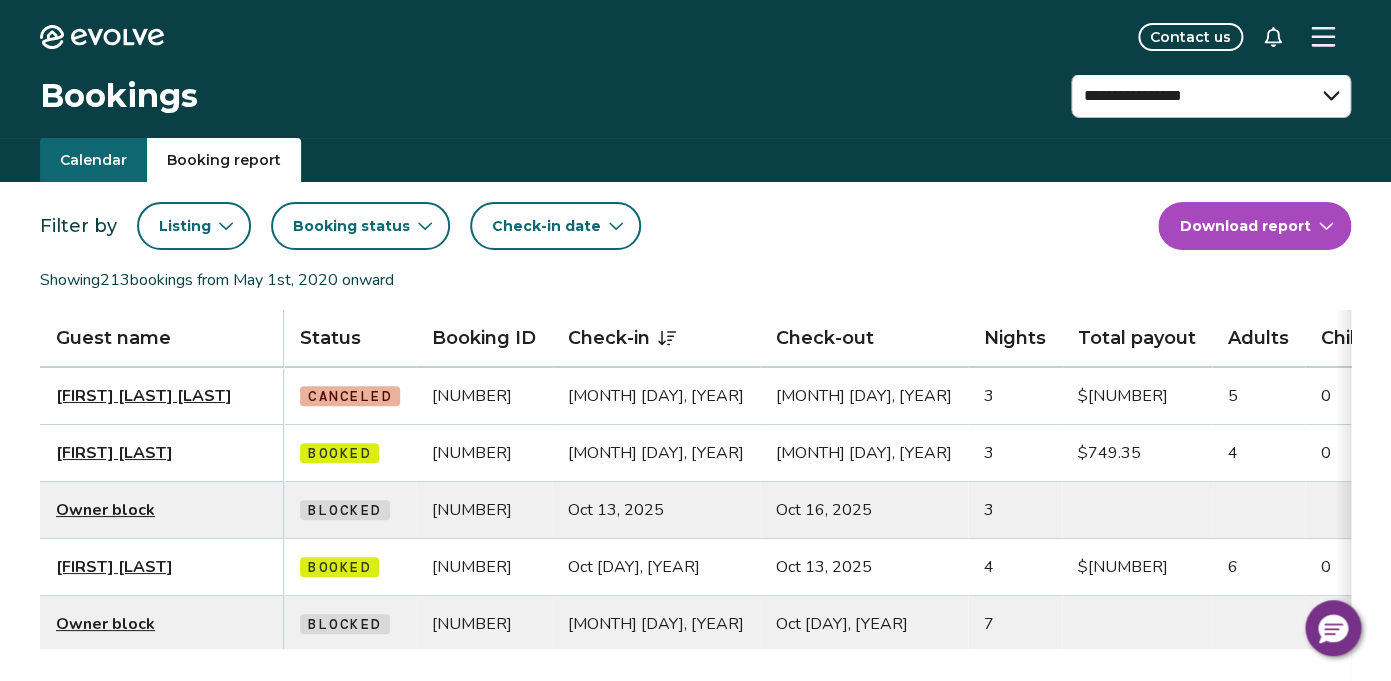 click 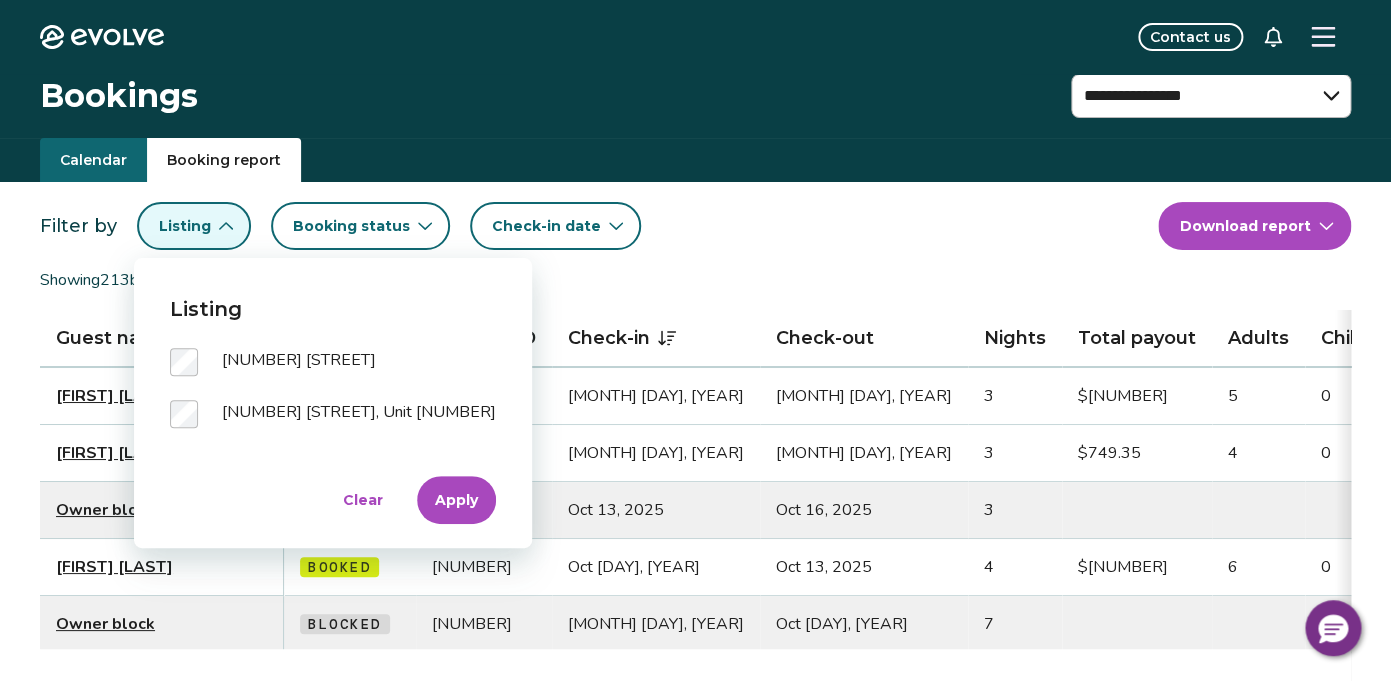 click on "Apply" at bounding box center [456, 500] 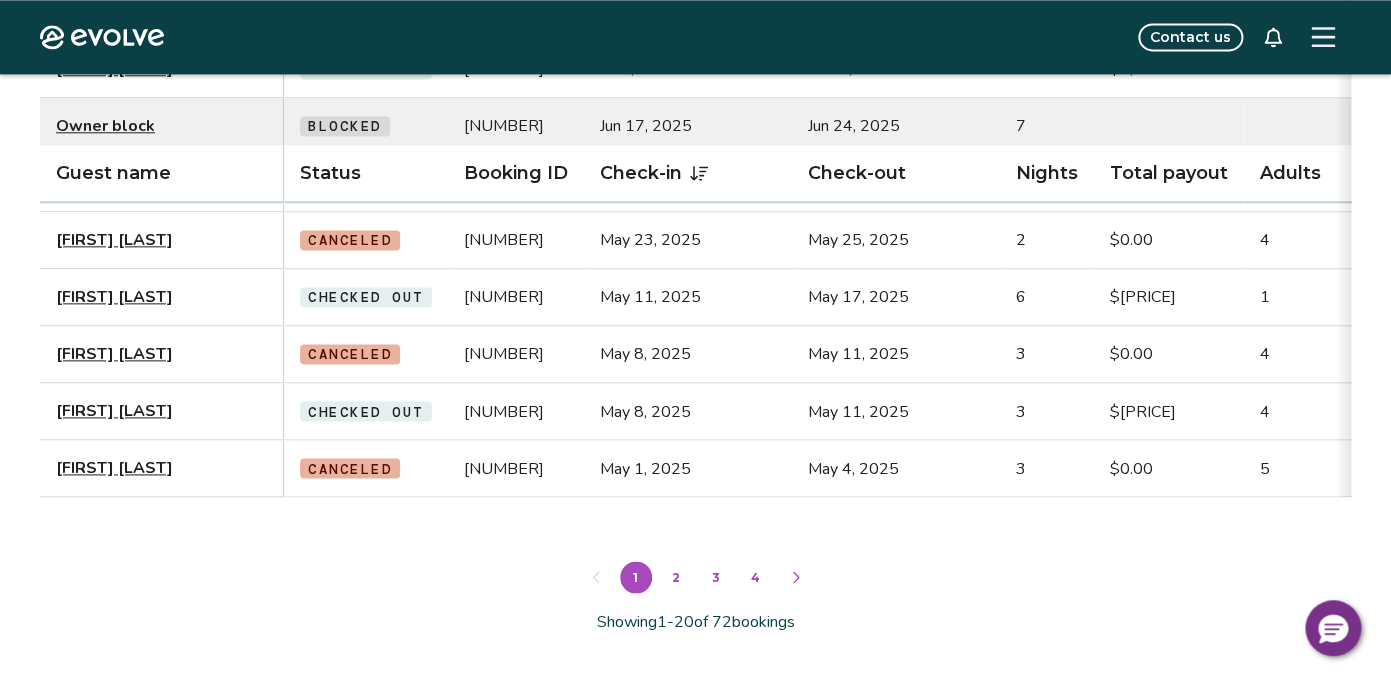 scroll, scrollTop: 1115, scrollLeft: 0, axis: vertical 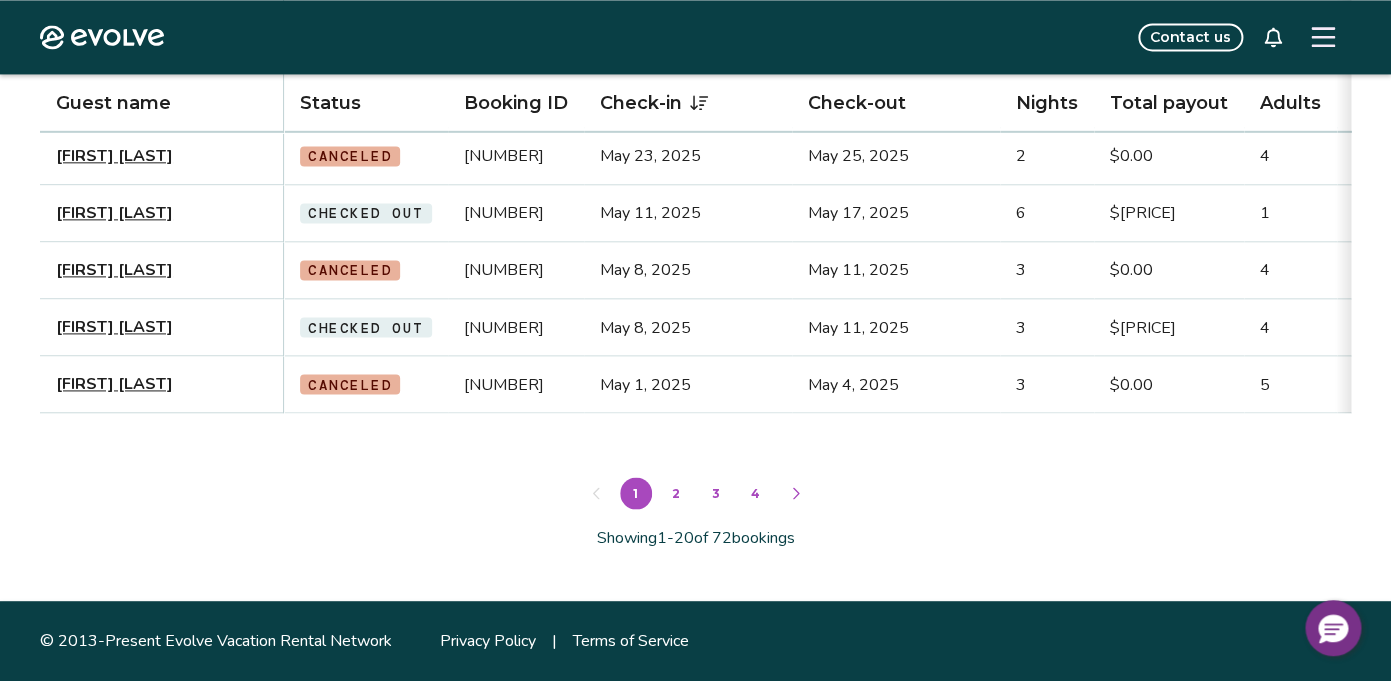 click on "2" at bounding box center (676, 493) 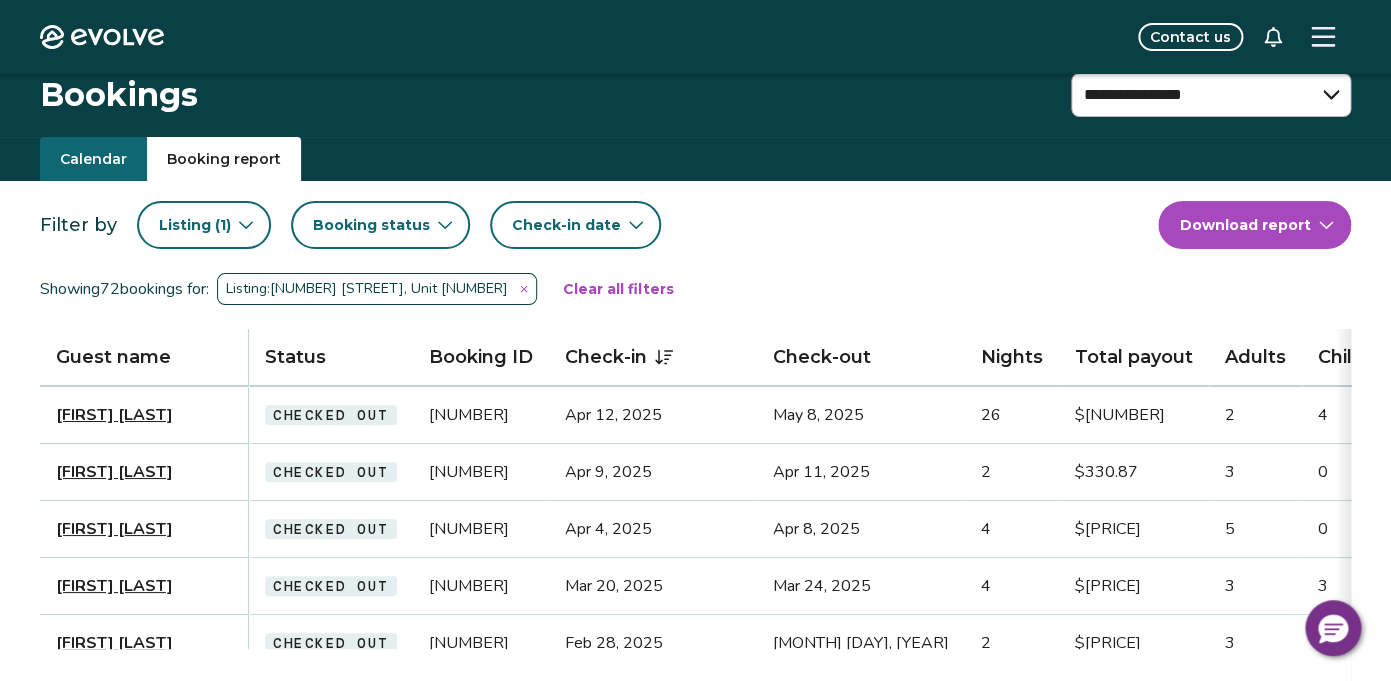 scroll, scrollTop: 0, scrollLeft: 0, axis: both 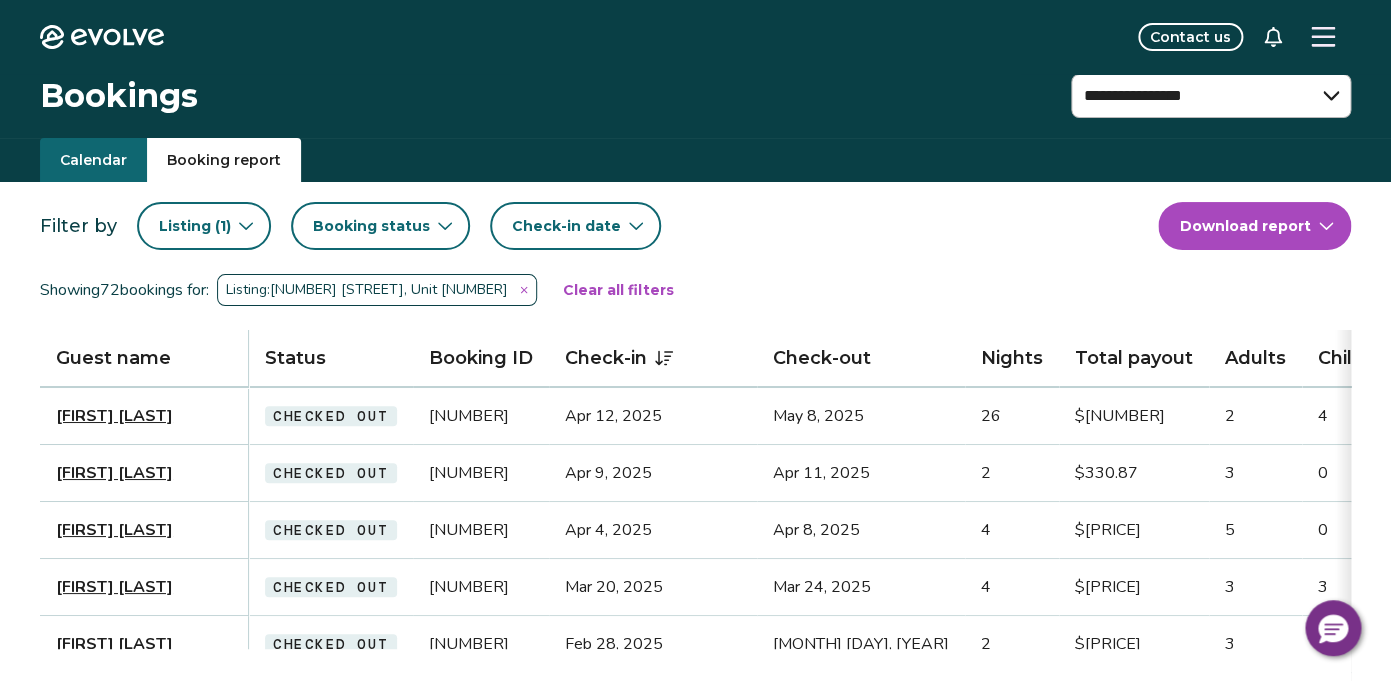 click on "Calendar" at bounding box center [93, 160] 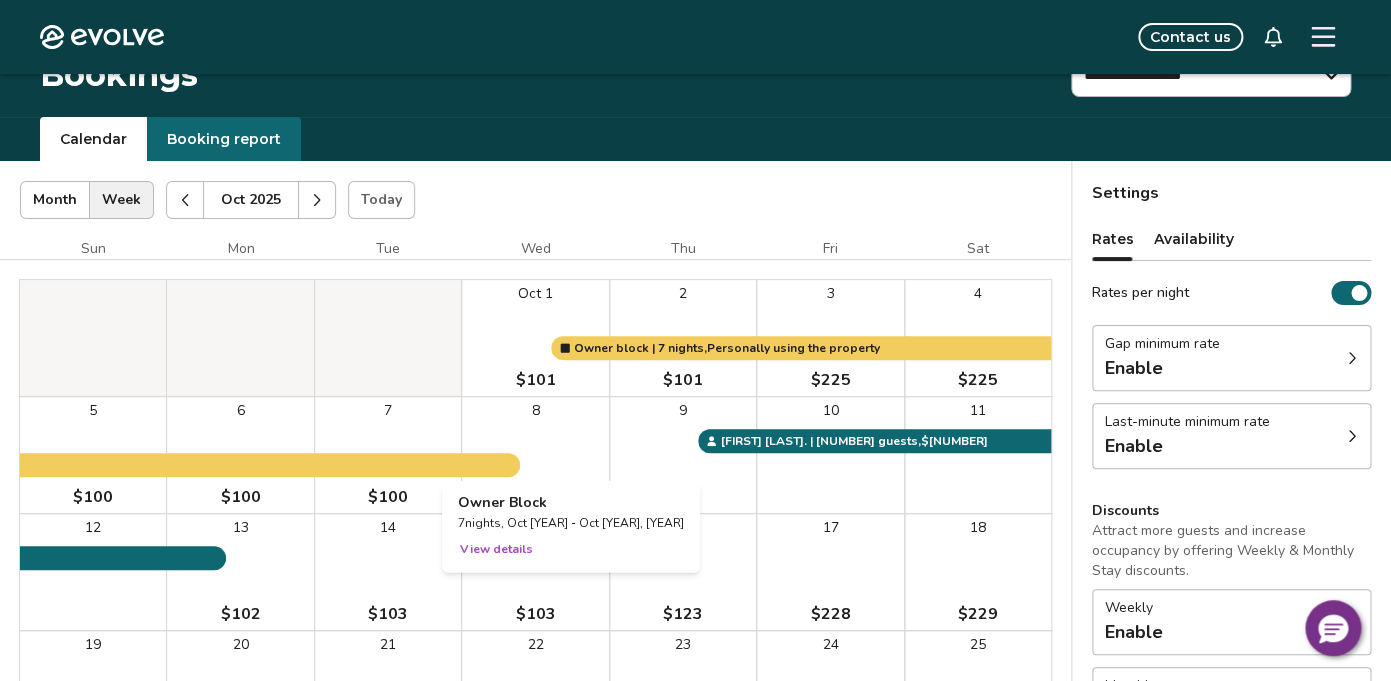 scroll, scrollTop: 0, scrollLeft: 0, axis: both 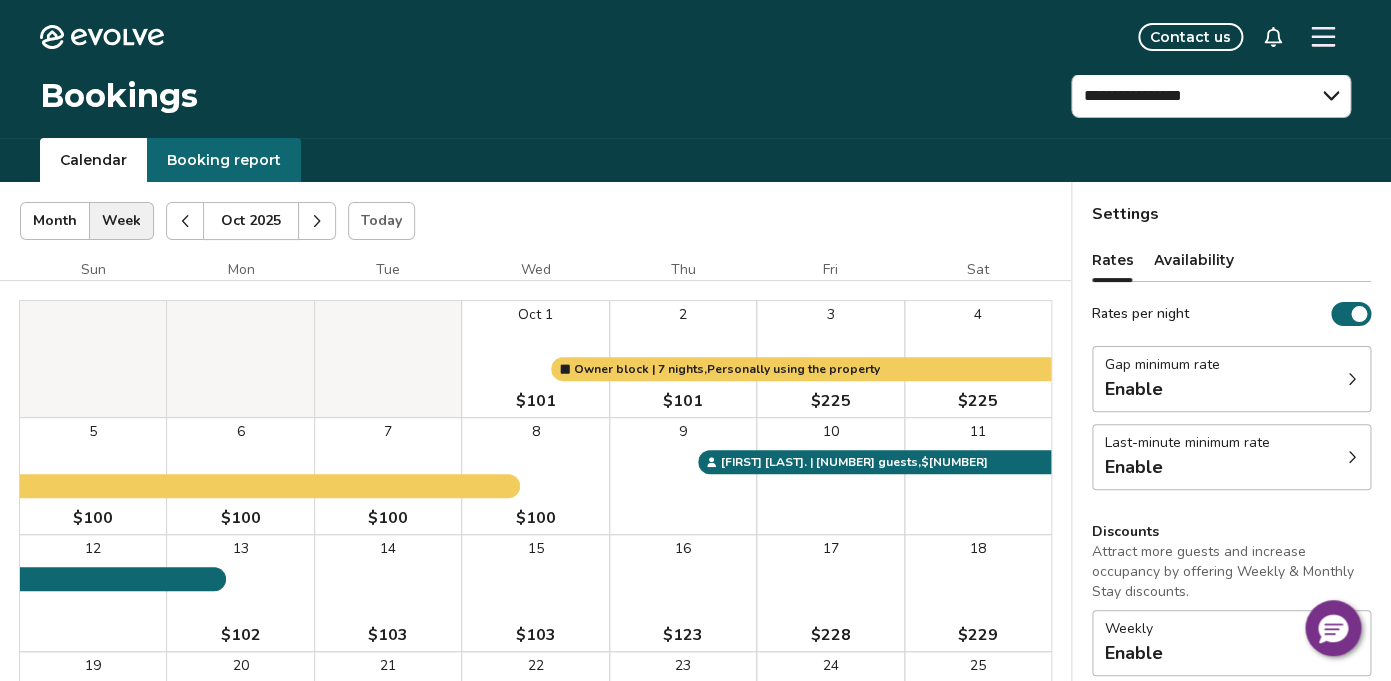click on "Today" at bounding box center (381, 221) 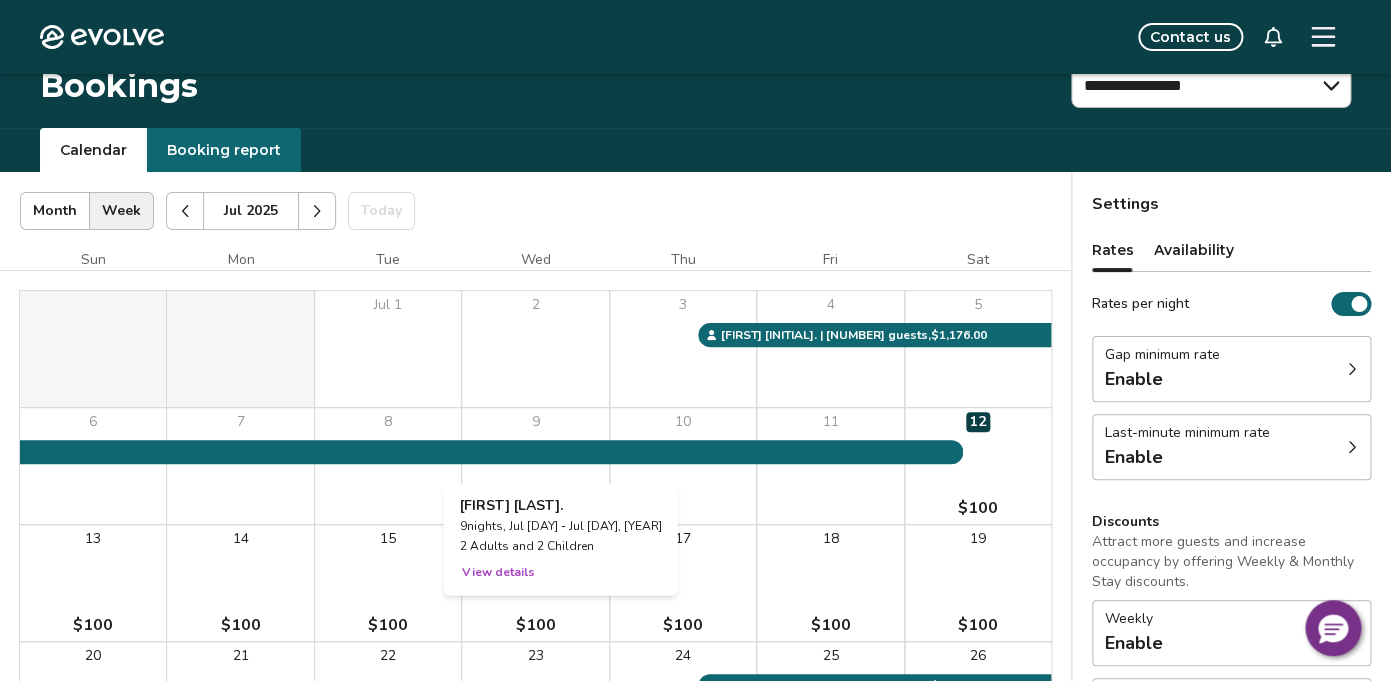 scroll, scrollTop: 7, scrollLeft: 0, axis: vertical 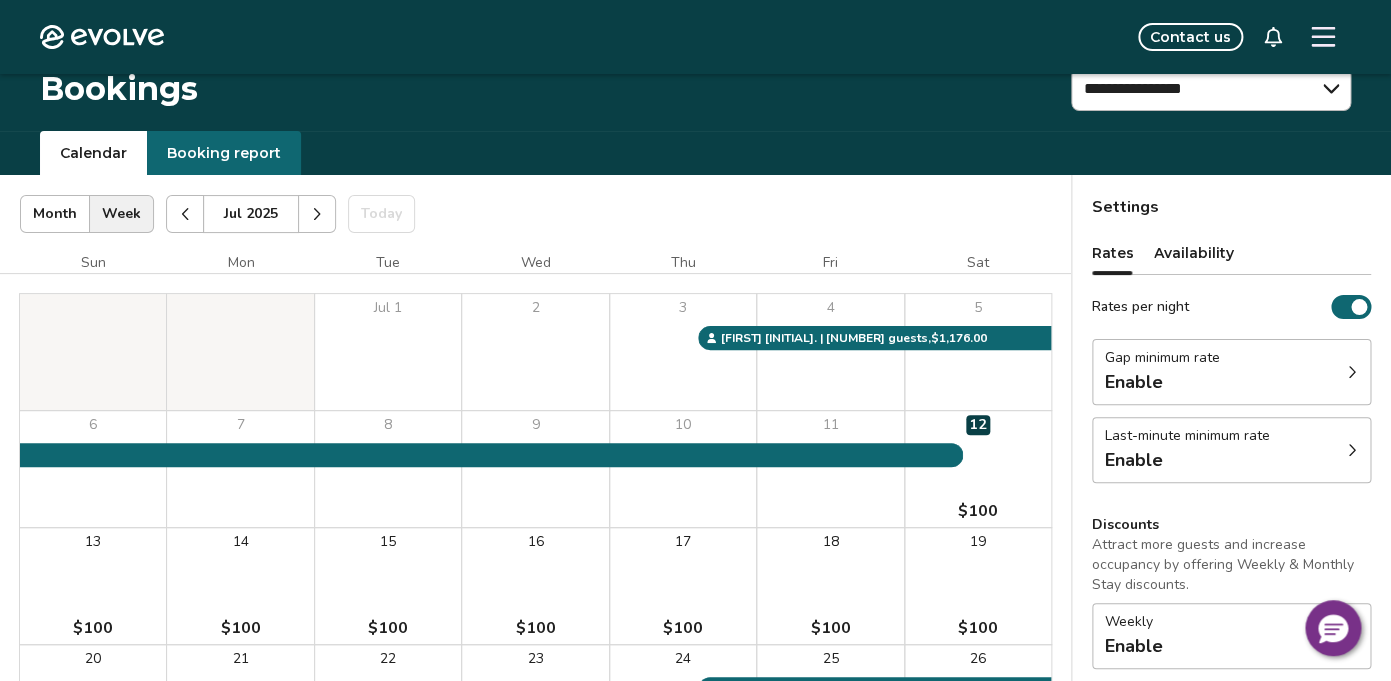 click at bounding box center (185, 214) 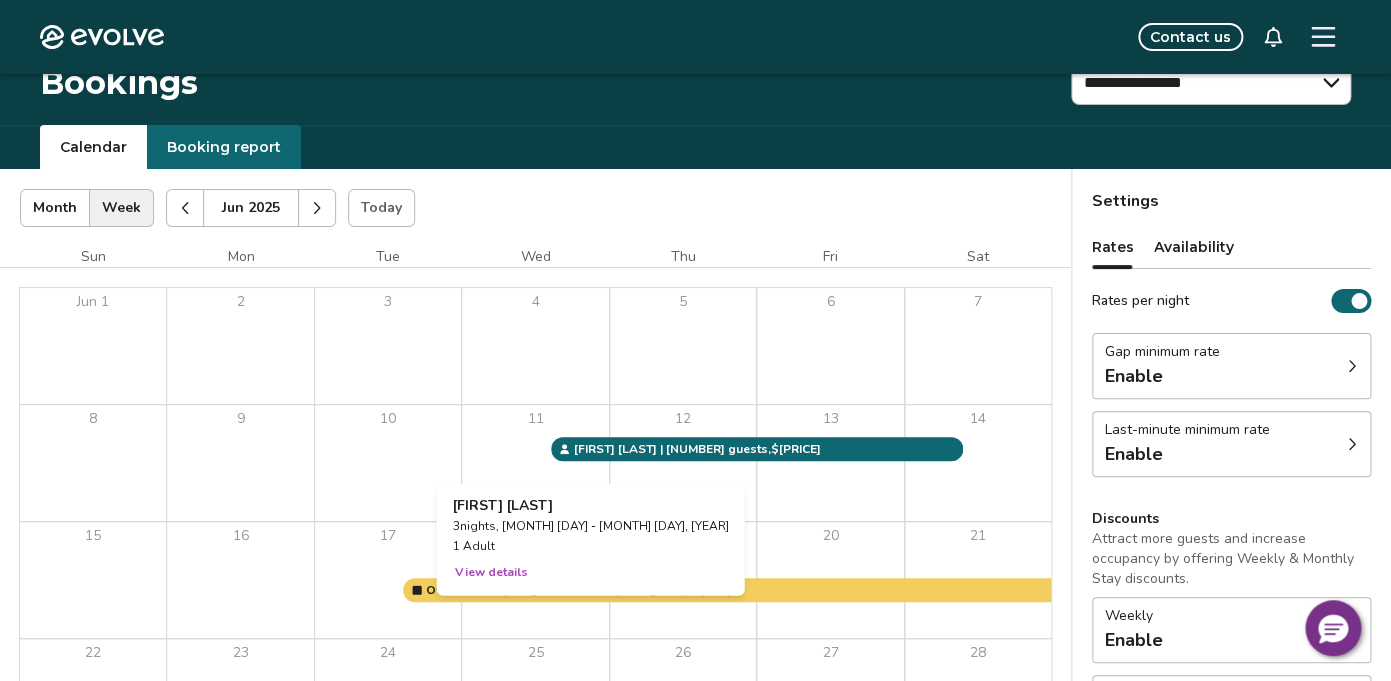 scroll, scrollTop: 0, scrollLeft: 0, axis: both 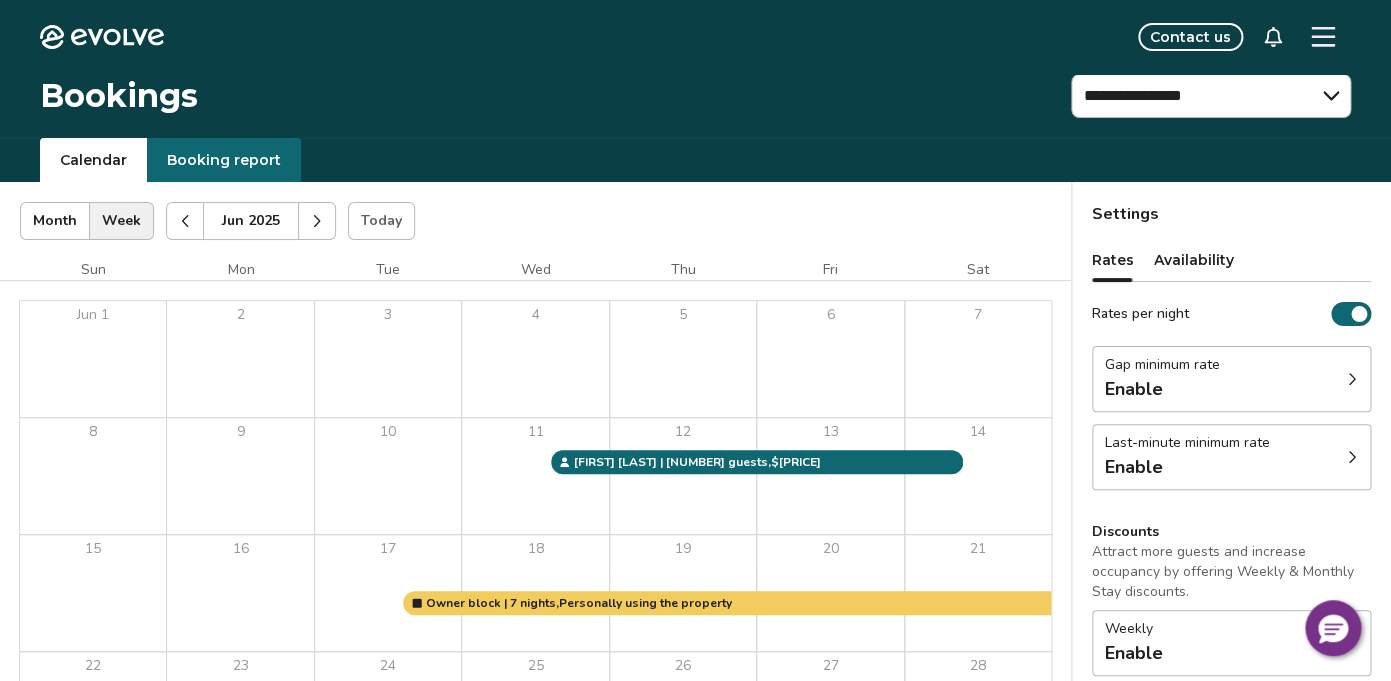 click 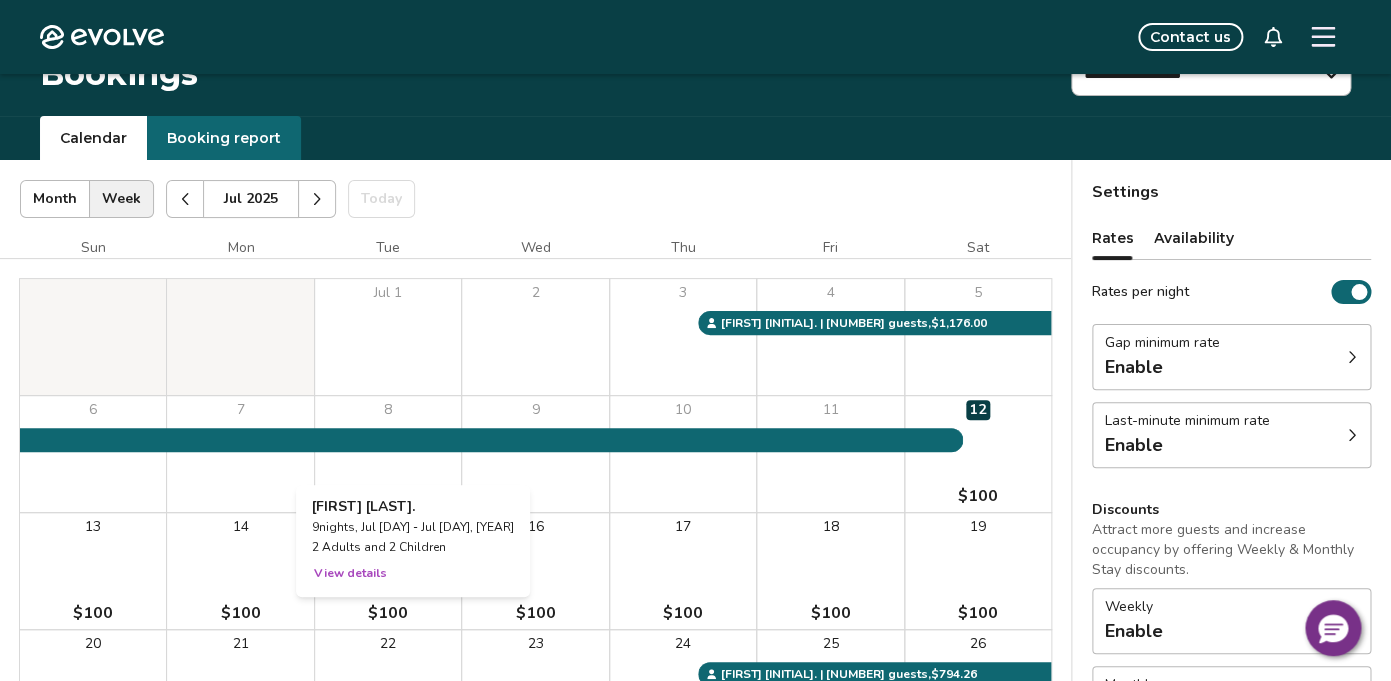 scroll, scrollTop: 0, scrollLeft: 0, axis: both 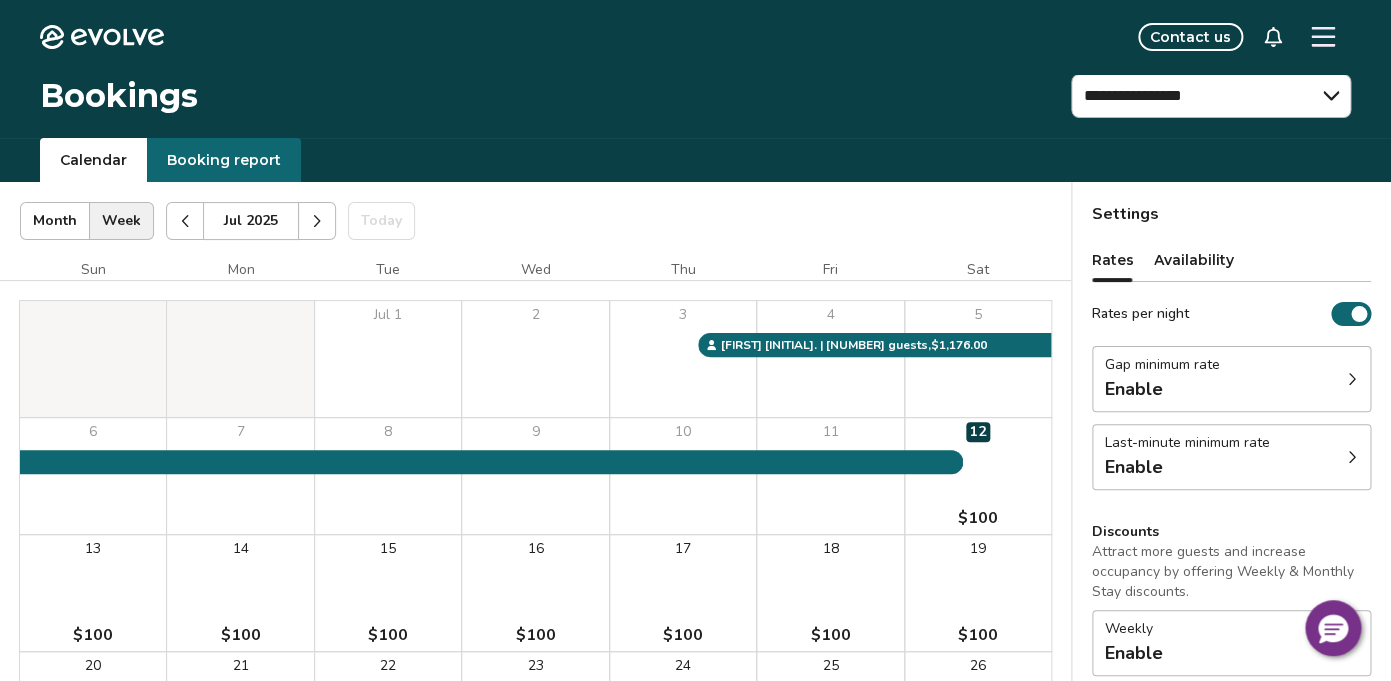 click at bounding box center [317, 221] 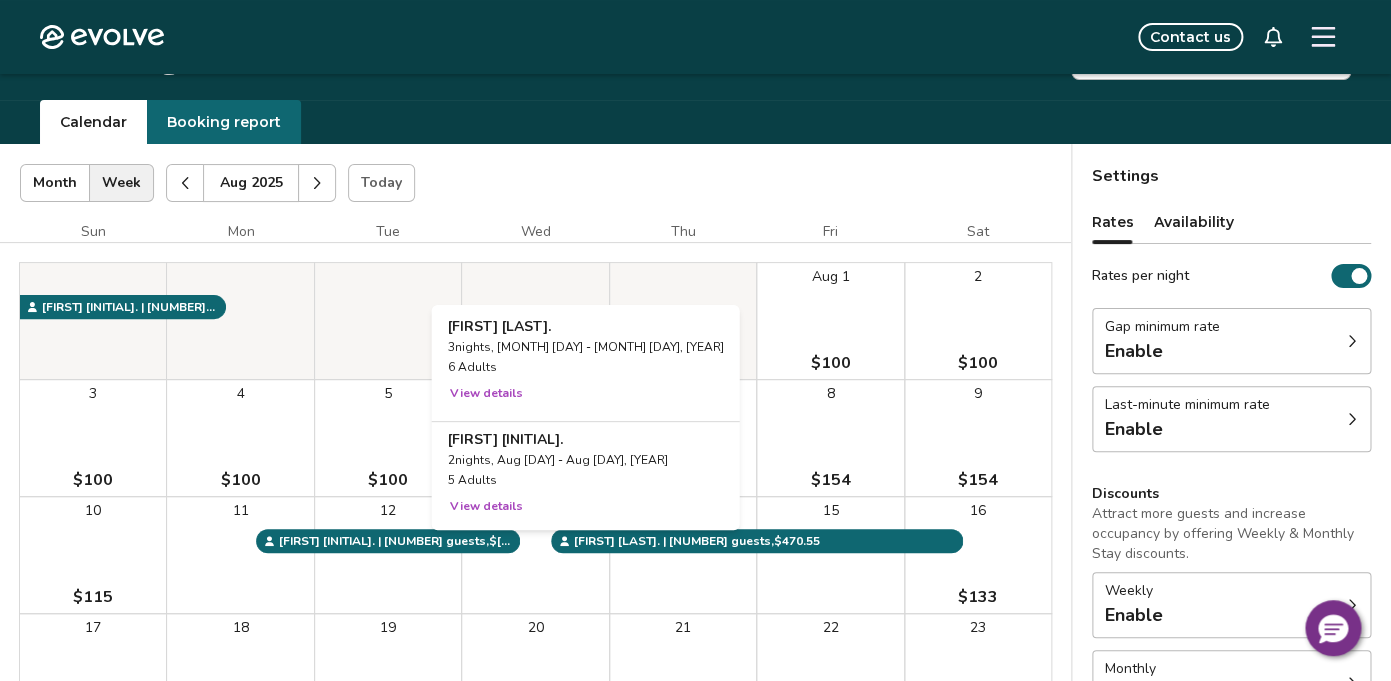 scroll, scrollTop: 35, scrollLeft: 0, axis: vertical 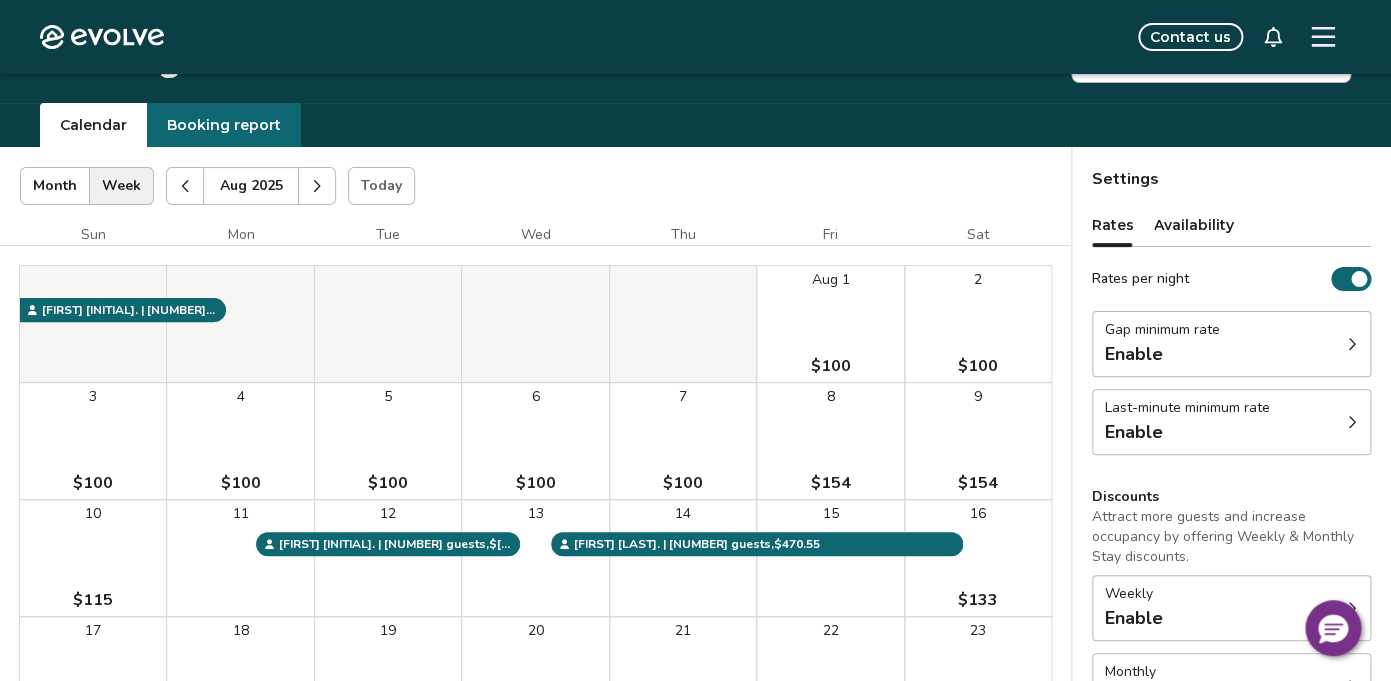 click 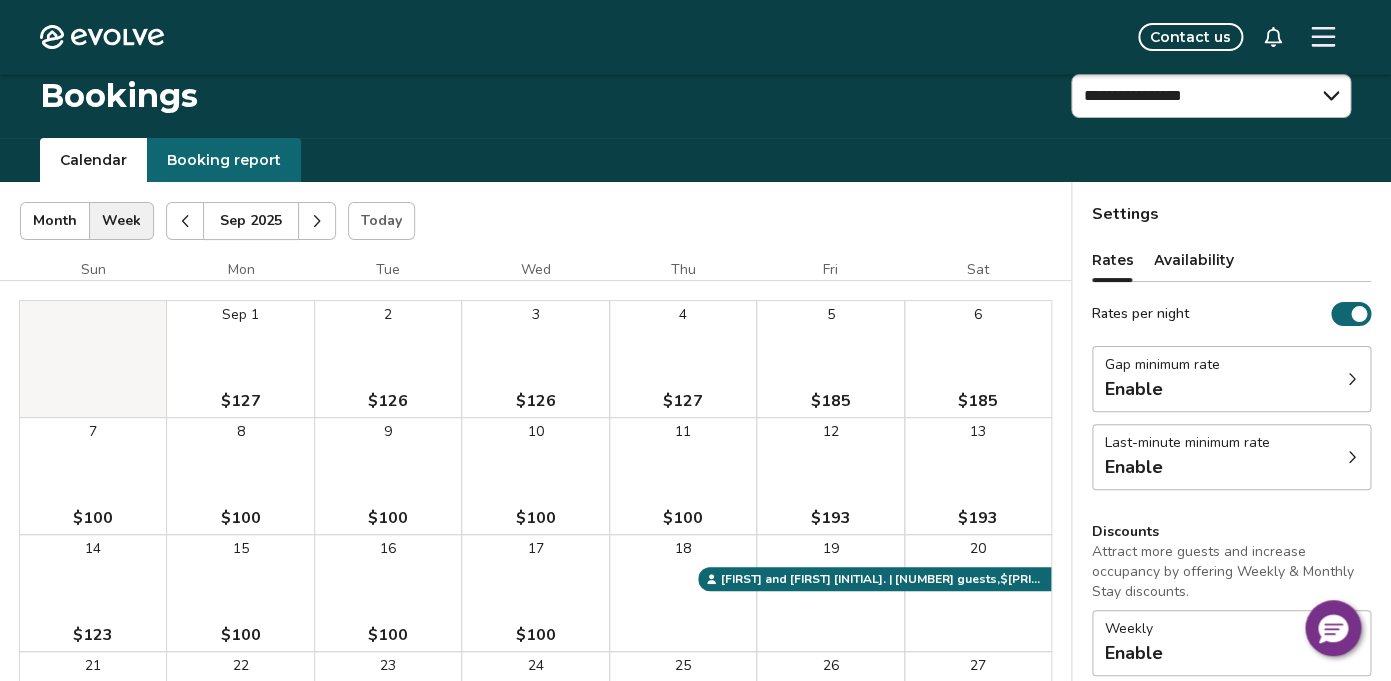 scroll, scrollTop: 1, scrollLeft: 0, axis: vertical 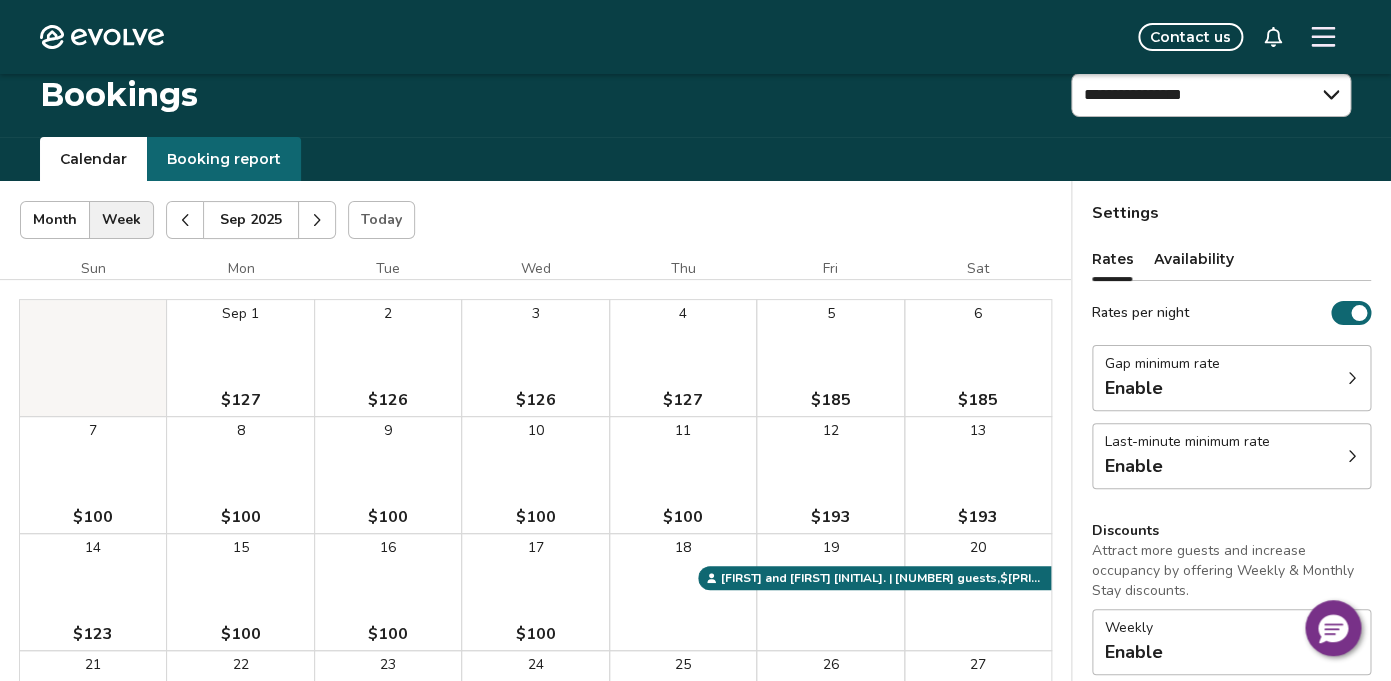 click 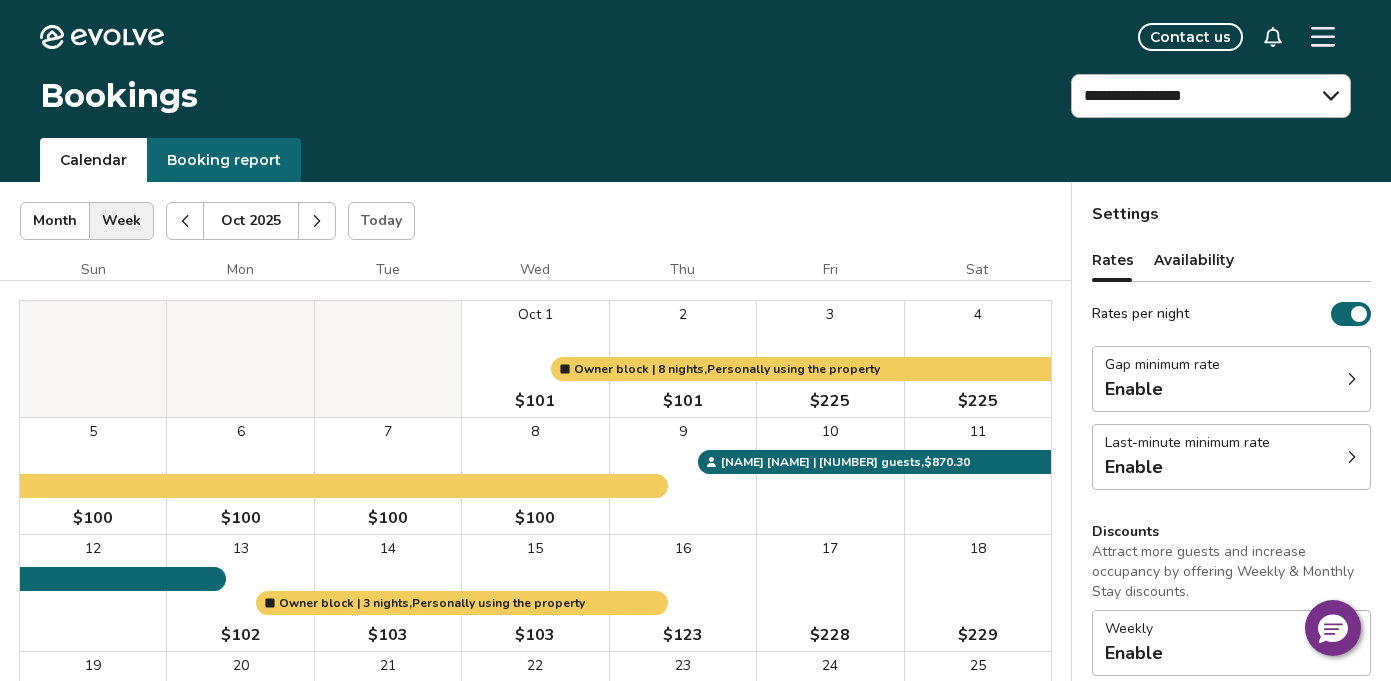 select on "**********" 